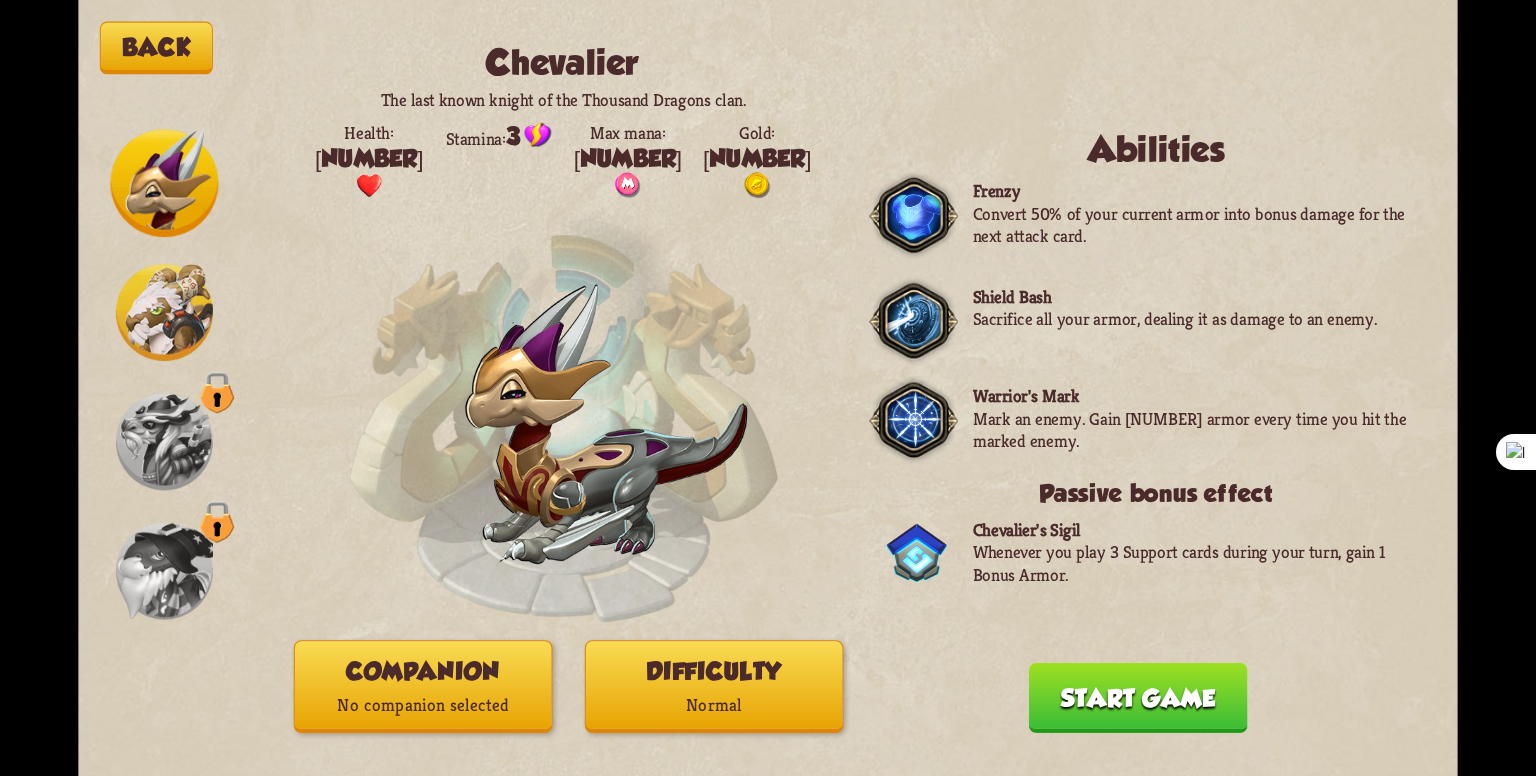 scroll, scrollTop: 0, scrollLeft: 0, axis: both 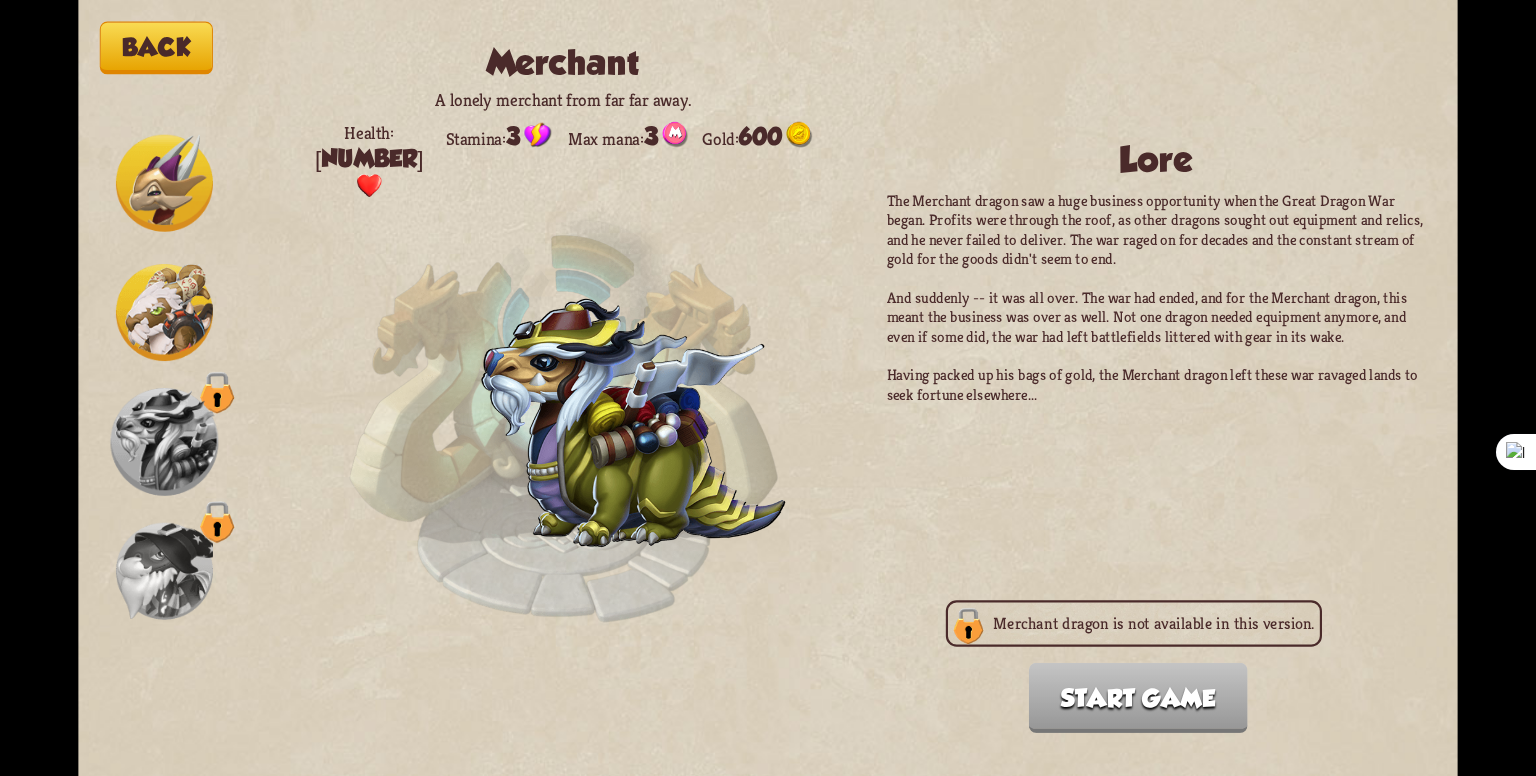 click at bounding box center (165, 442) 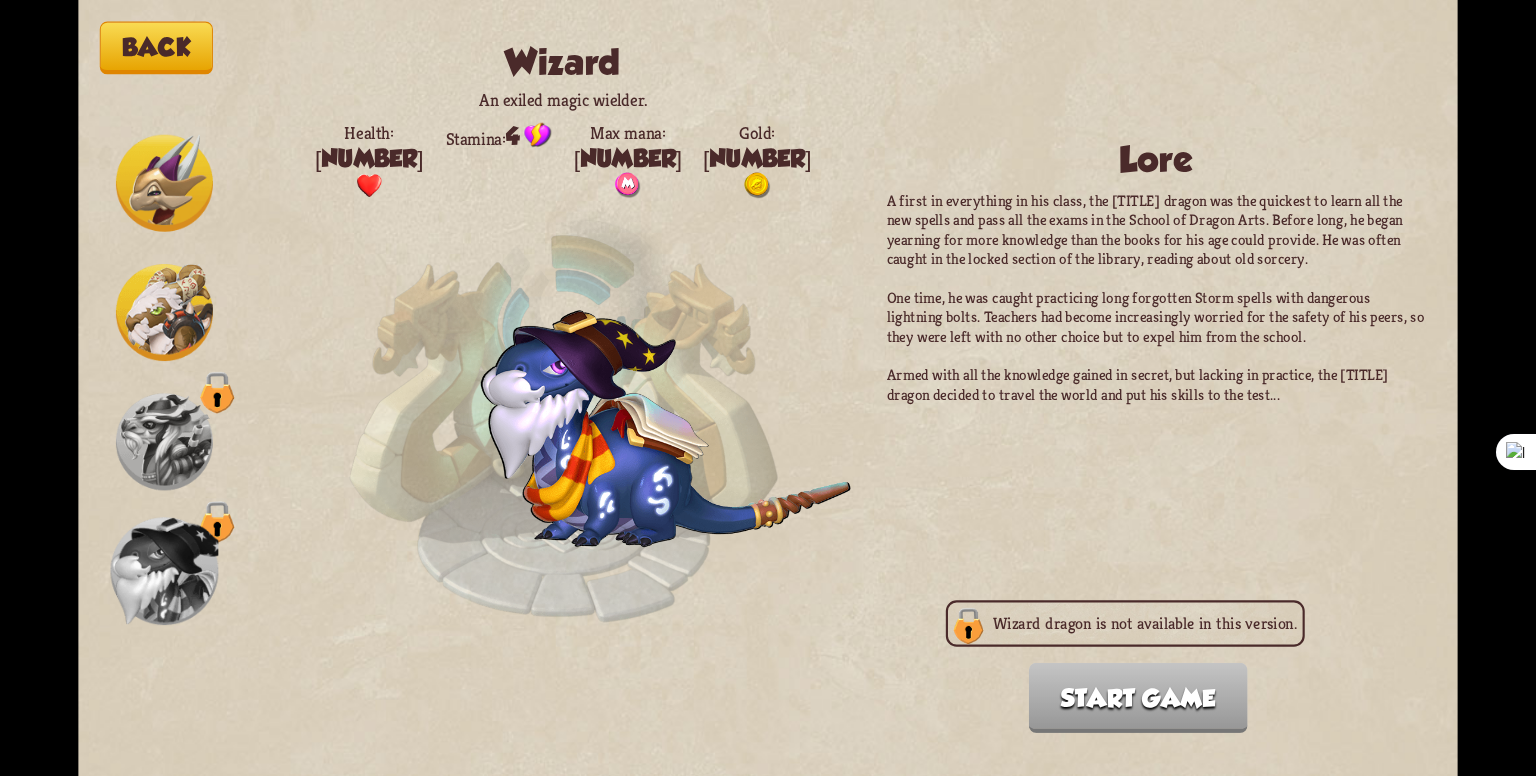 click at bounding box center [164, 183] 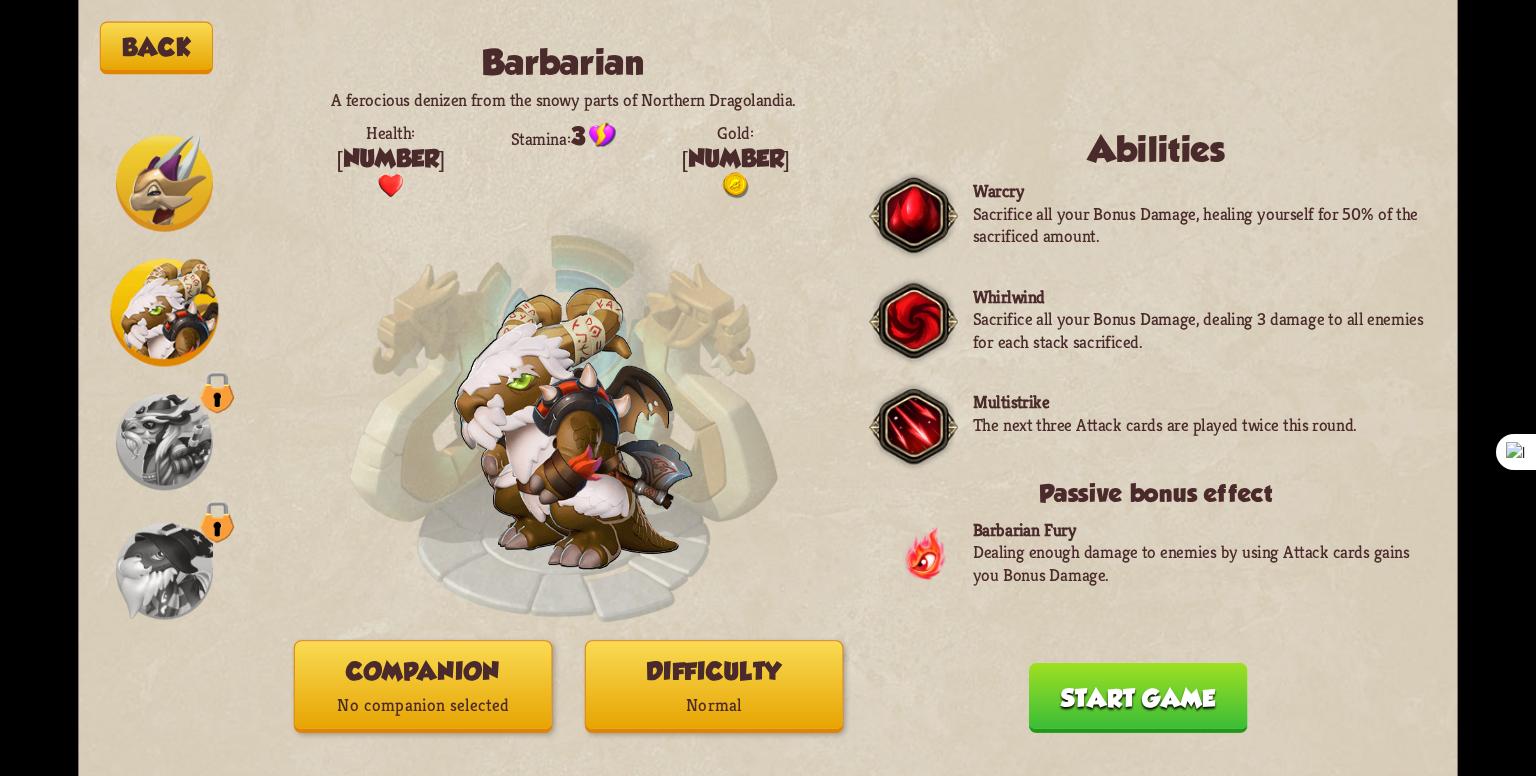 click at bounding box center [164, 183] 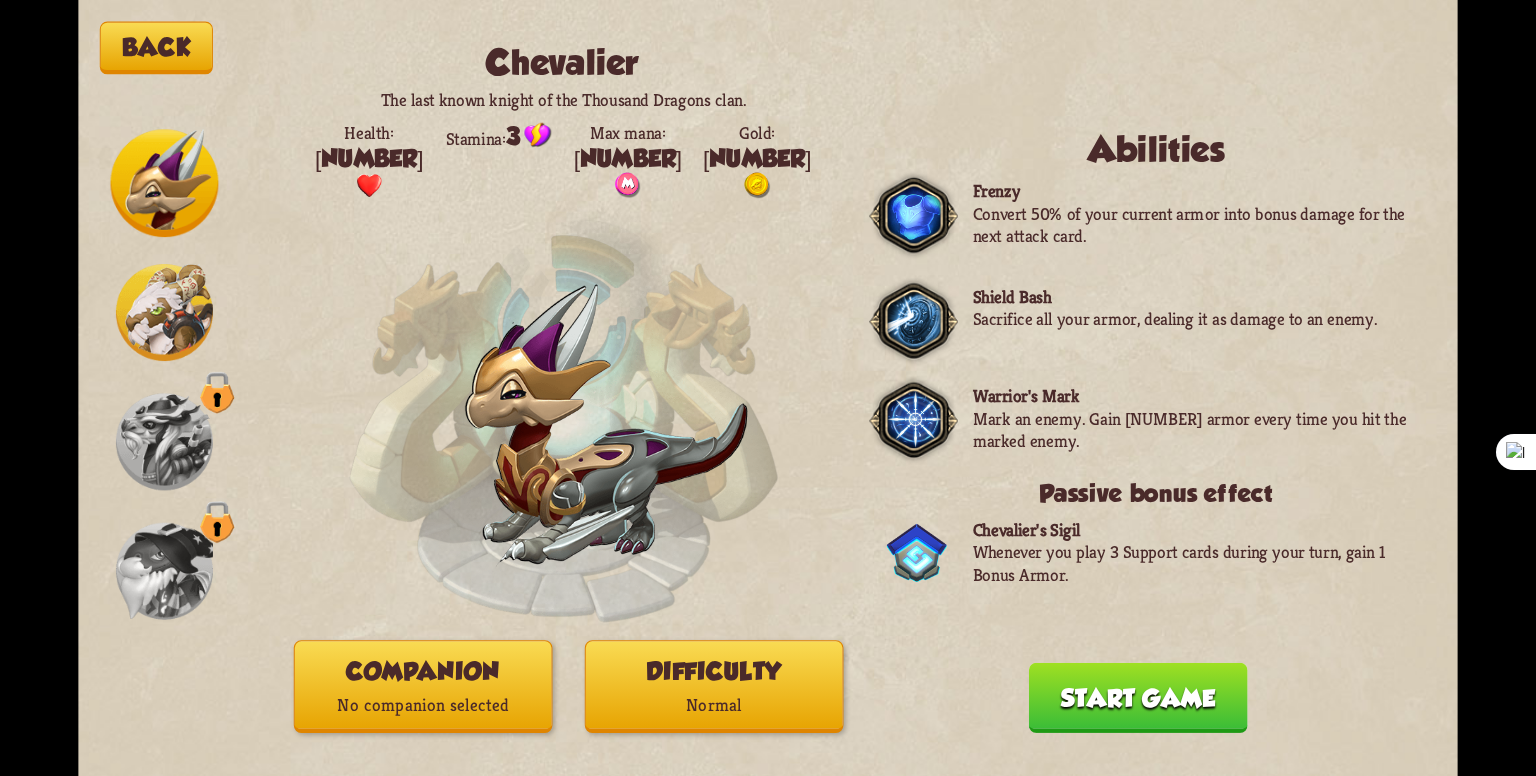 click at bounding box center (165, 183) 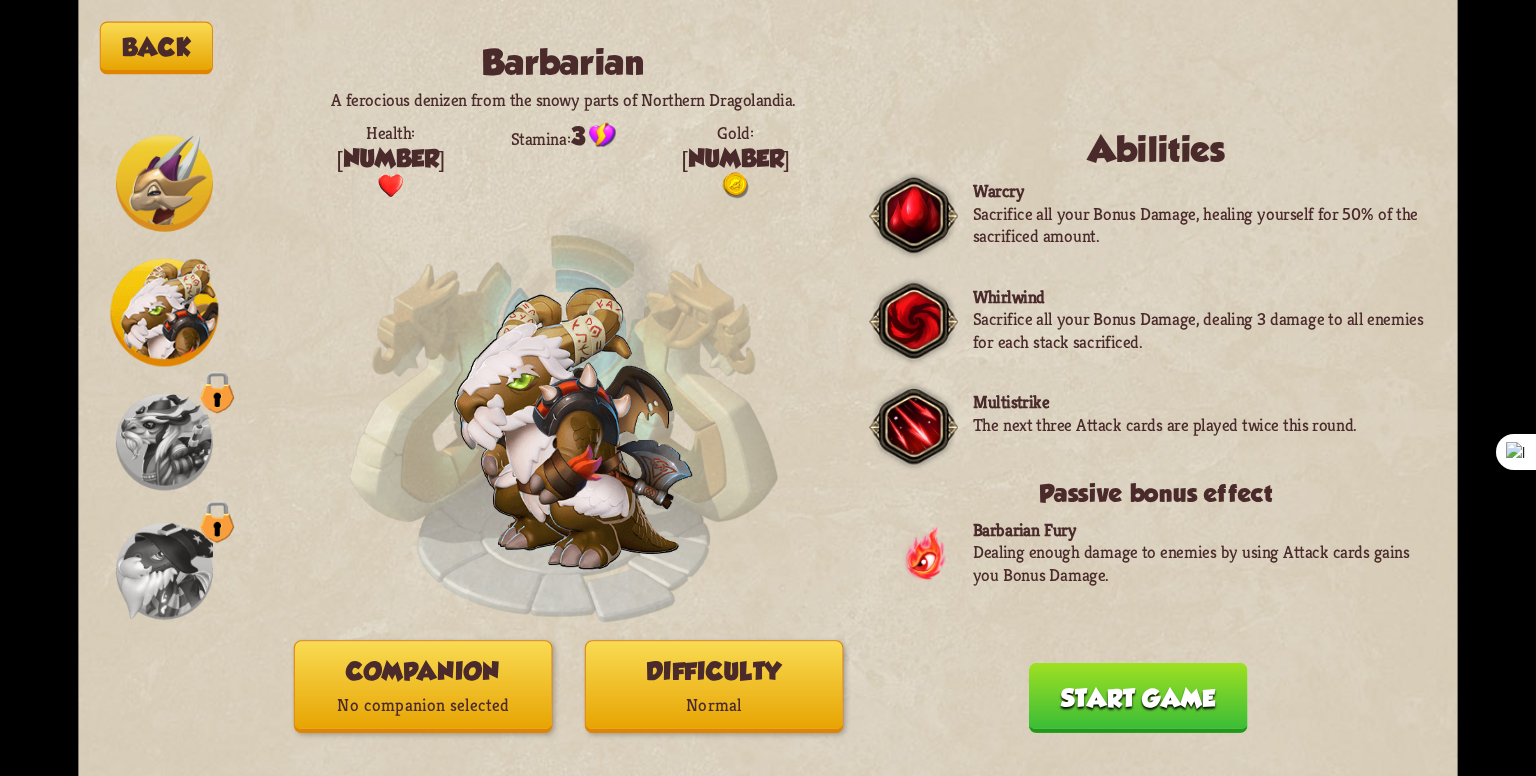 click at bounding box center (164, 183) 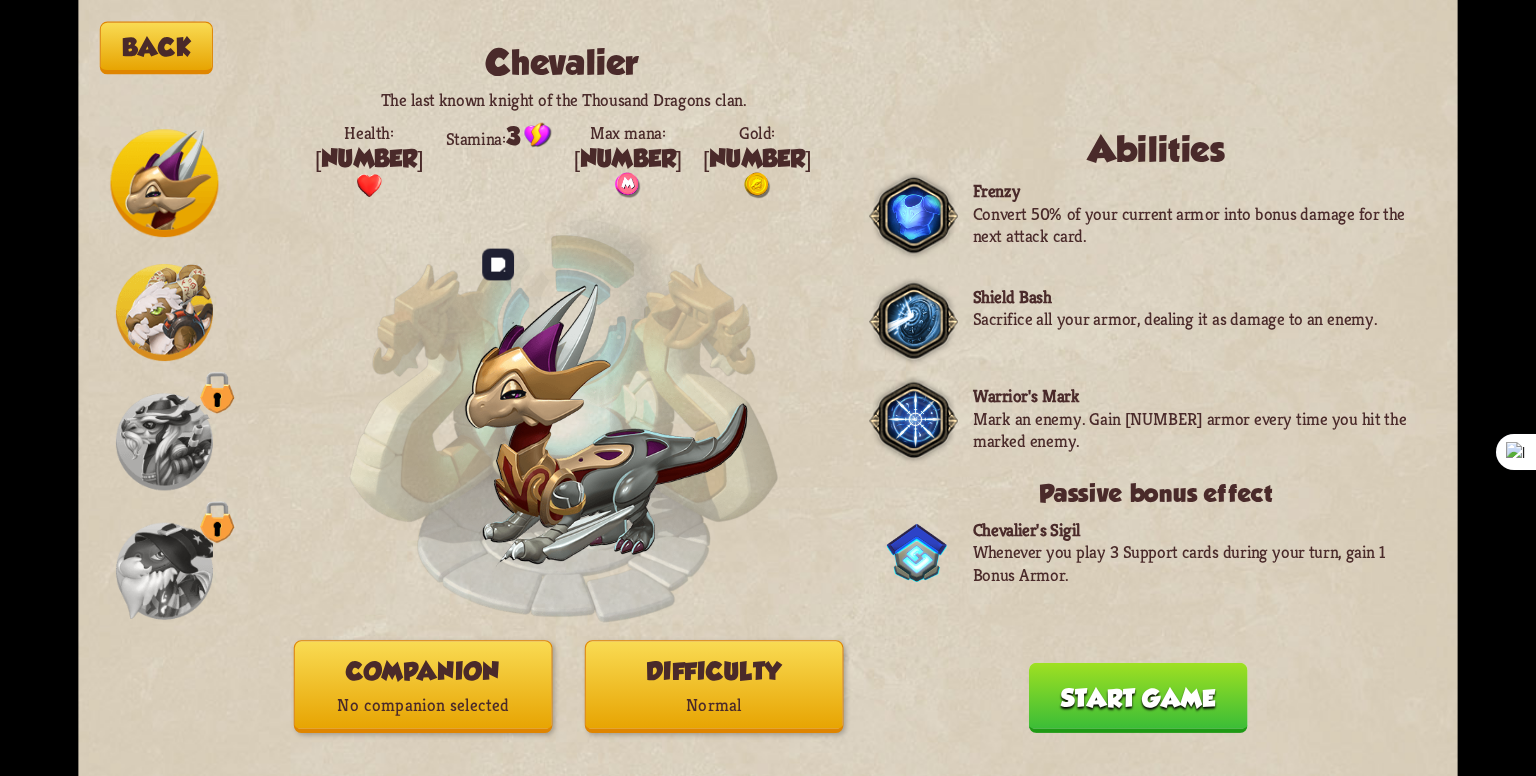 click at bounding box center (606, 427) 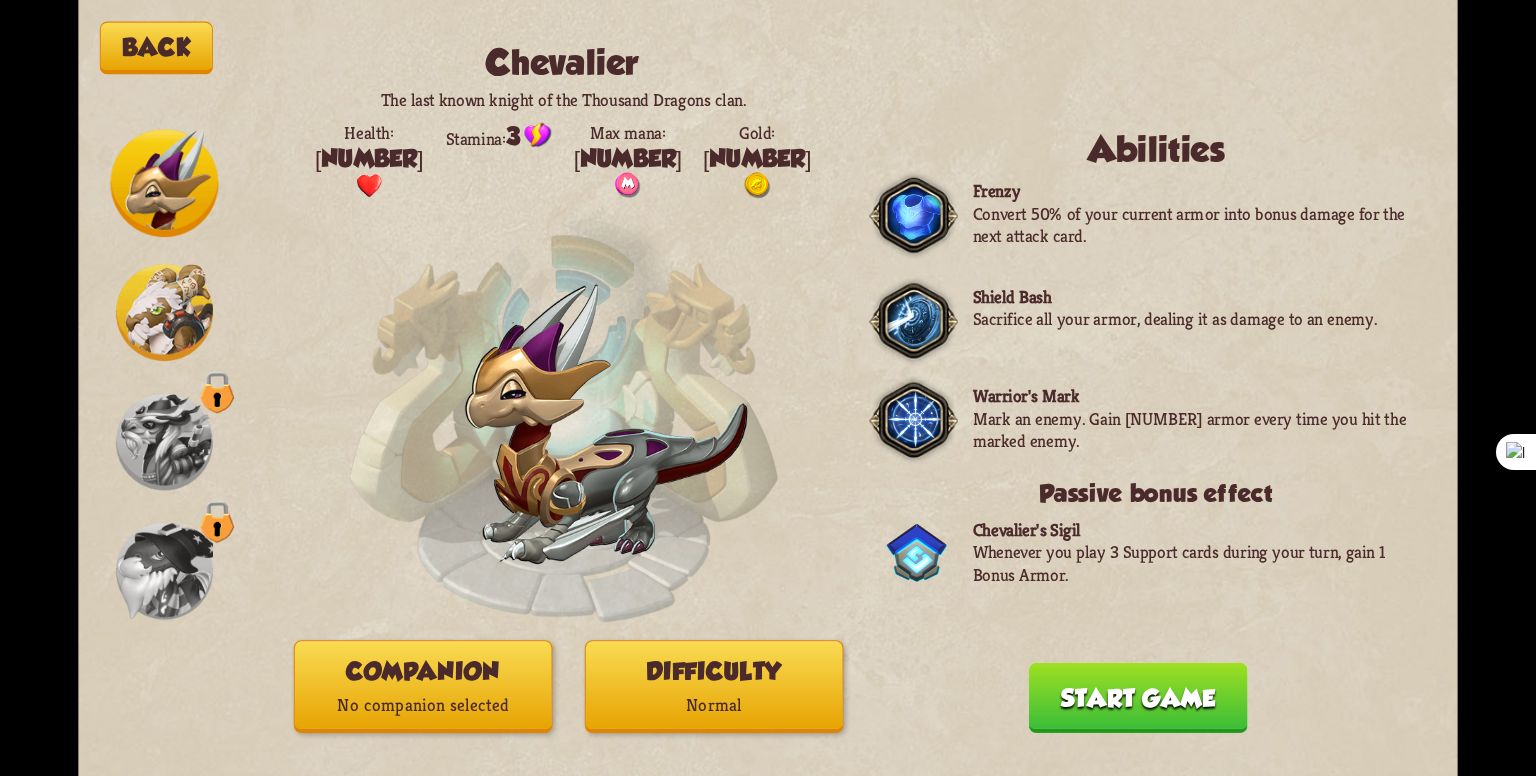 click at bounding box center [165, 183] 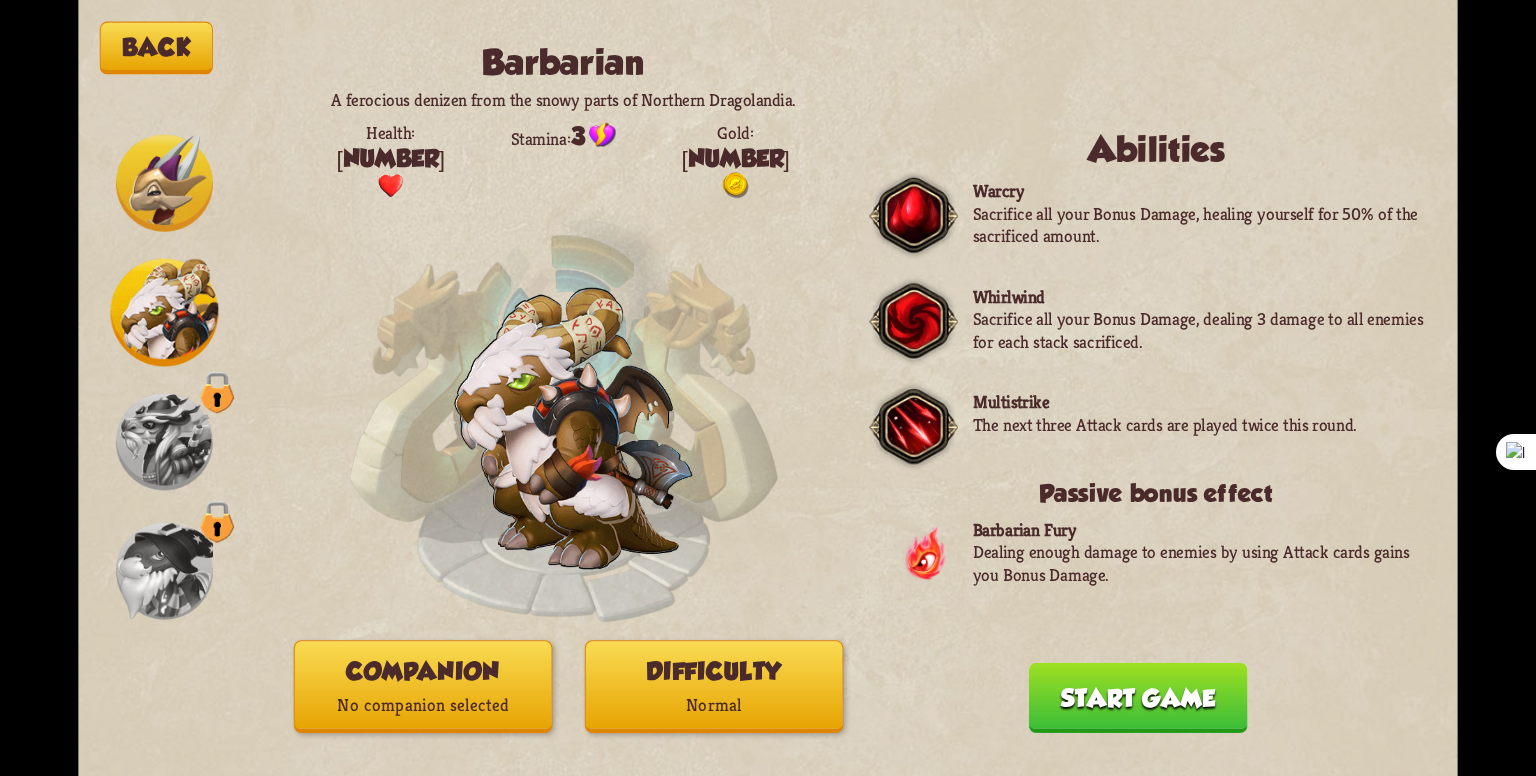 click at bounding box center (164, 183) 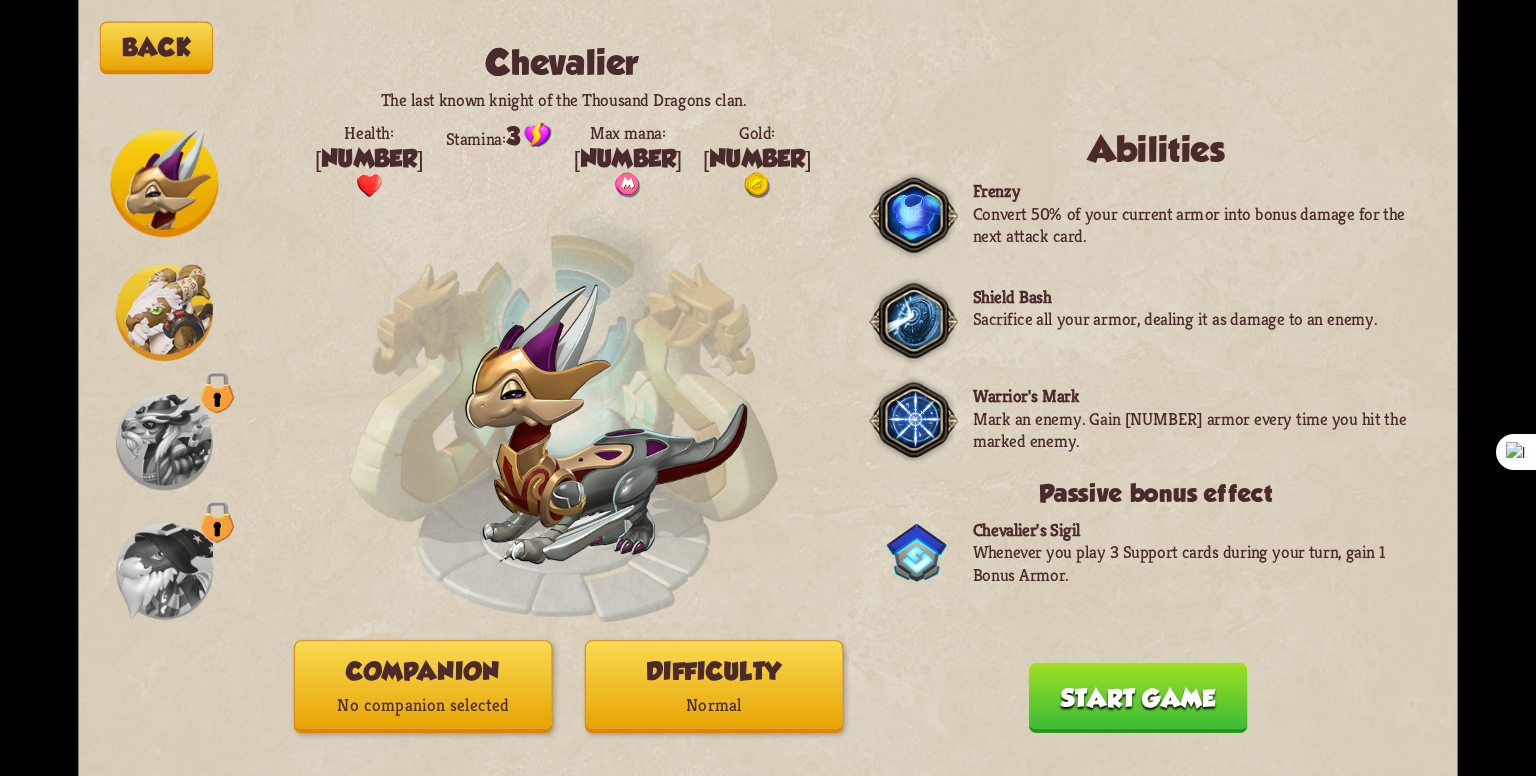 click at bounding box center (165, 183) 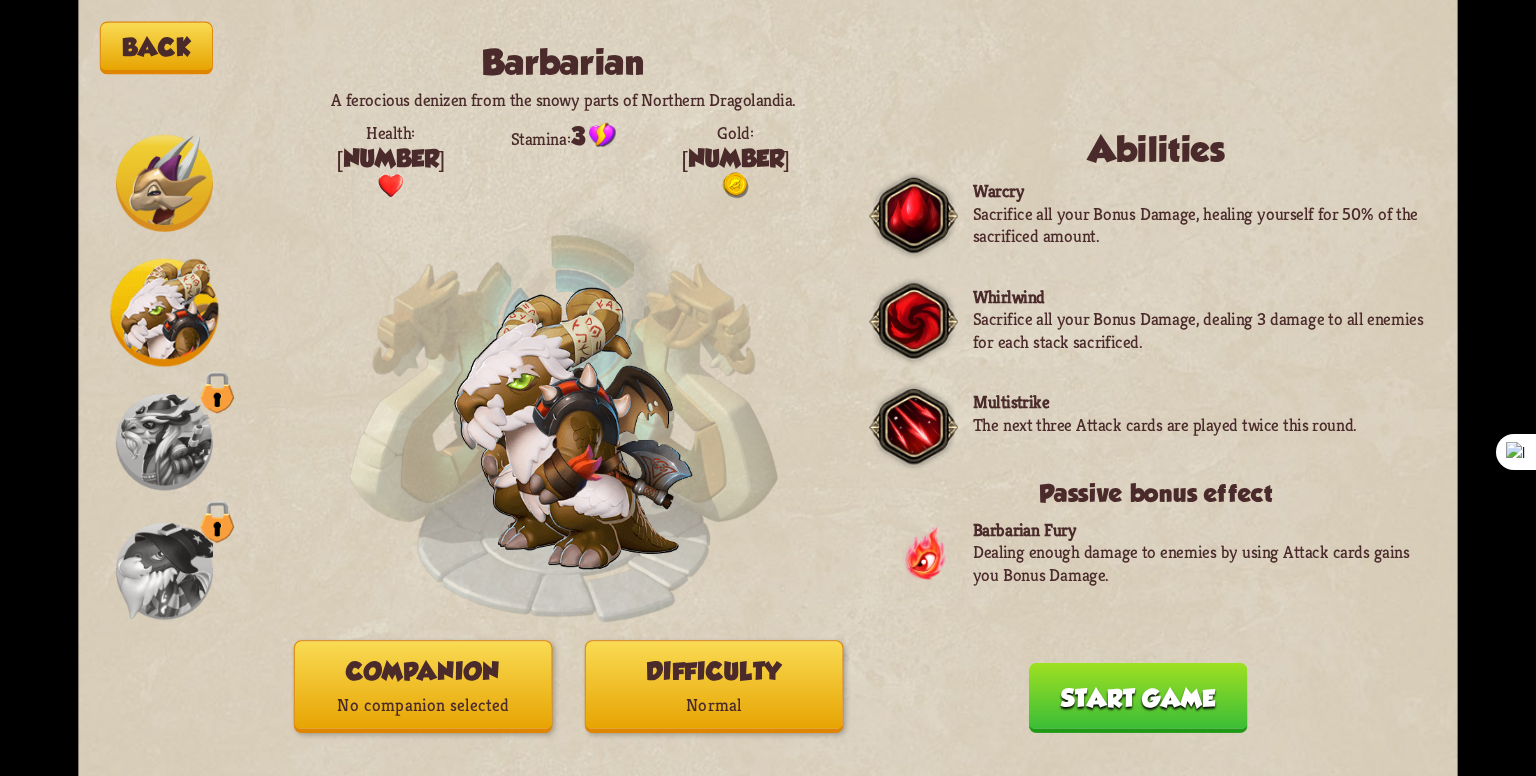 click at bounding box center (165, 183) 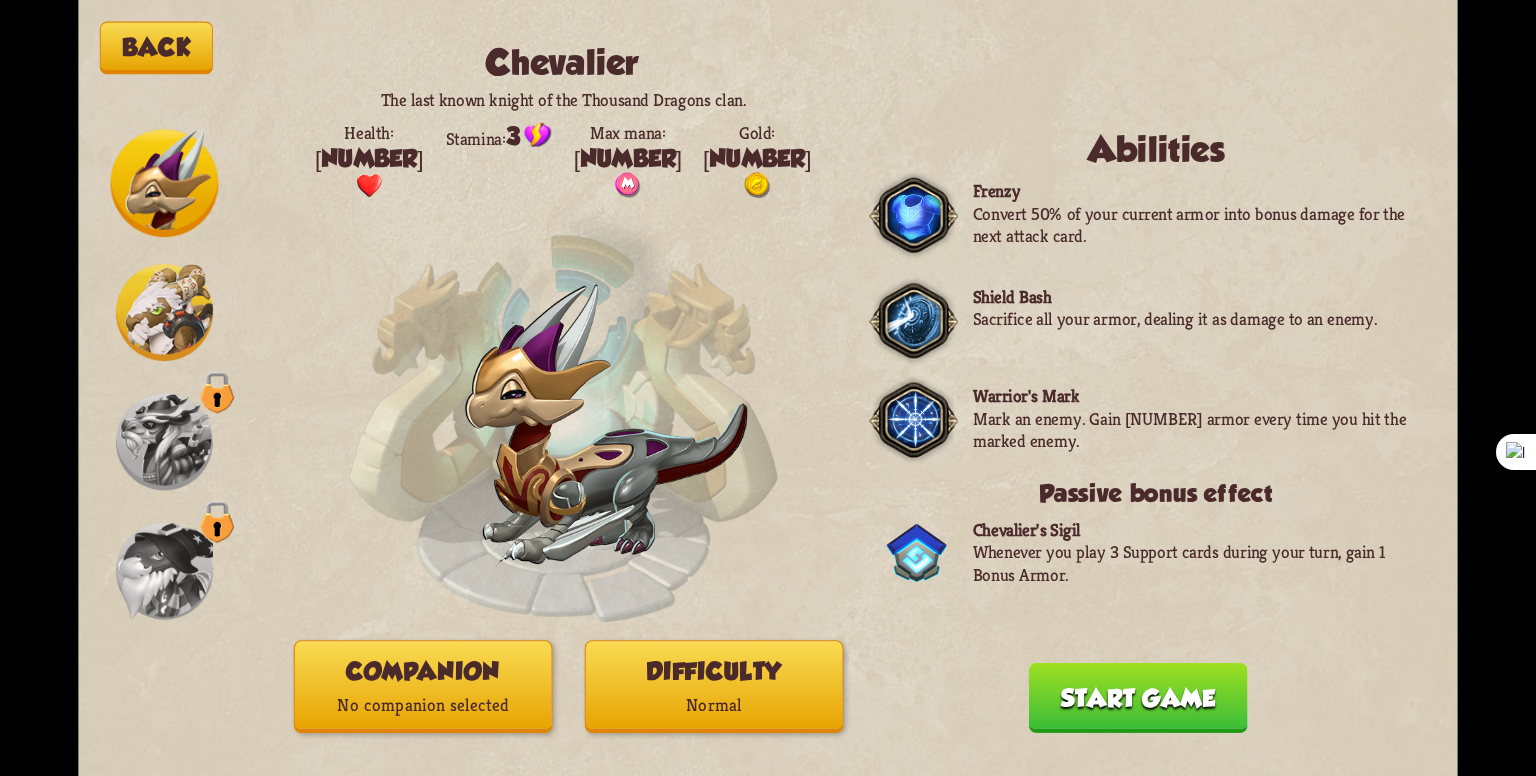 click at bounding box center [165, 183] 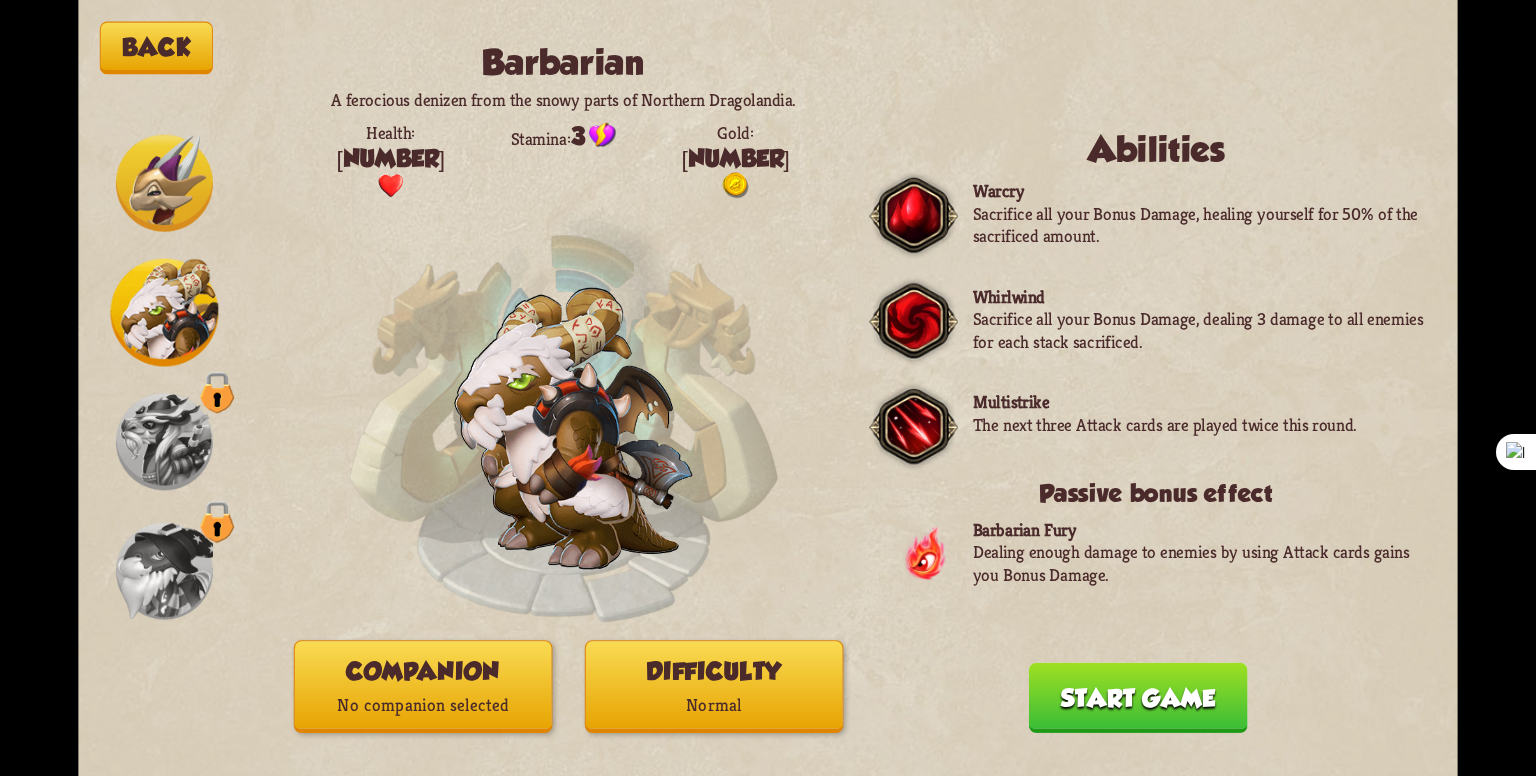 click at bounding box center [164, 183] 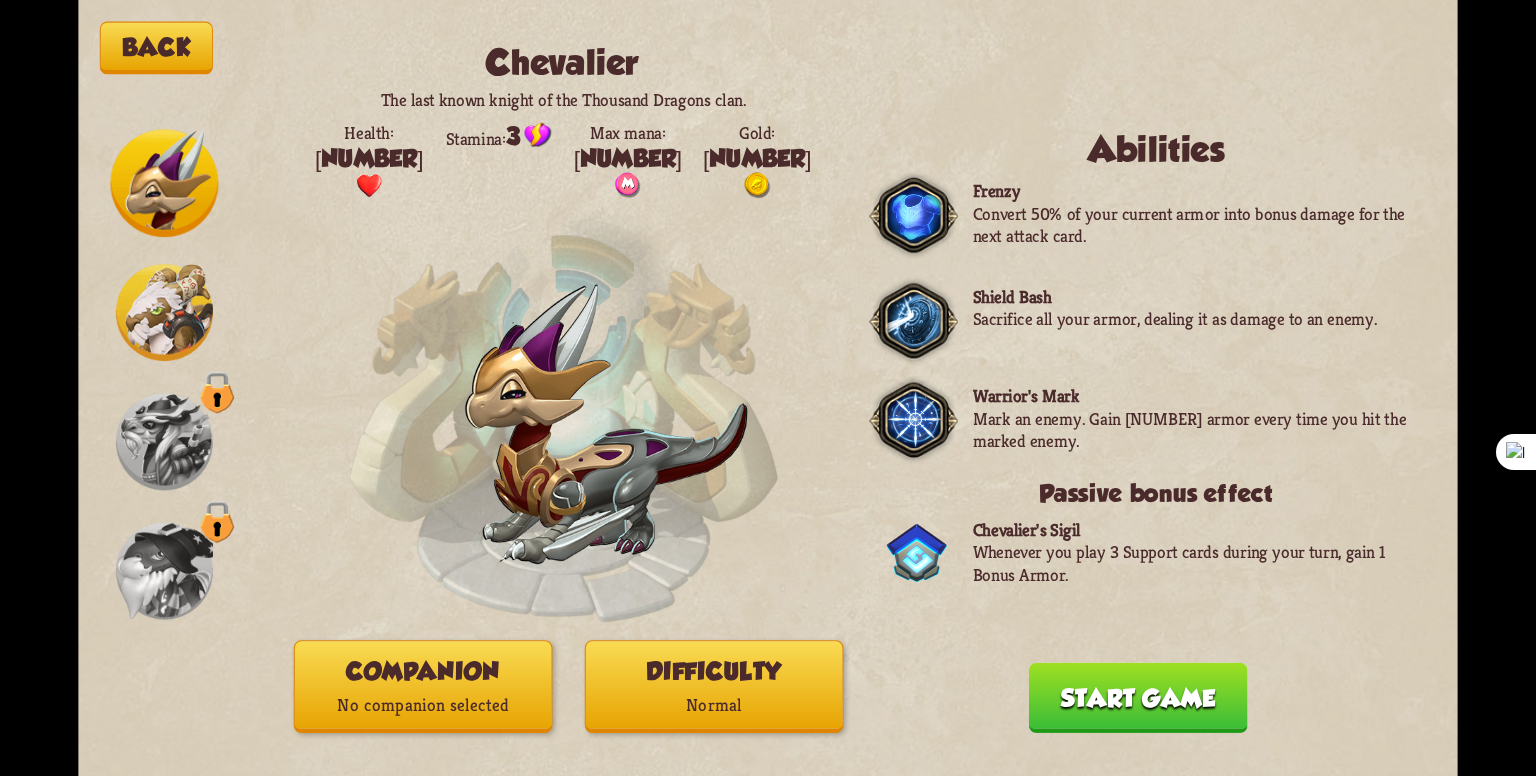 click at bounding box center (165, 183) 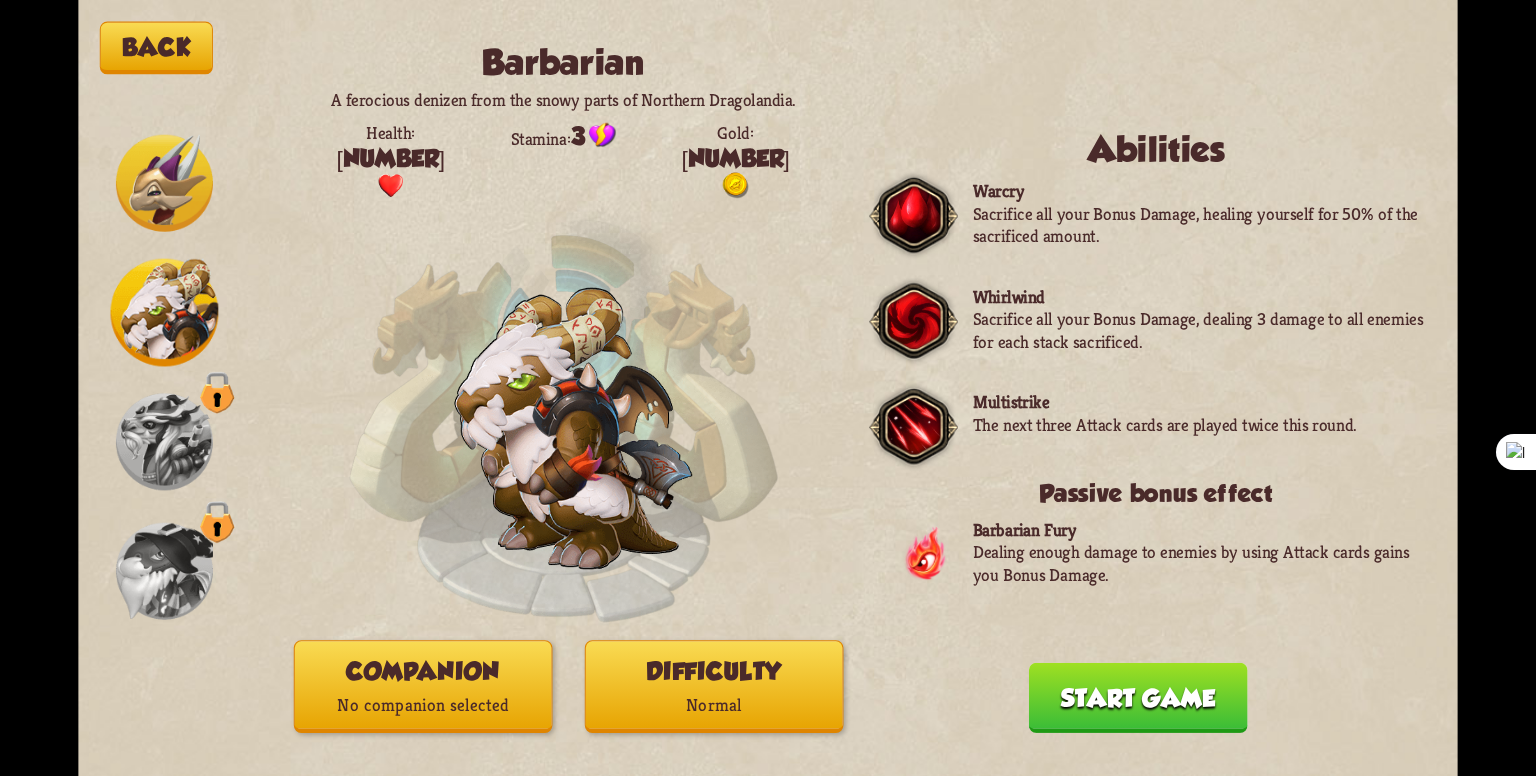 click at bounding box center [164, 183] 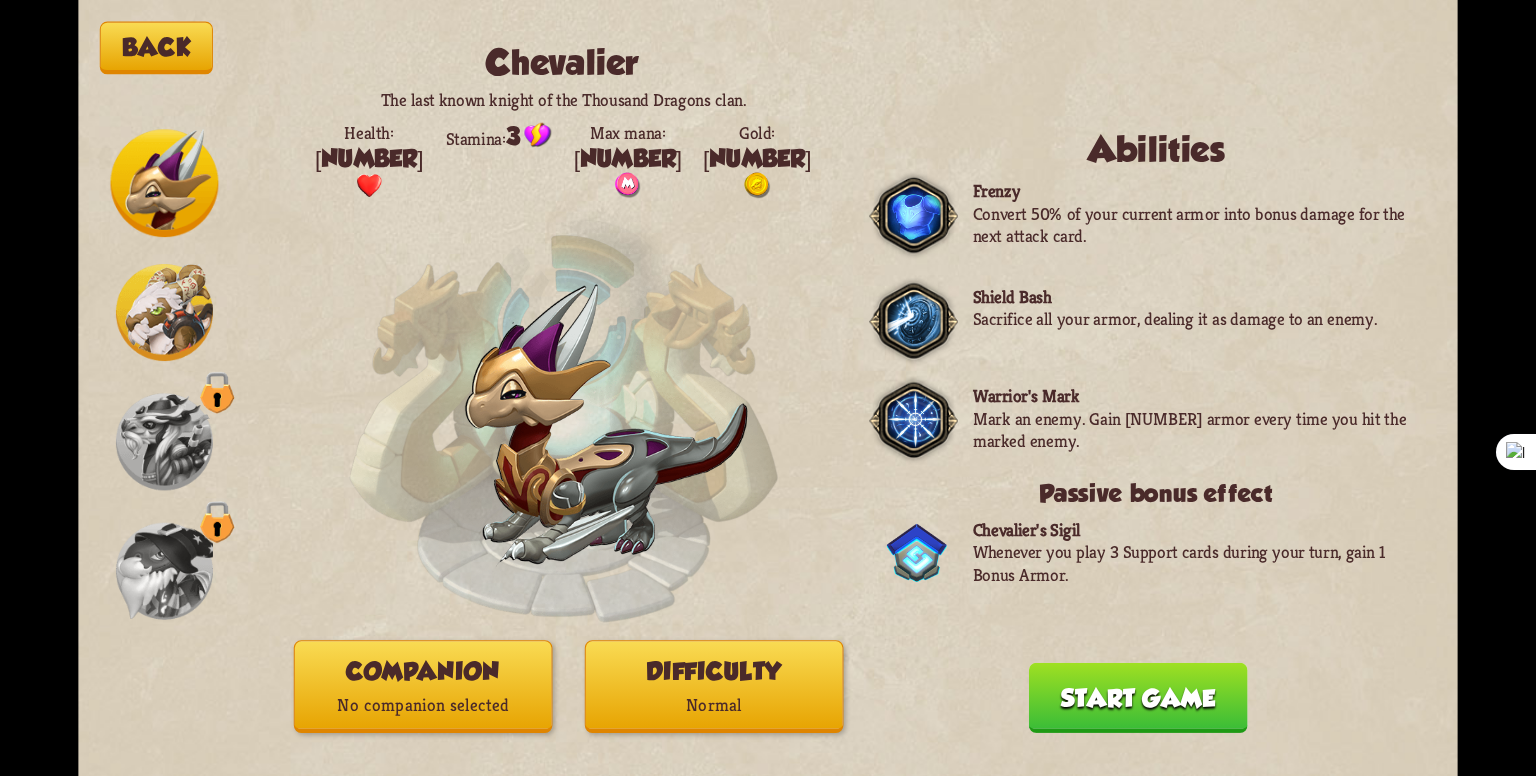 click at bounding box center [165, 183] 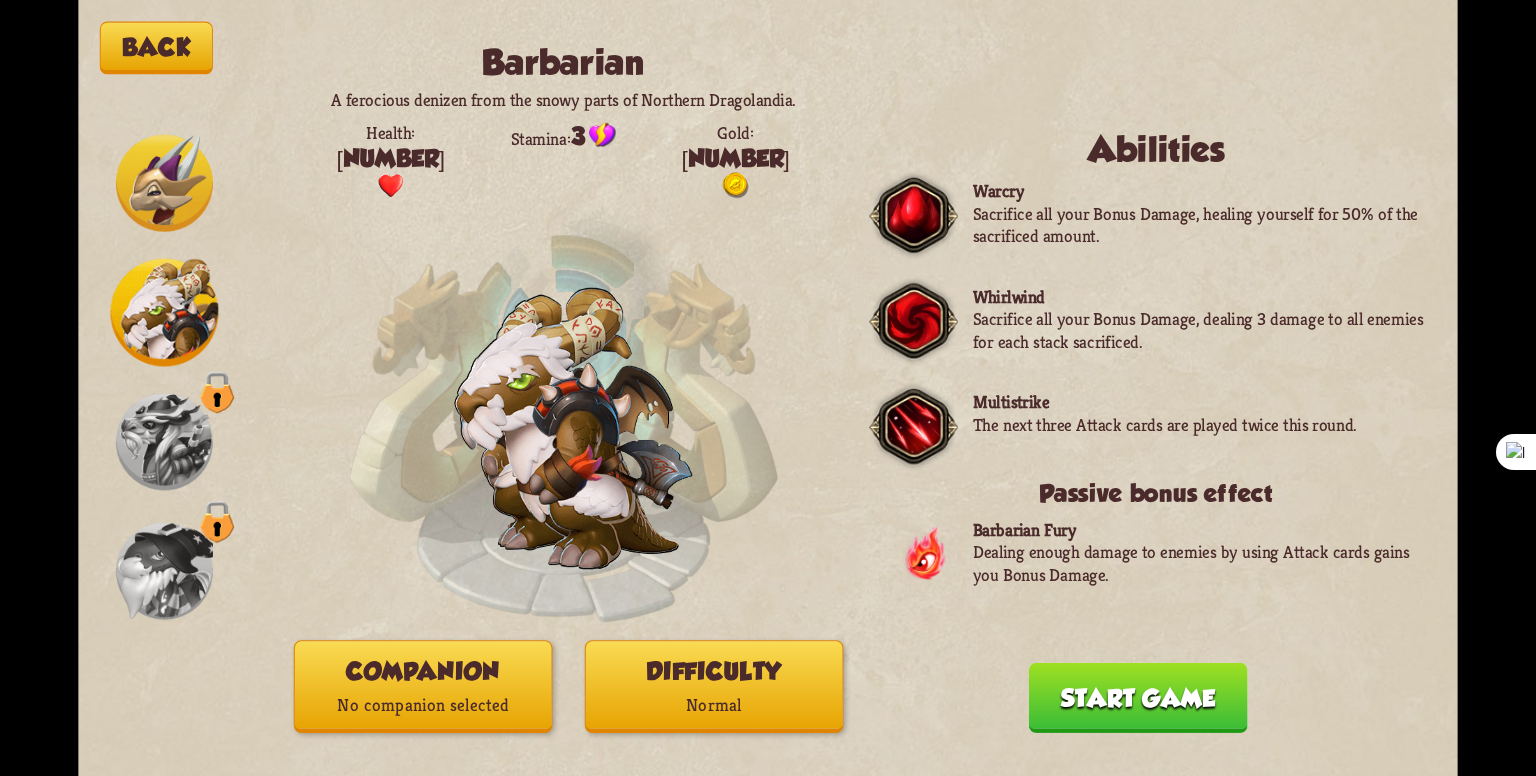 click at bounding box center [164, 183] 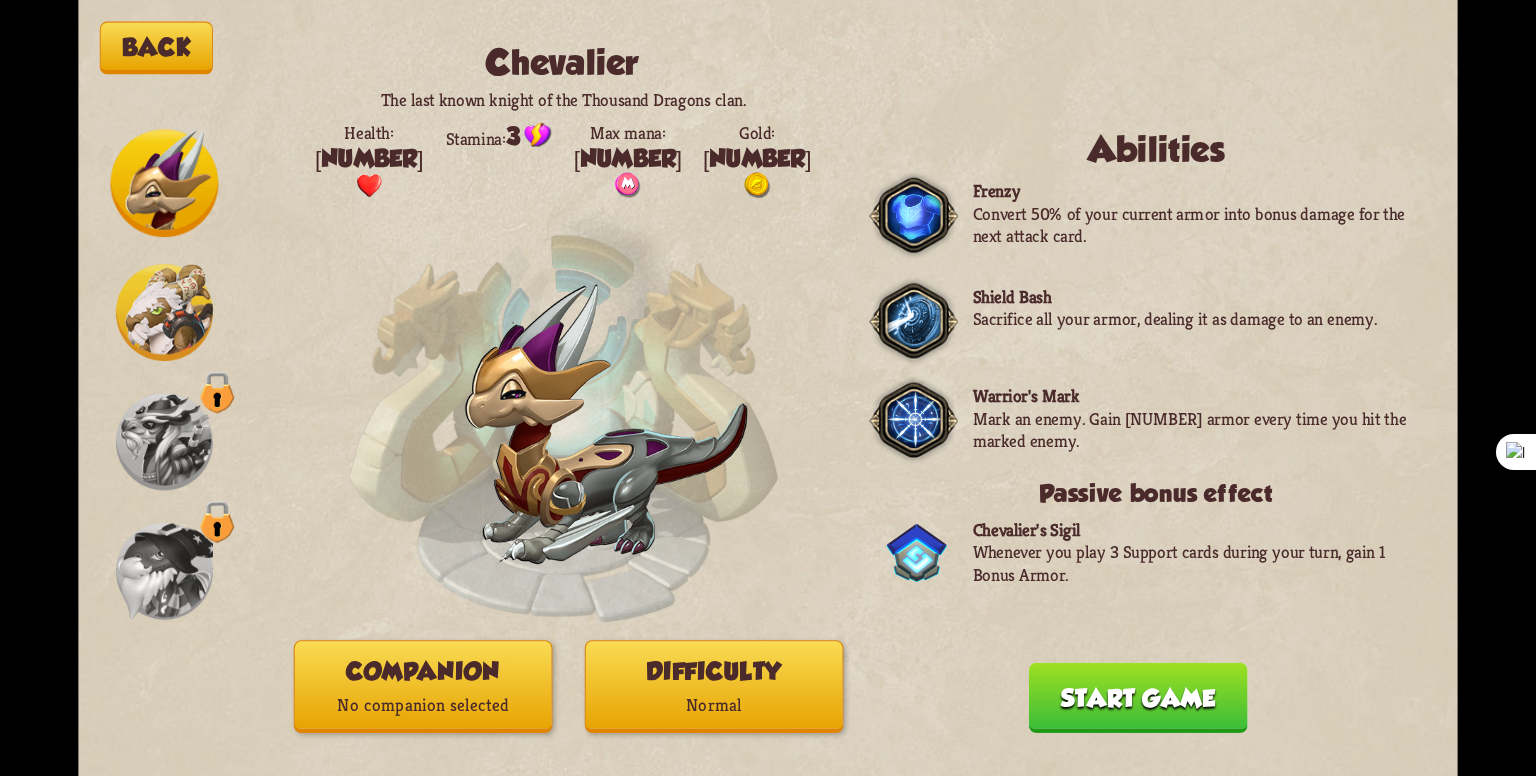 click on "Start game" at bounding box center [1138, 698] 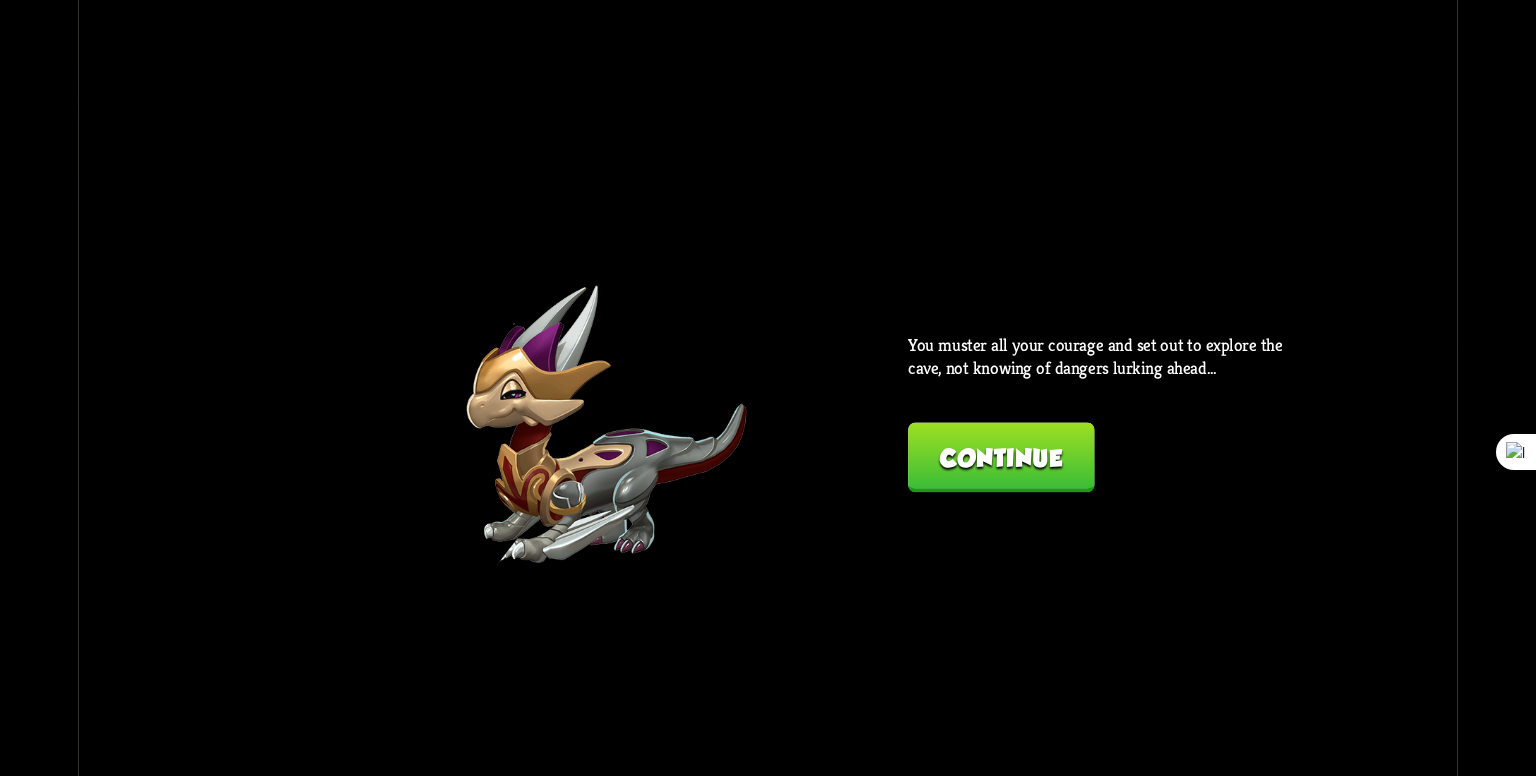 click on "Continue" at bounding box center [1001, 457] 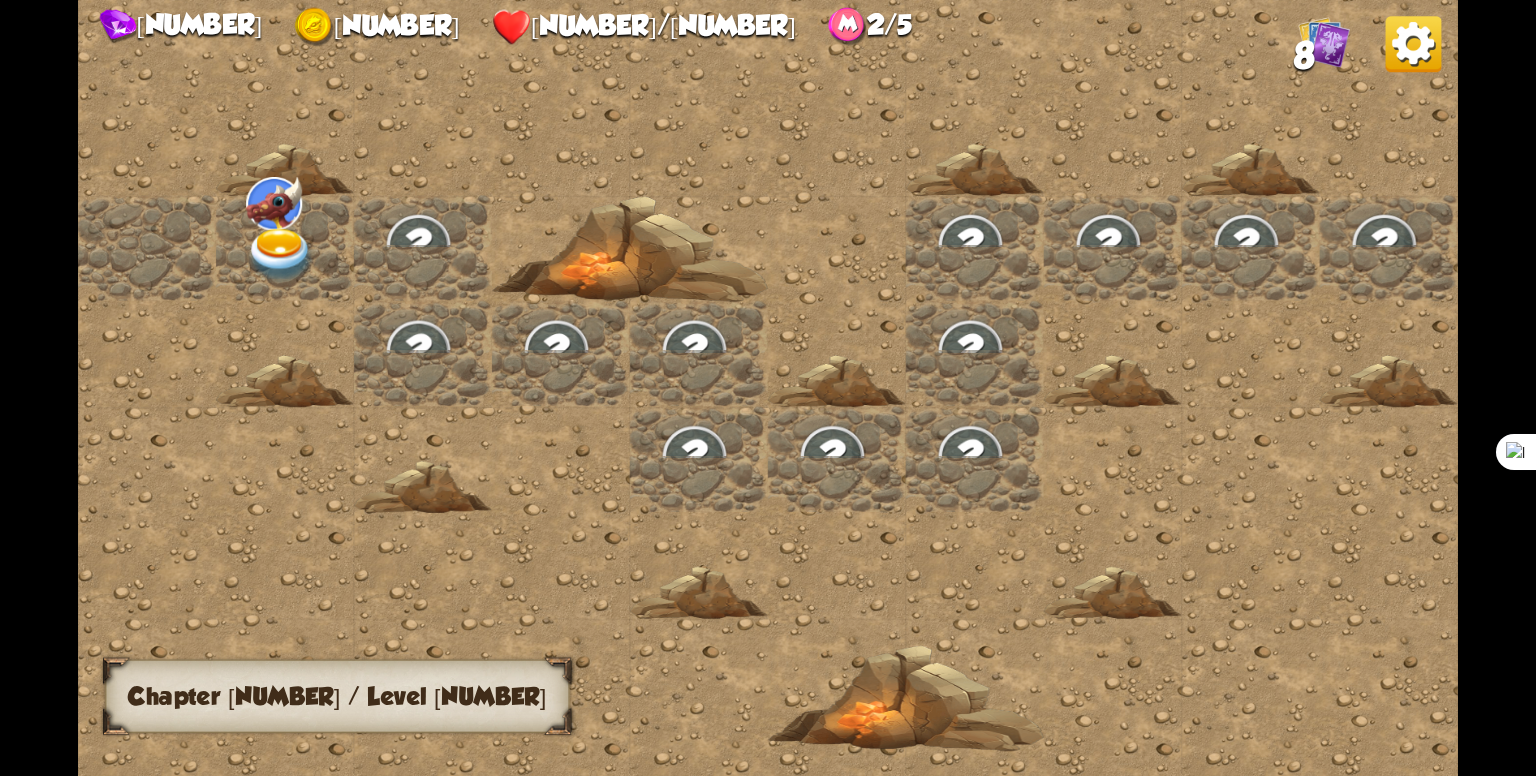 click at bounding box center [280, 255] 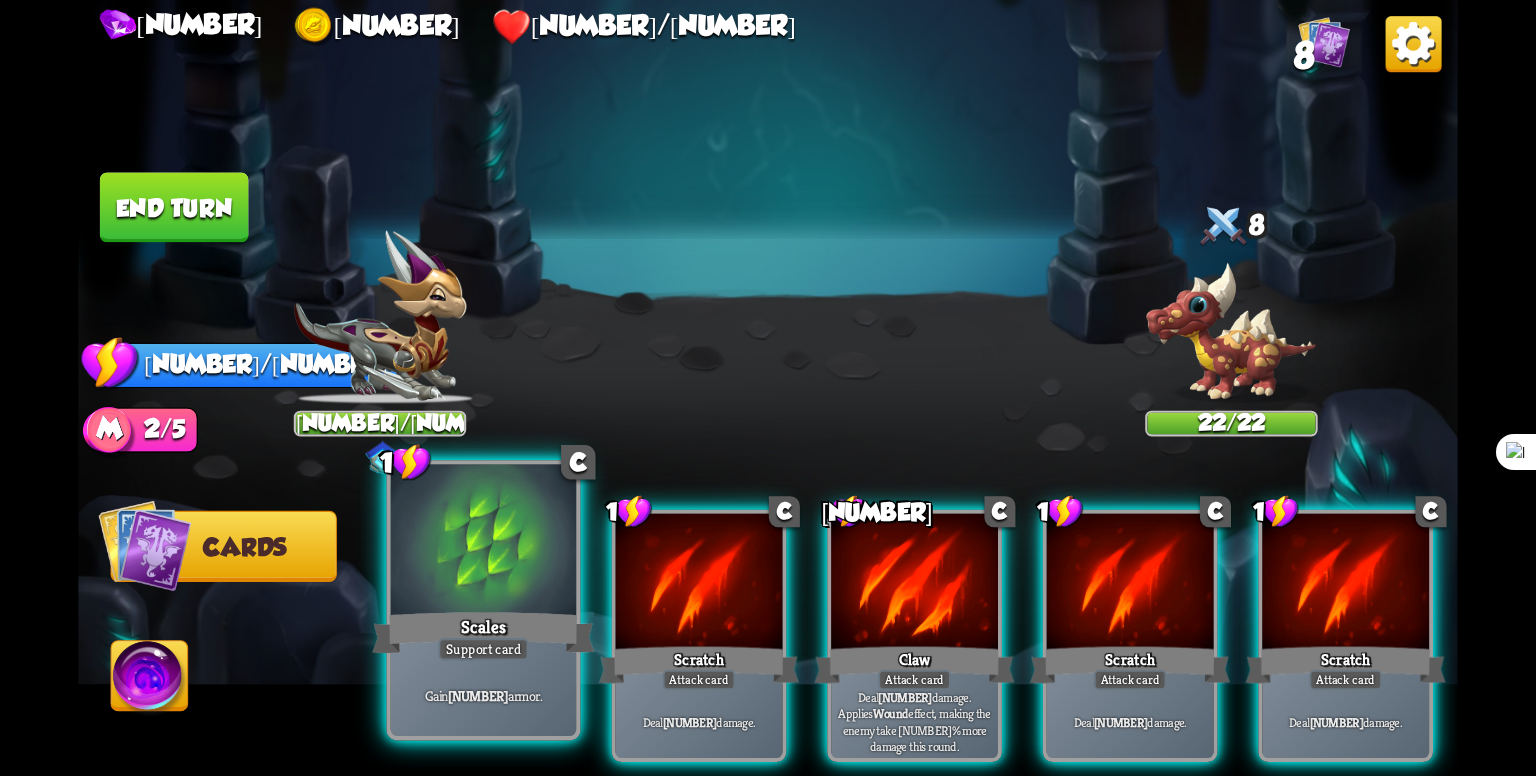 click on "Scales" at bounding box center (483, 633) 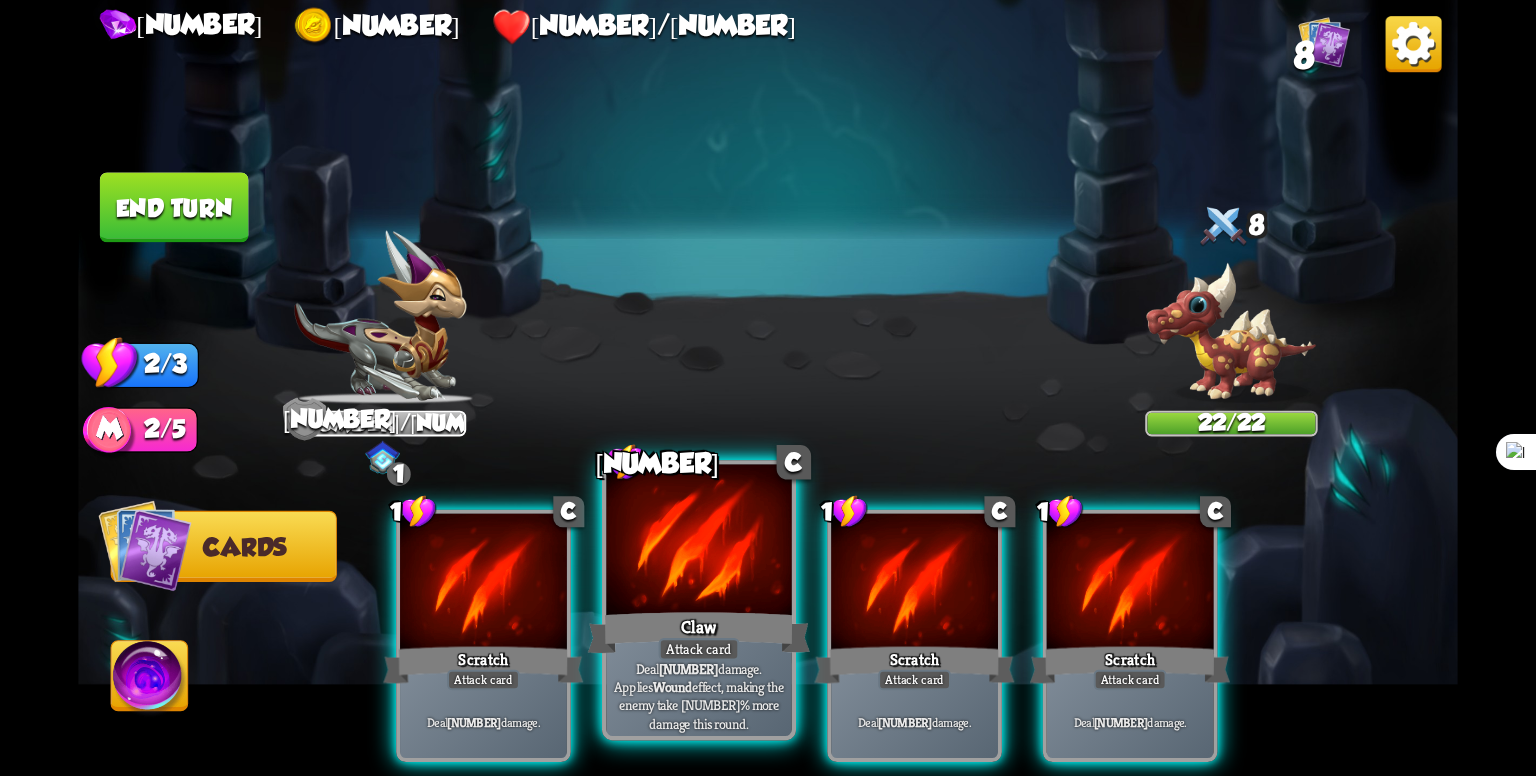 click at bounding box center [483, 584] 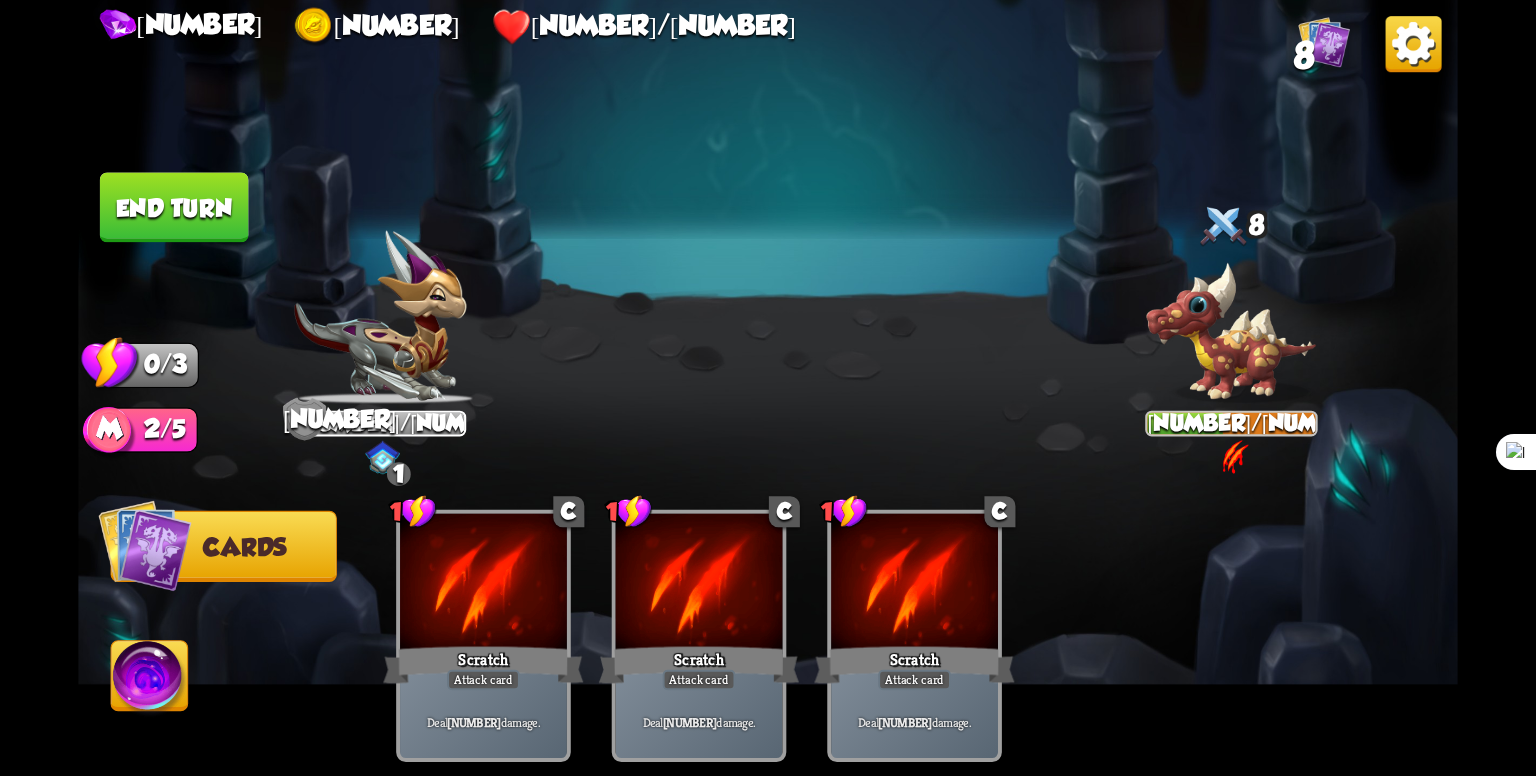 click on "End turn" at bounding box center [174, 207] 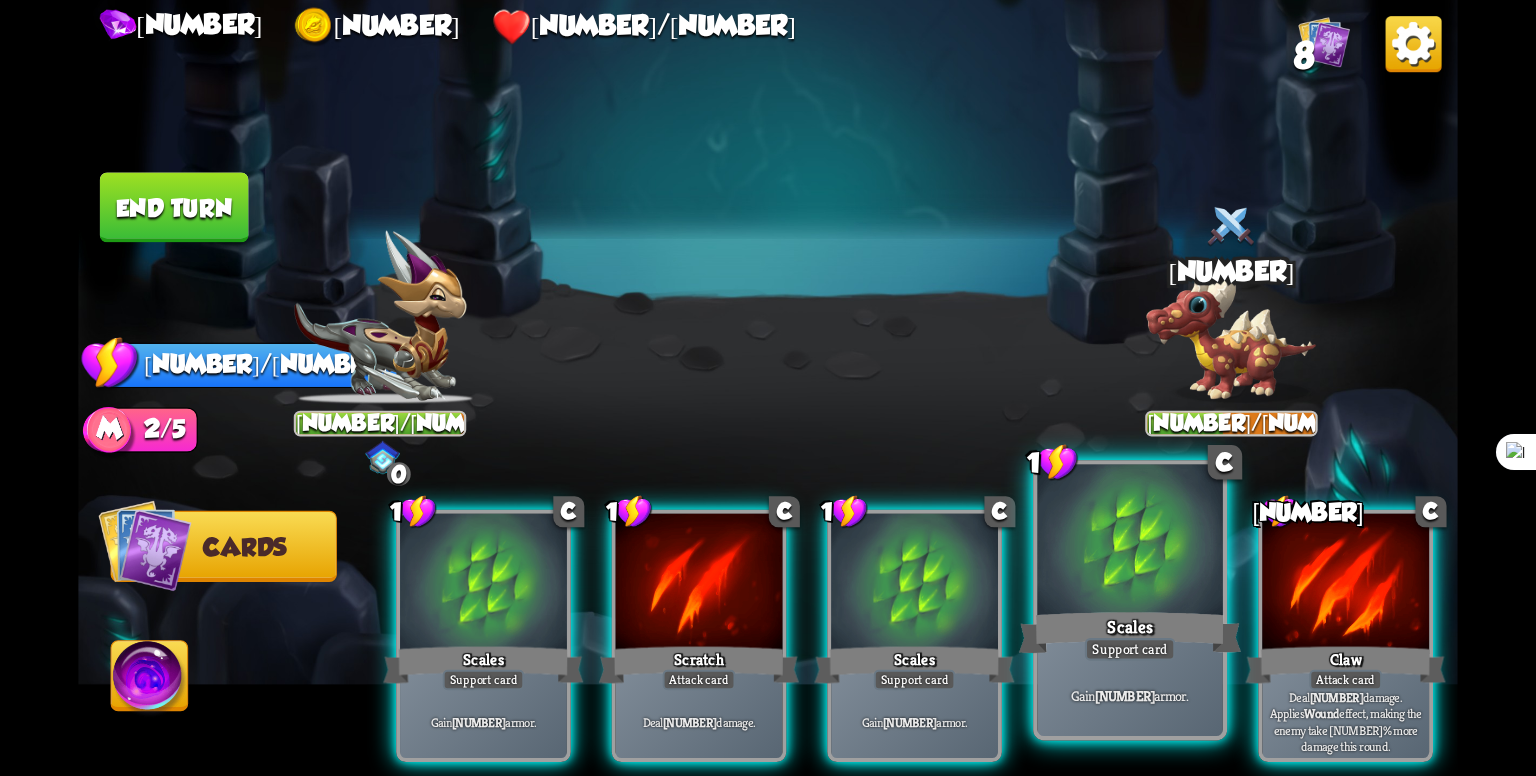 click at bounding box center [483, 584] 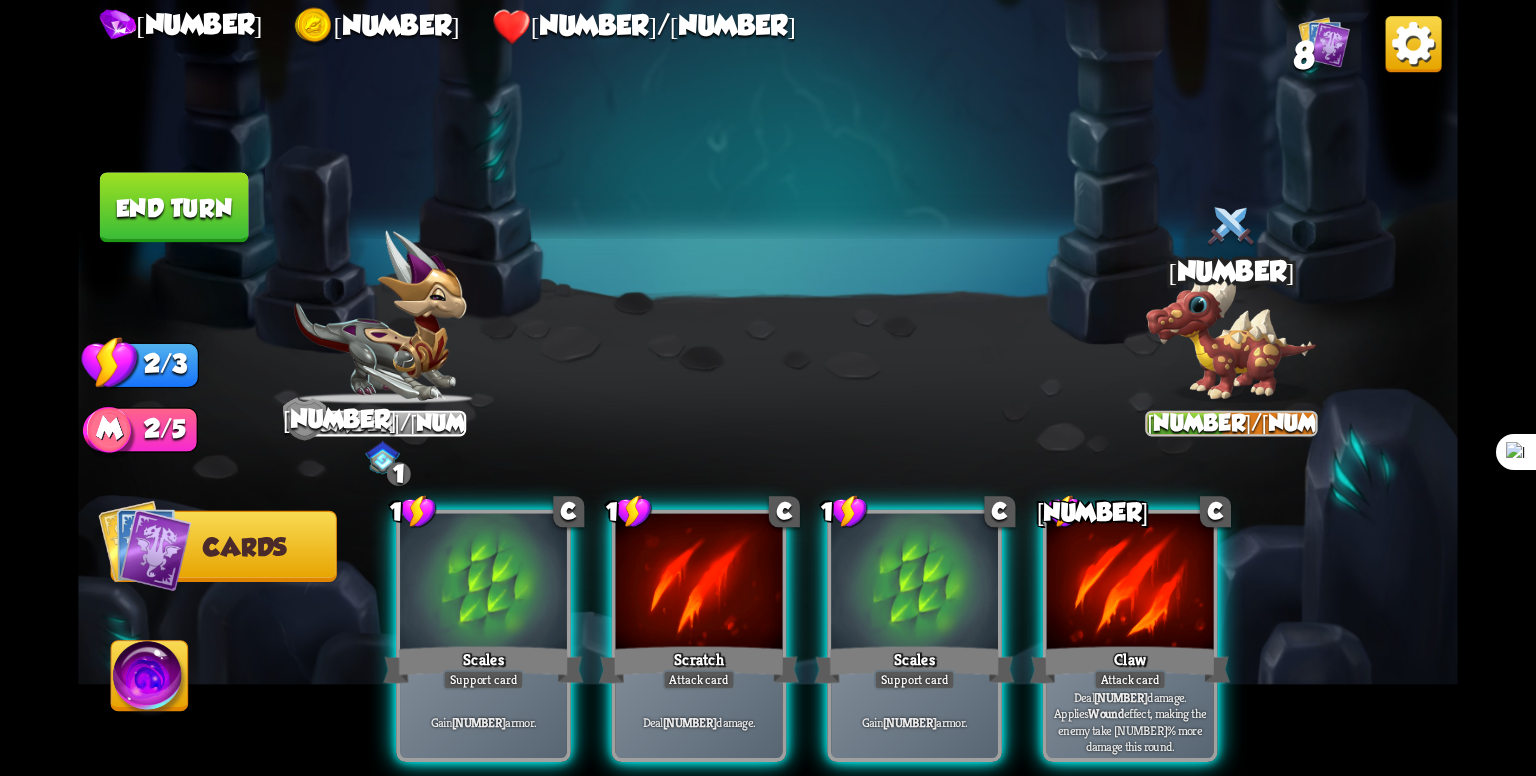 click at bounding box center (483, 584) 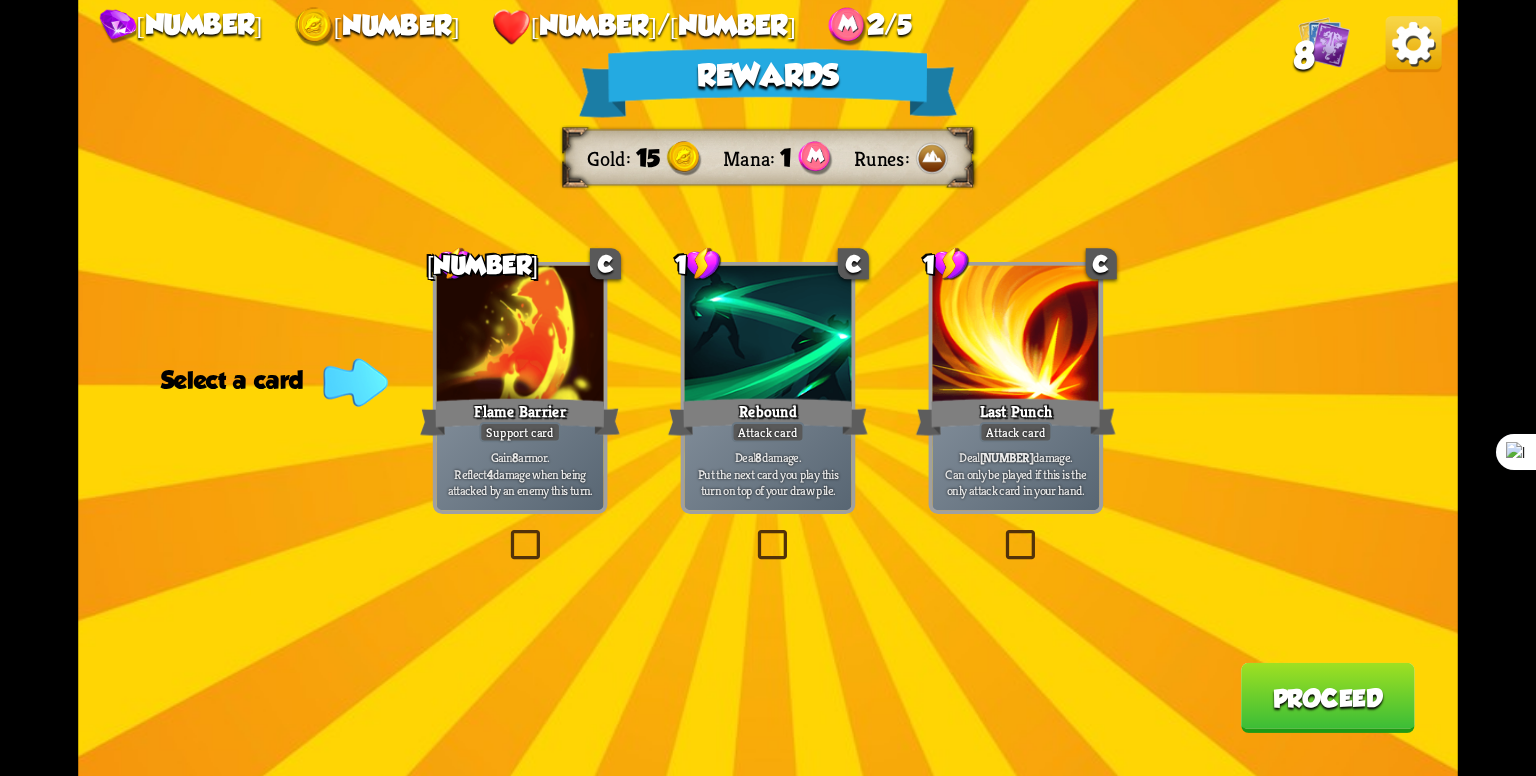 click at bounding box center (506, 534) 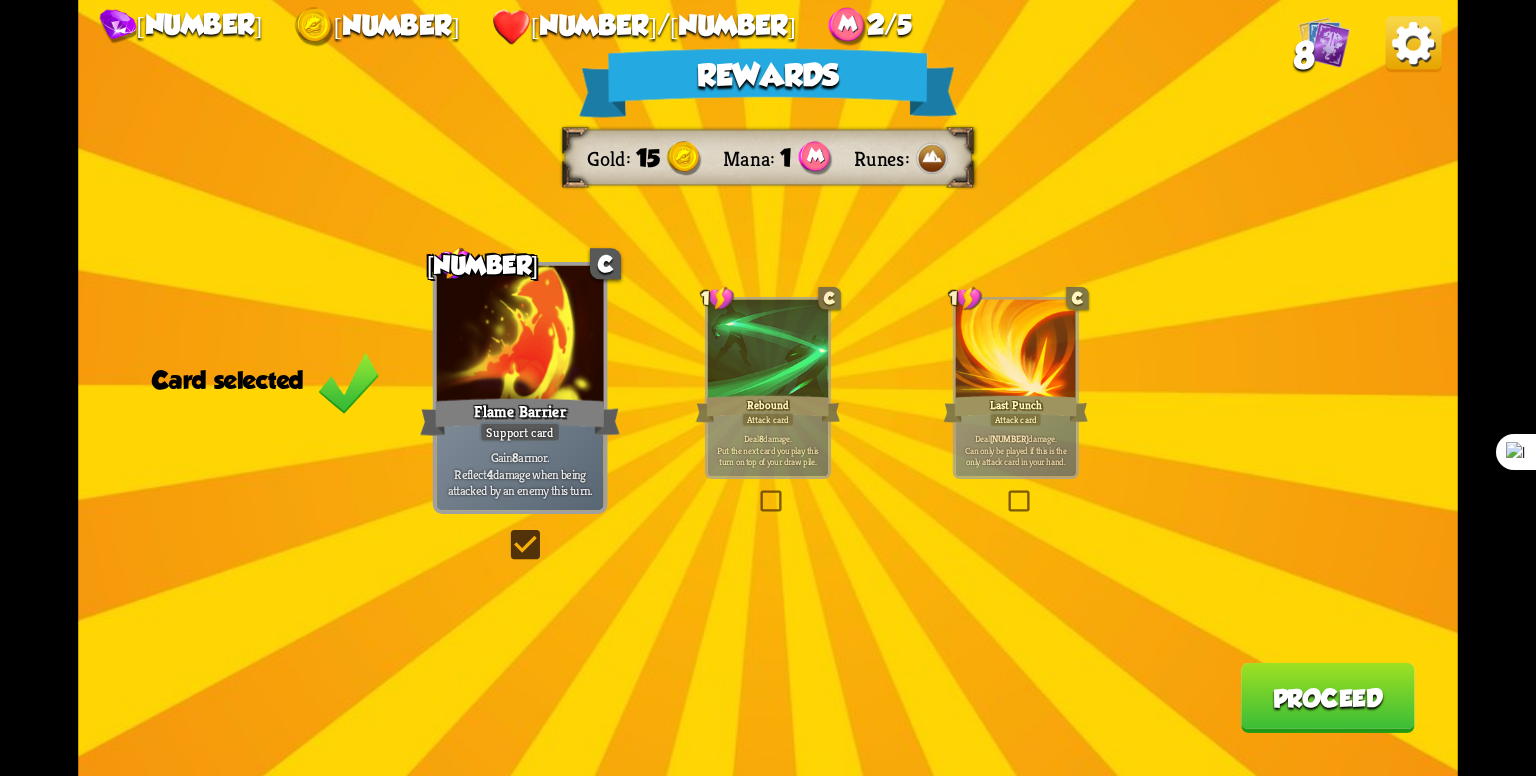 click on "Proceed" at bounding box center (1328, 698) 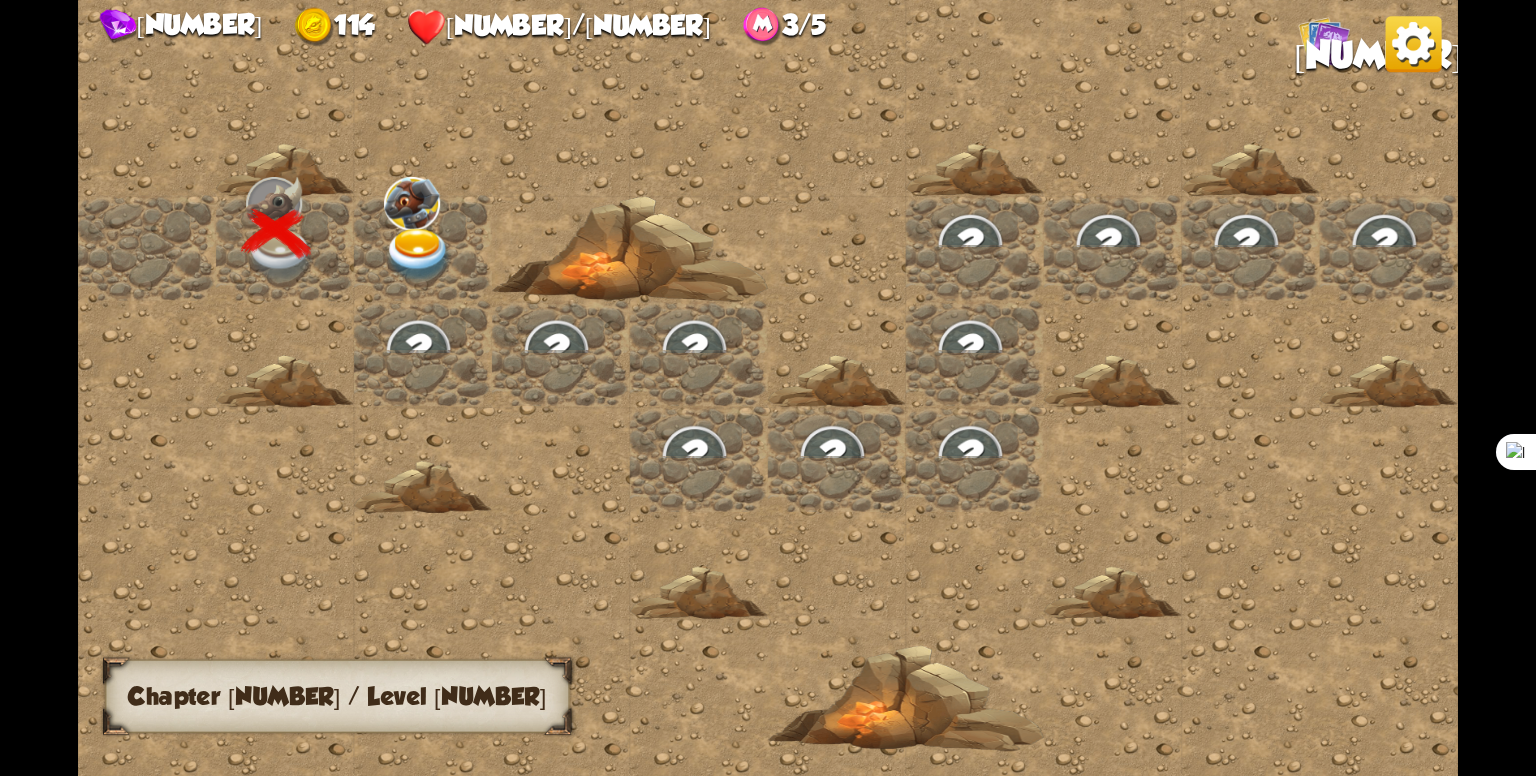 click at bounding box center [418, 255] 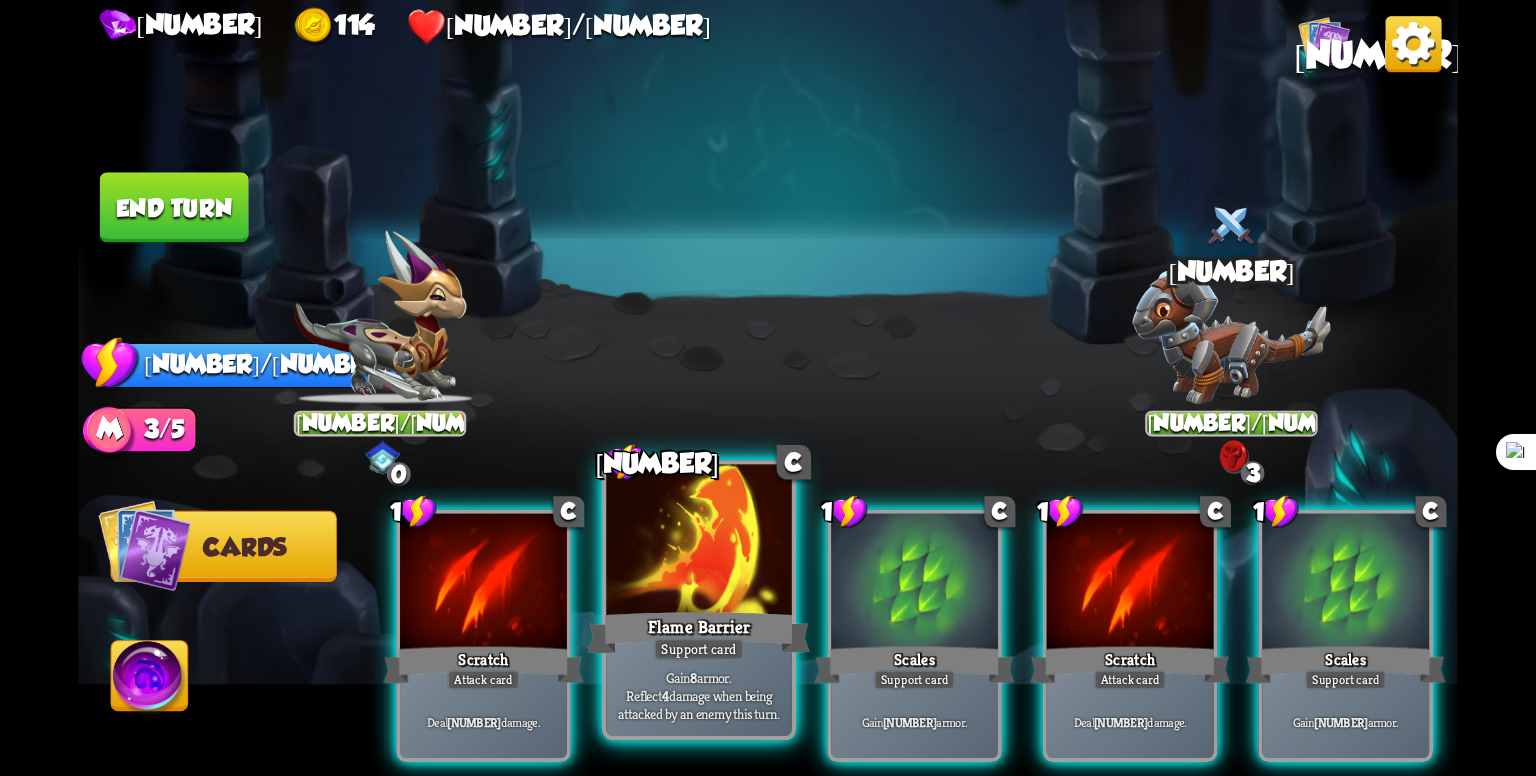 click at bounding box center [483, 584] 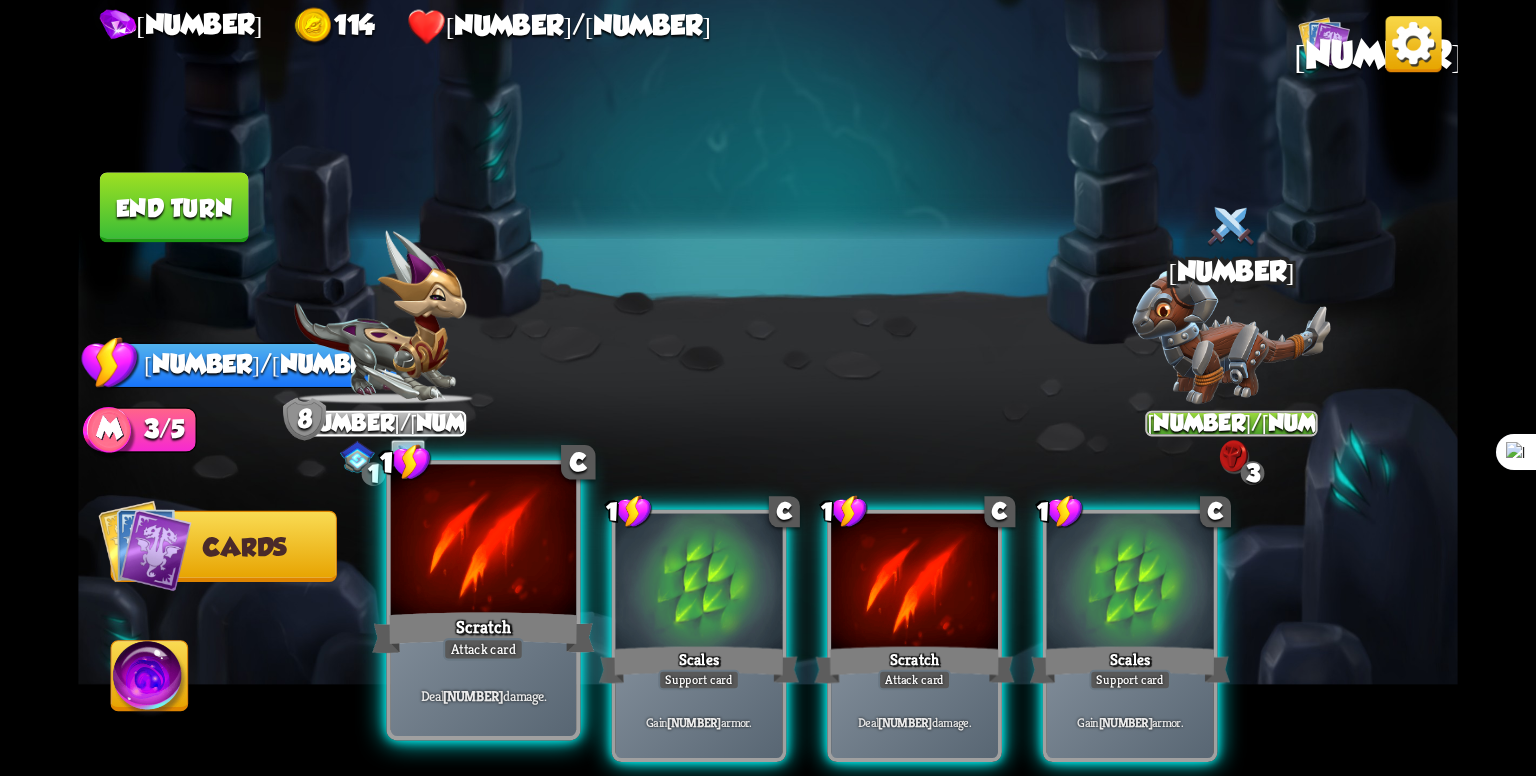click on "Attack card" at bounding box center (483, 649) 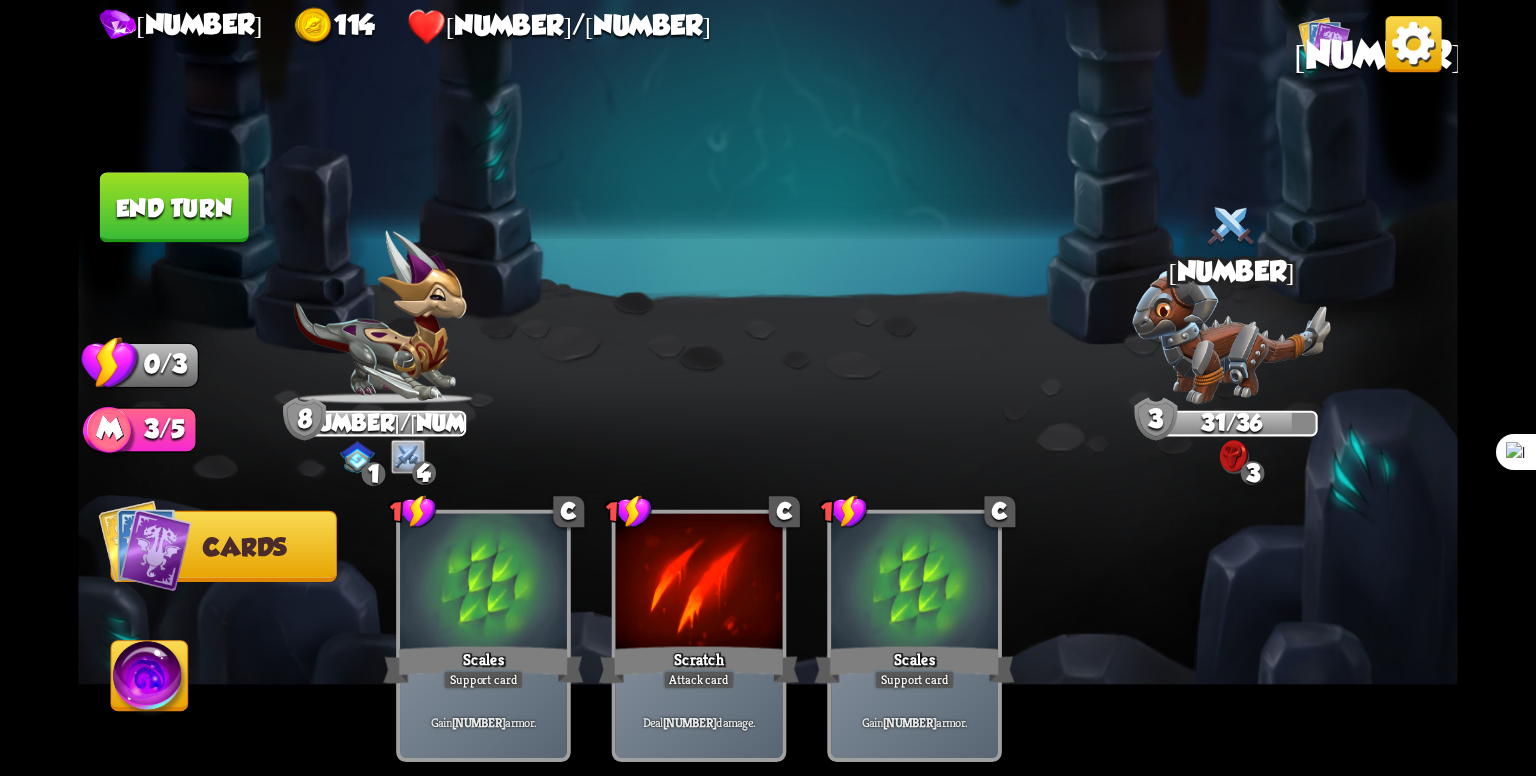 click on "End turn" at bounding box center [174, 207] 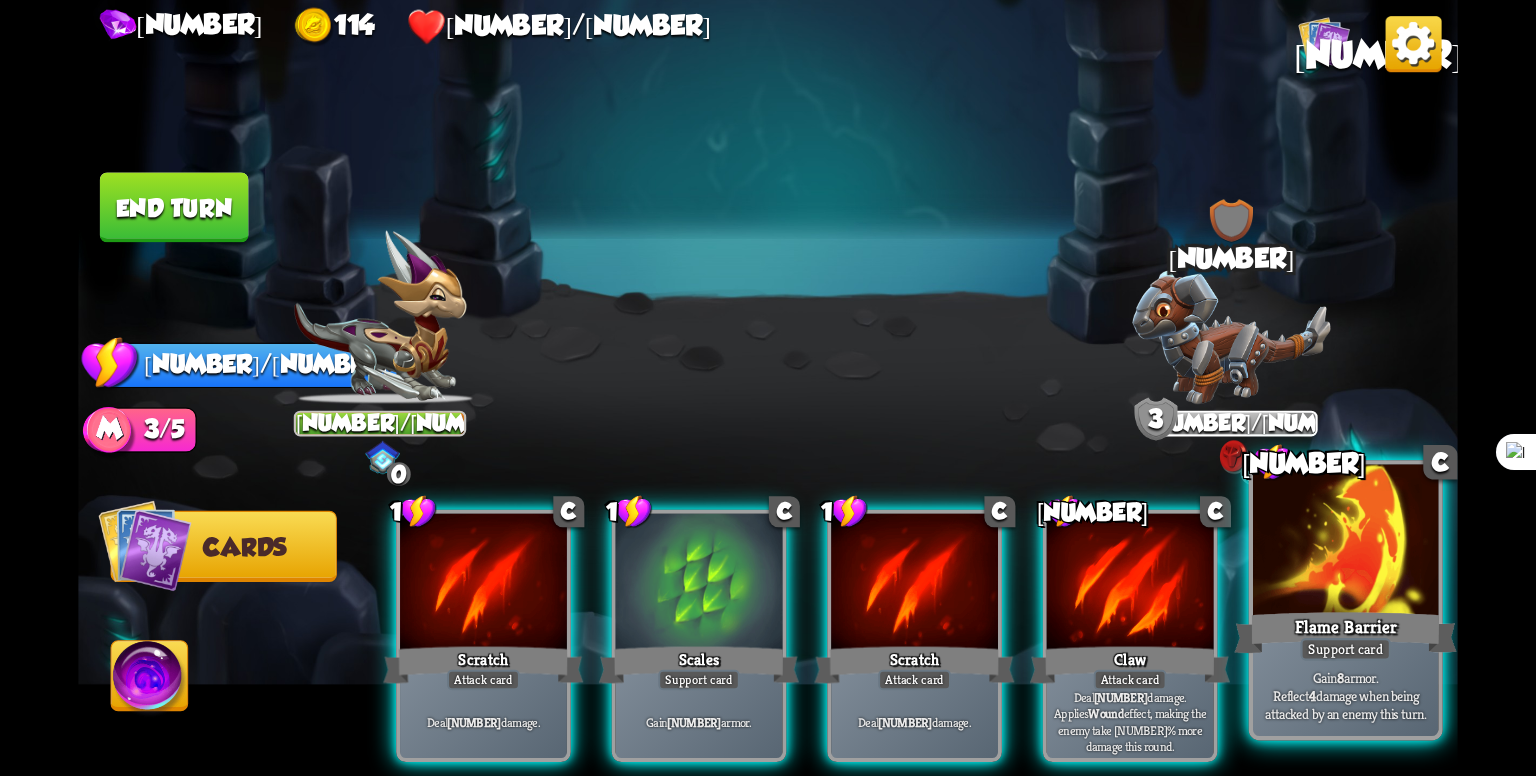 click at bounding box center [483, 584] 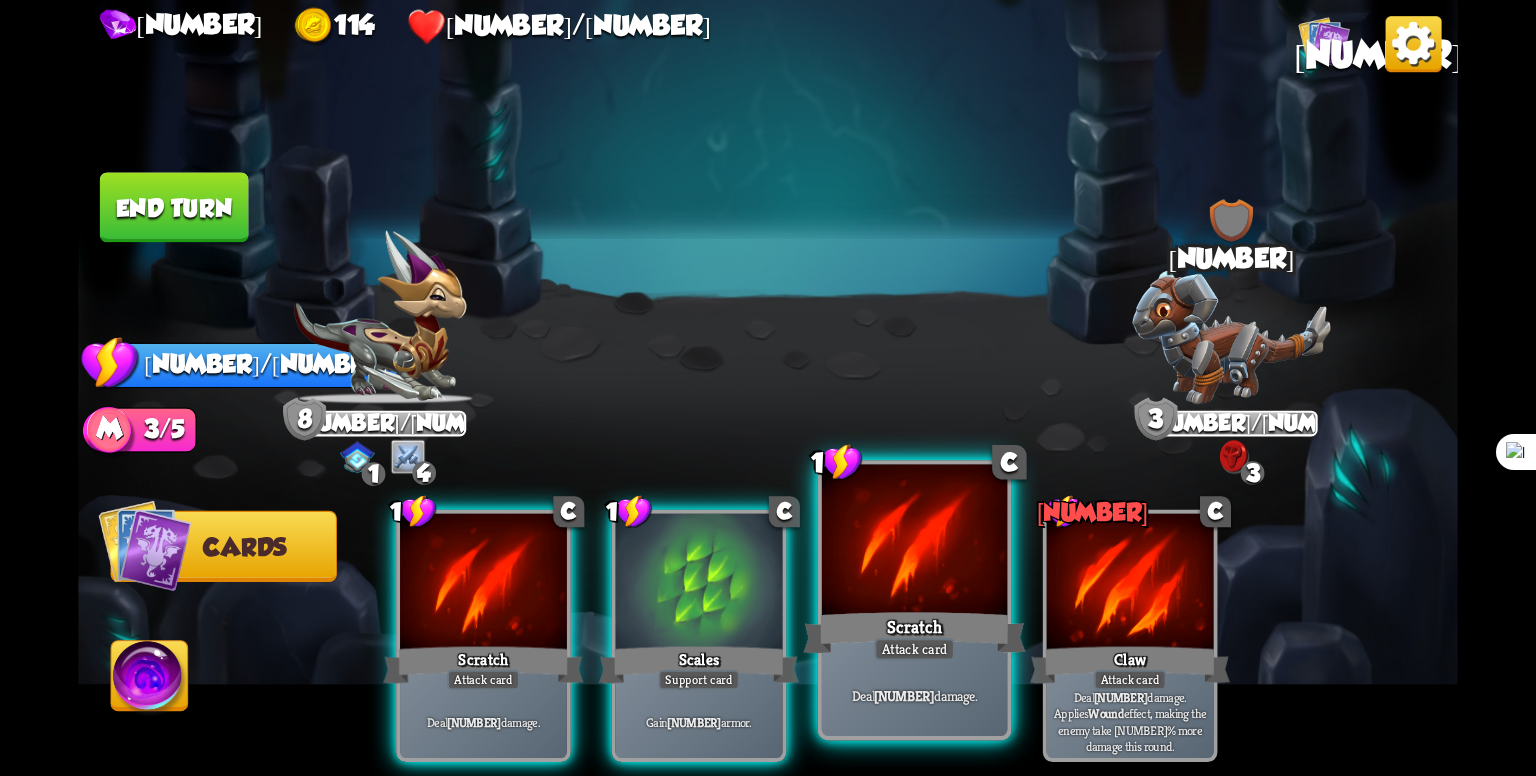 click at bounding box center (483, 584) 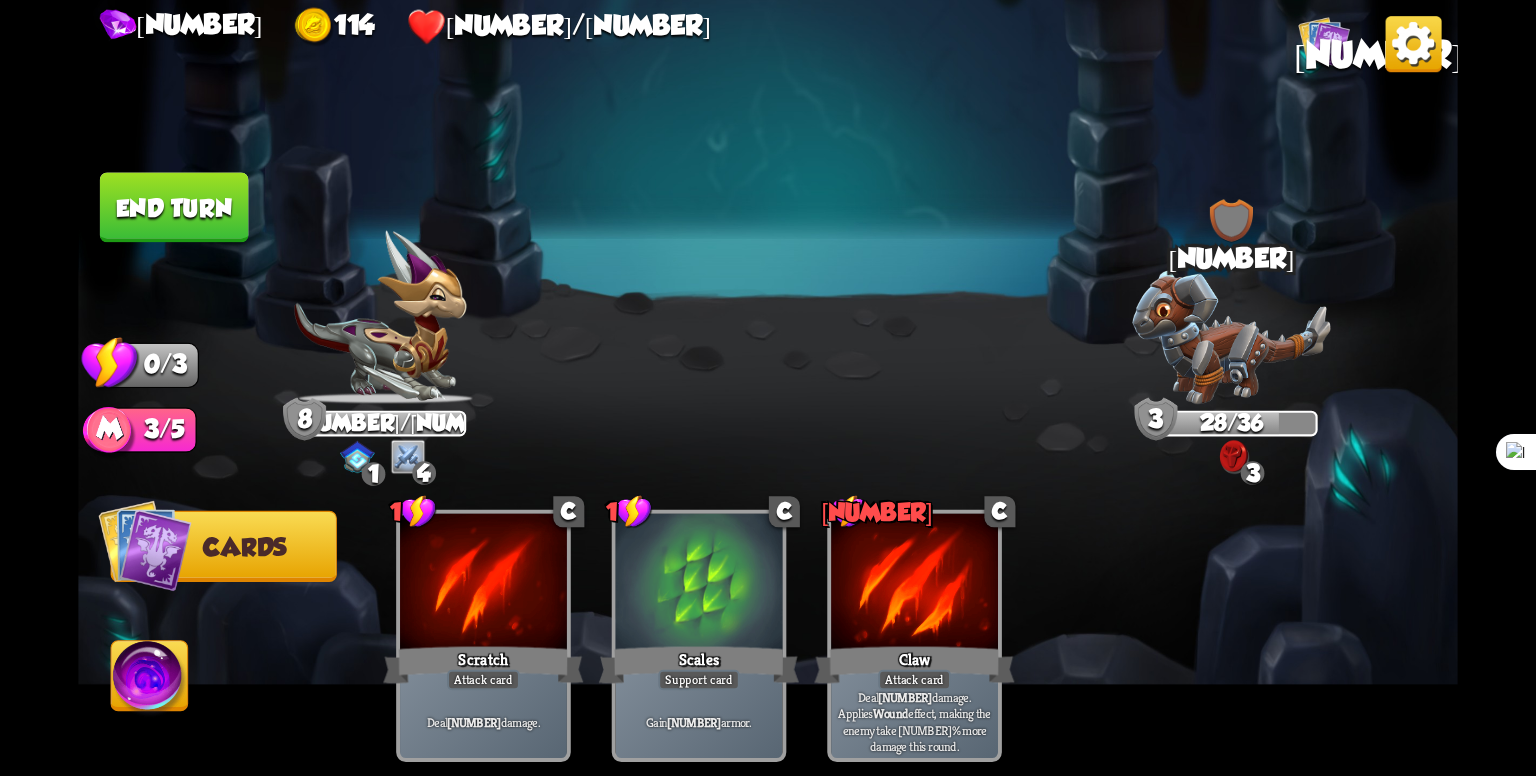 click on "End turn" at bounding box center (174, 207) 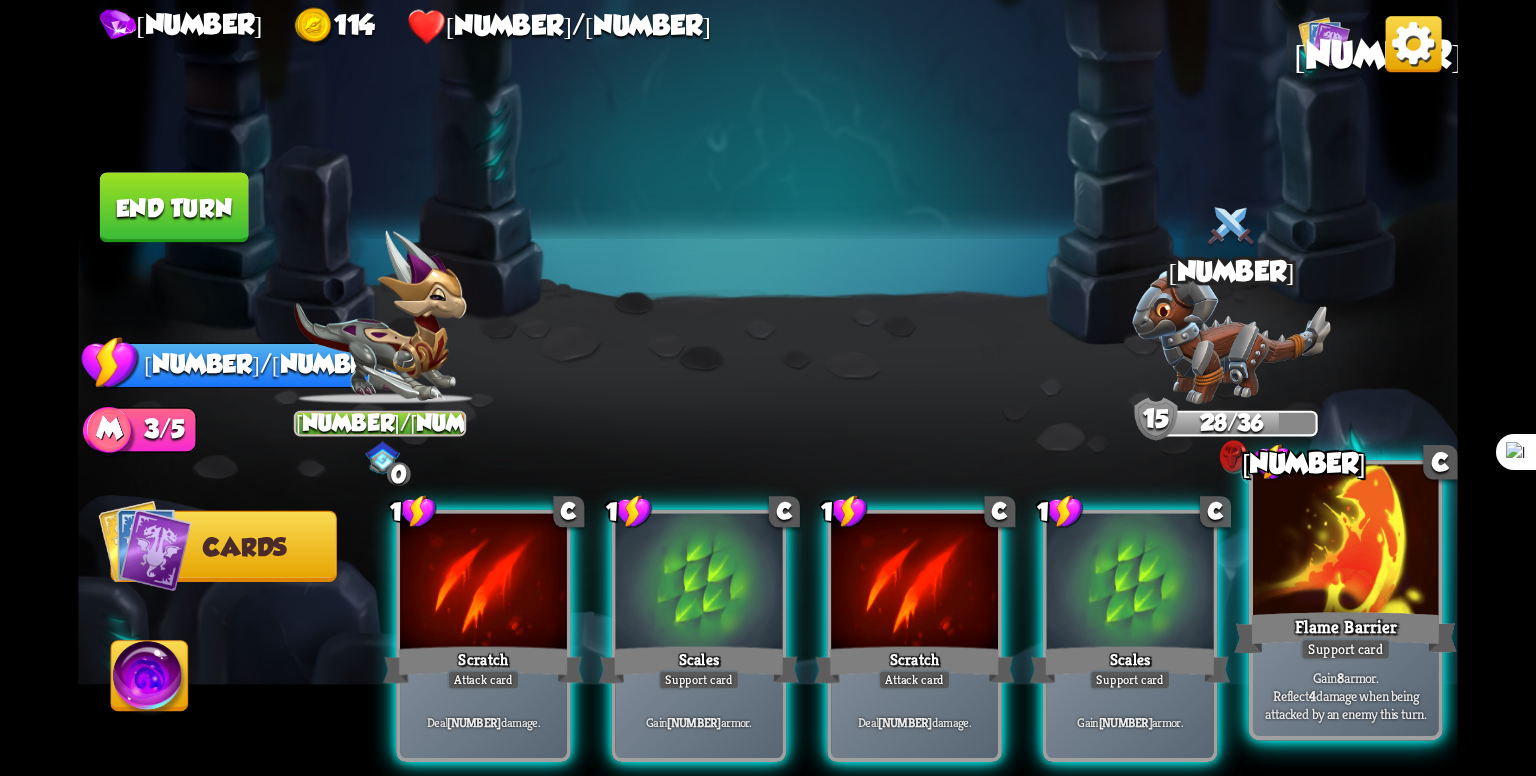 click at bounding box center [483, 584] 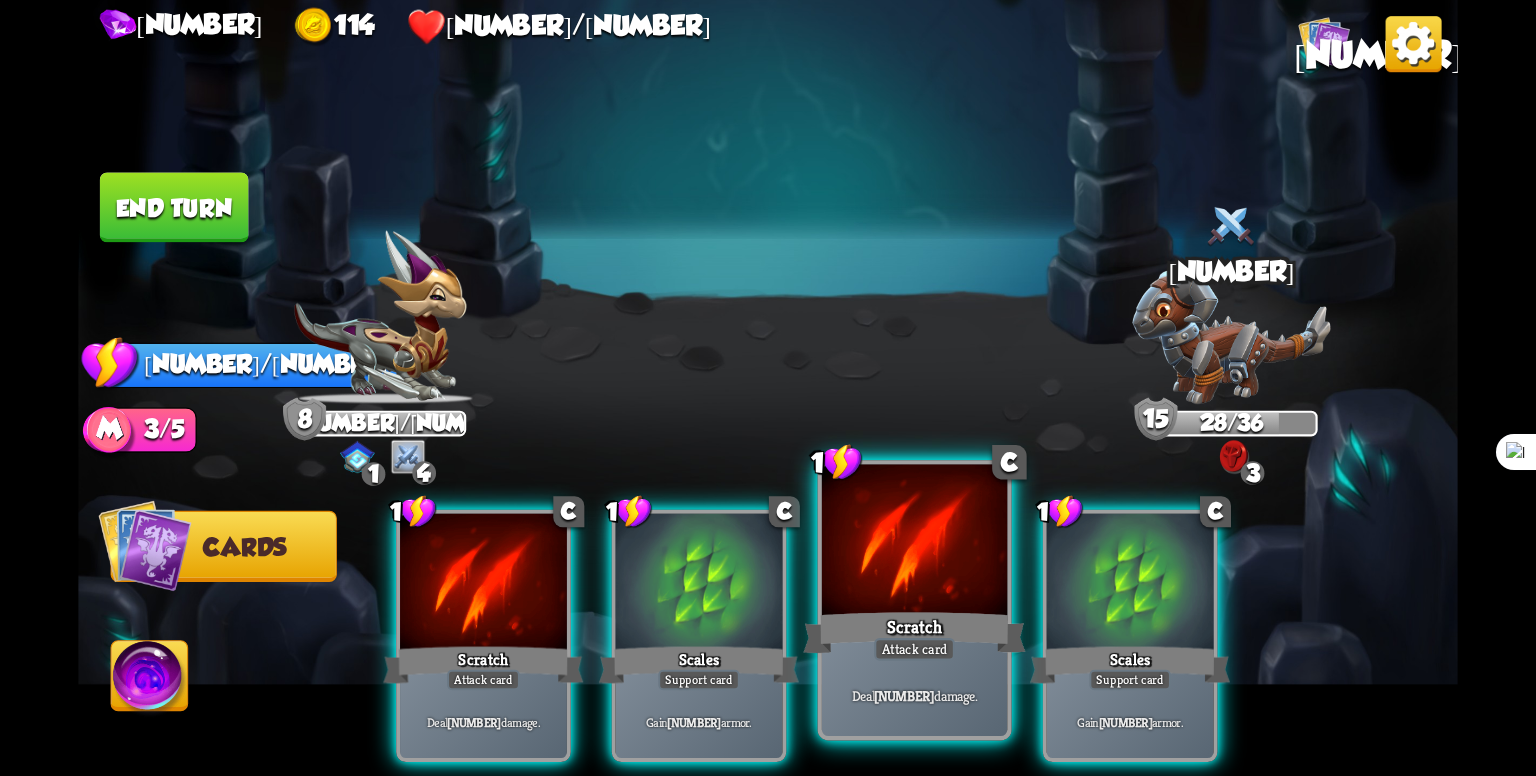 click on "Scratch" at bounding box center (483, 665) 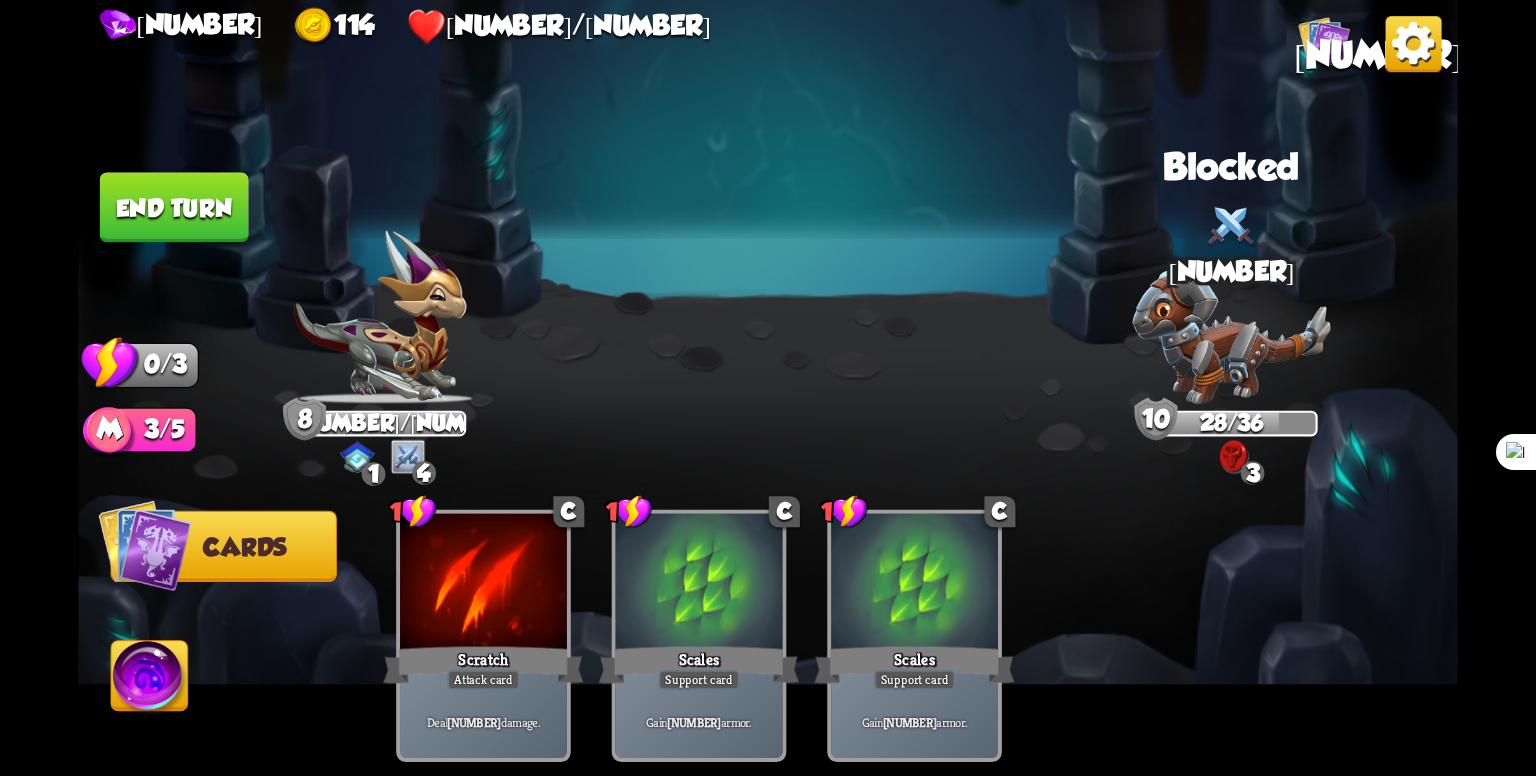 click on "End turn" at bounding box center [174, 207] 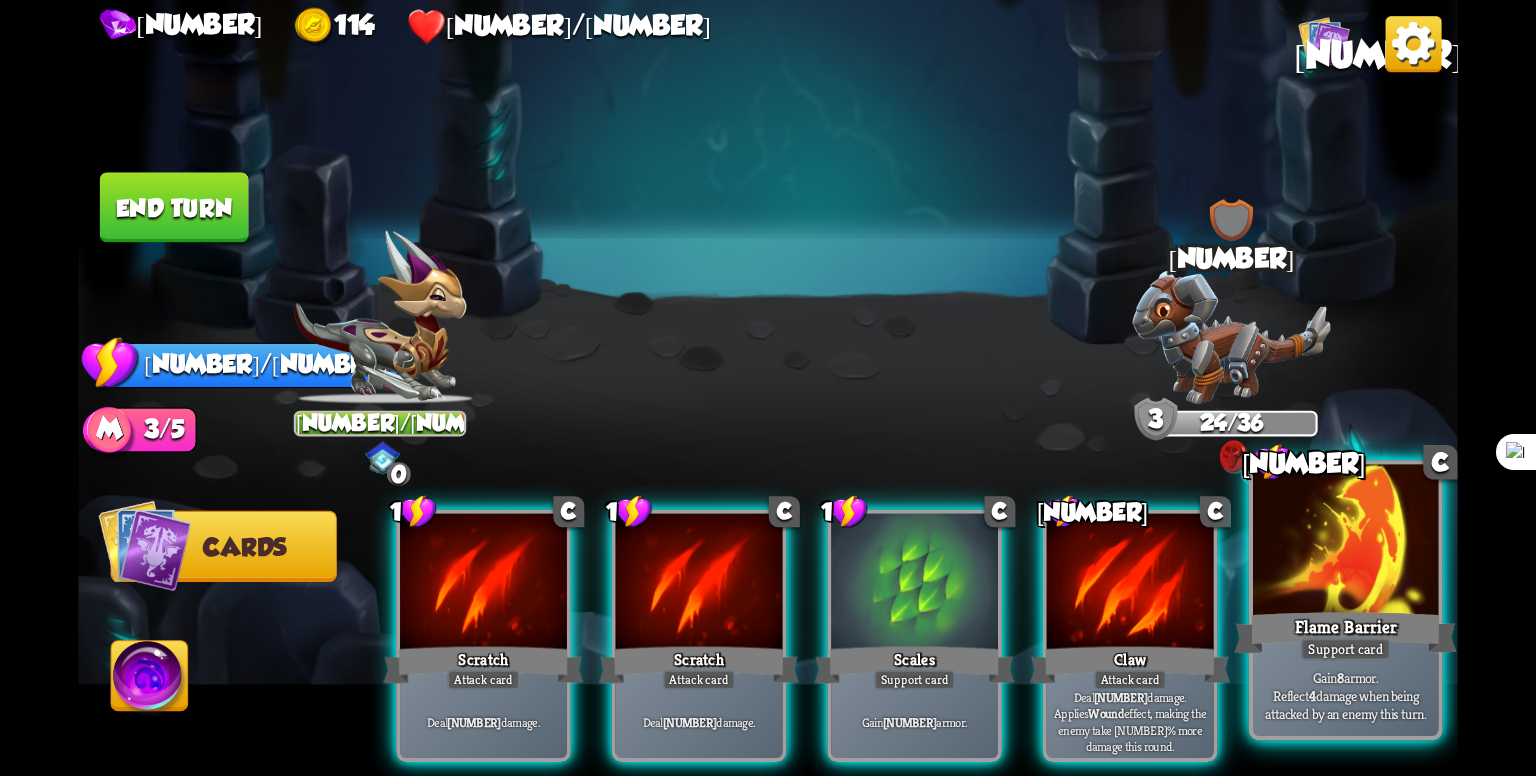 click at bounding box center (483, 584) 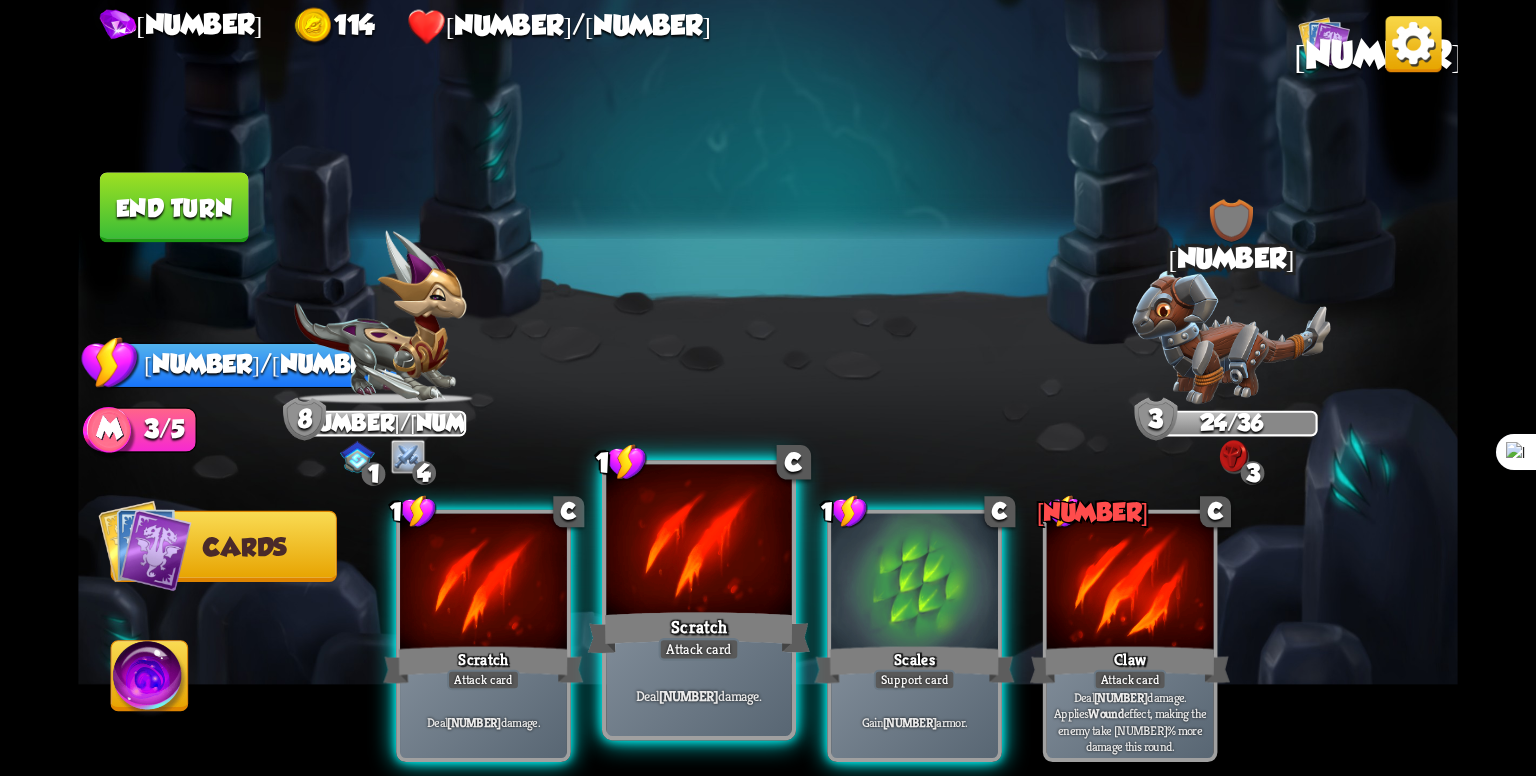 click at bounding box center [483, 584] 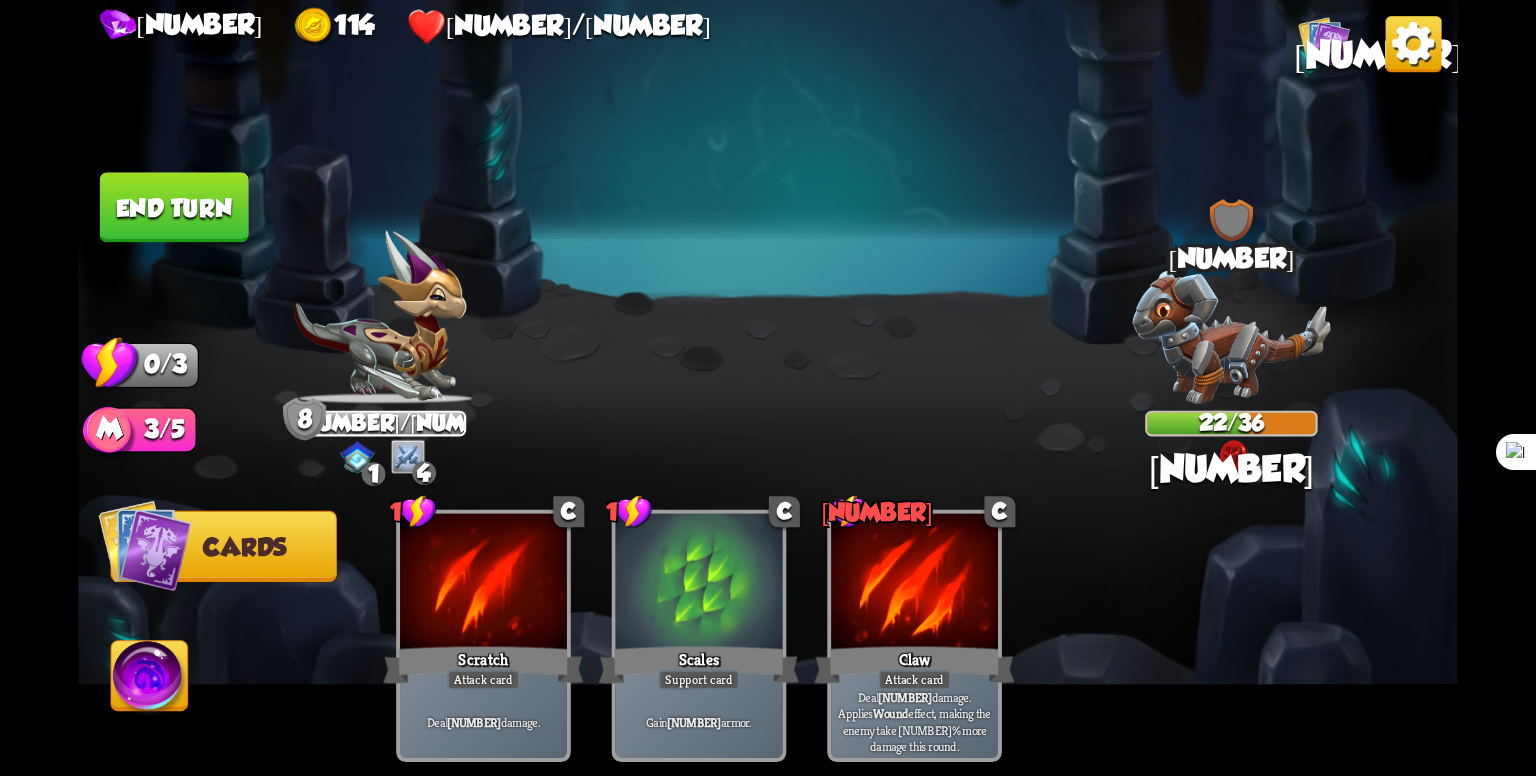 click on "End turn" at bounding box center (174, 207) 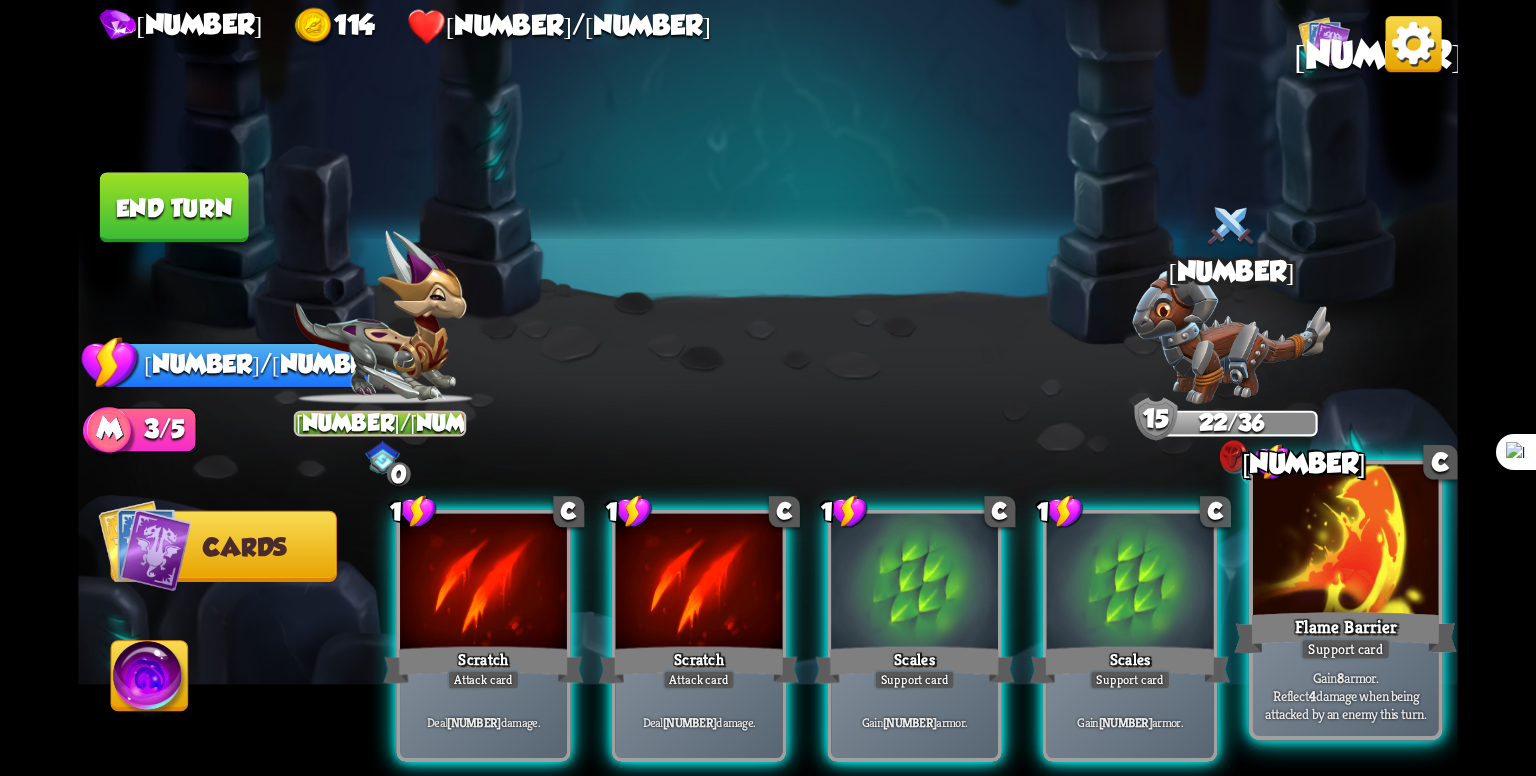 click at bounding box center [483, 584] 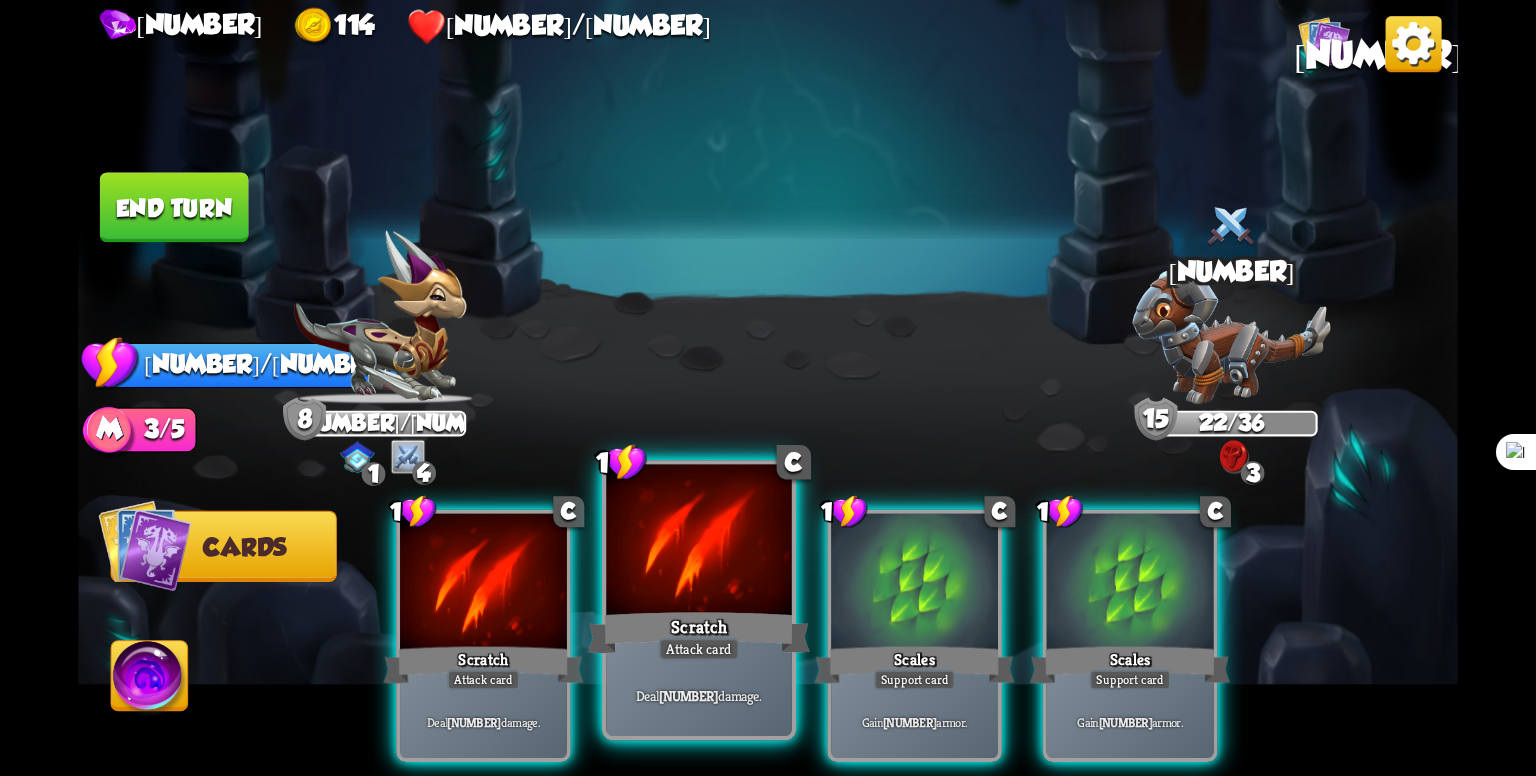 click at bounding box center [483, 584] 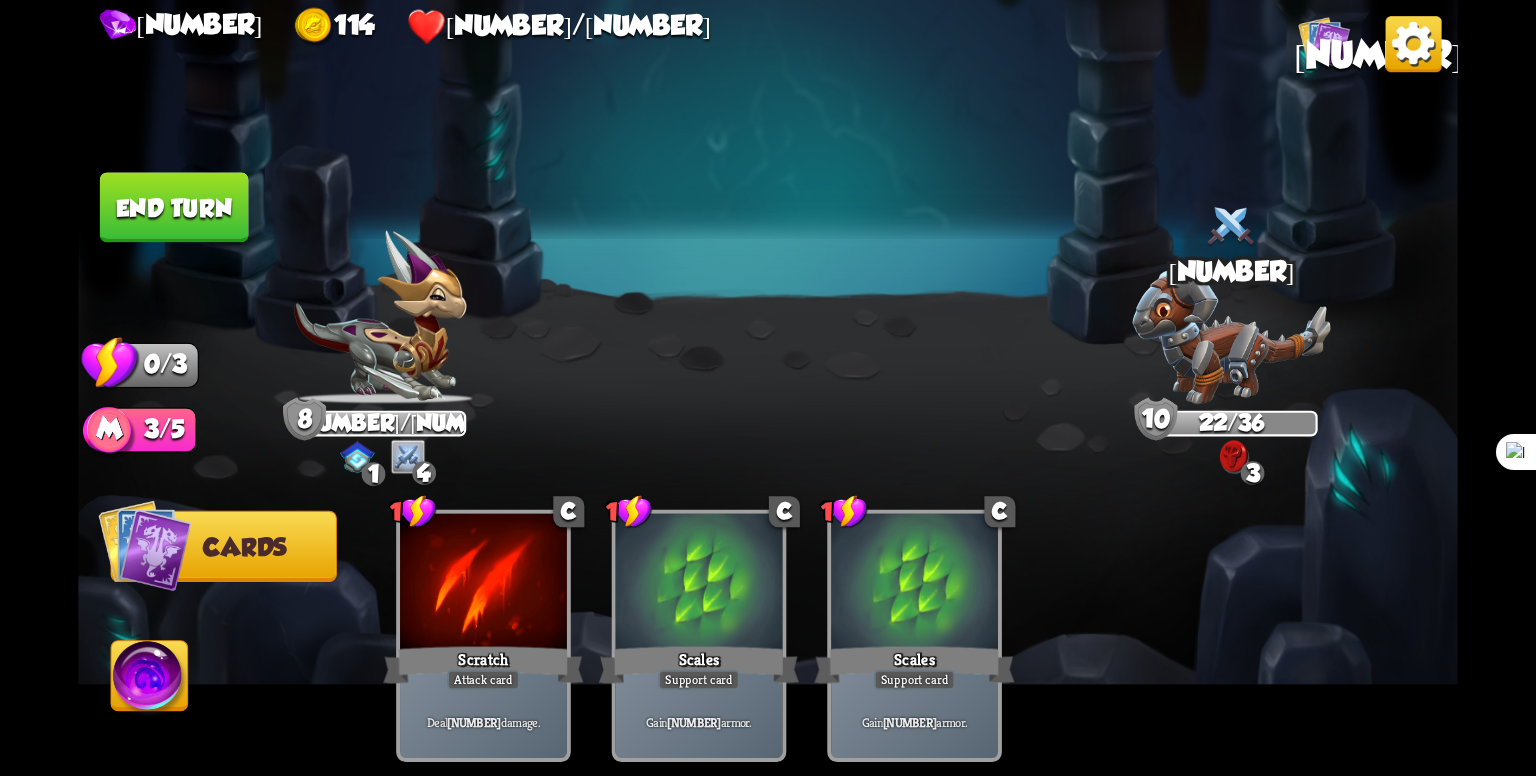 click on "End turn" at bounding box center (174, 207) 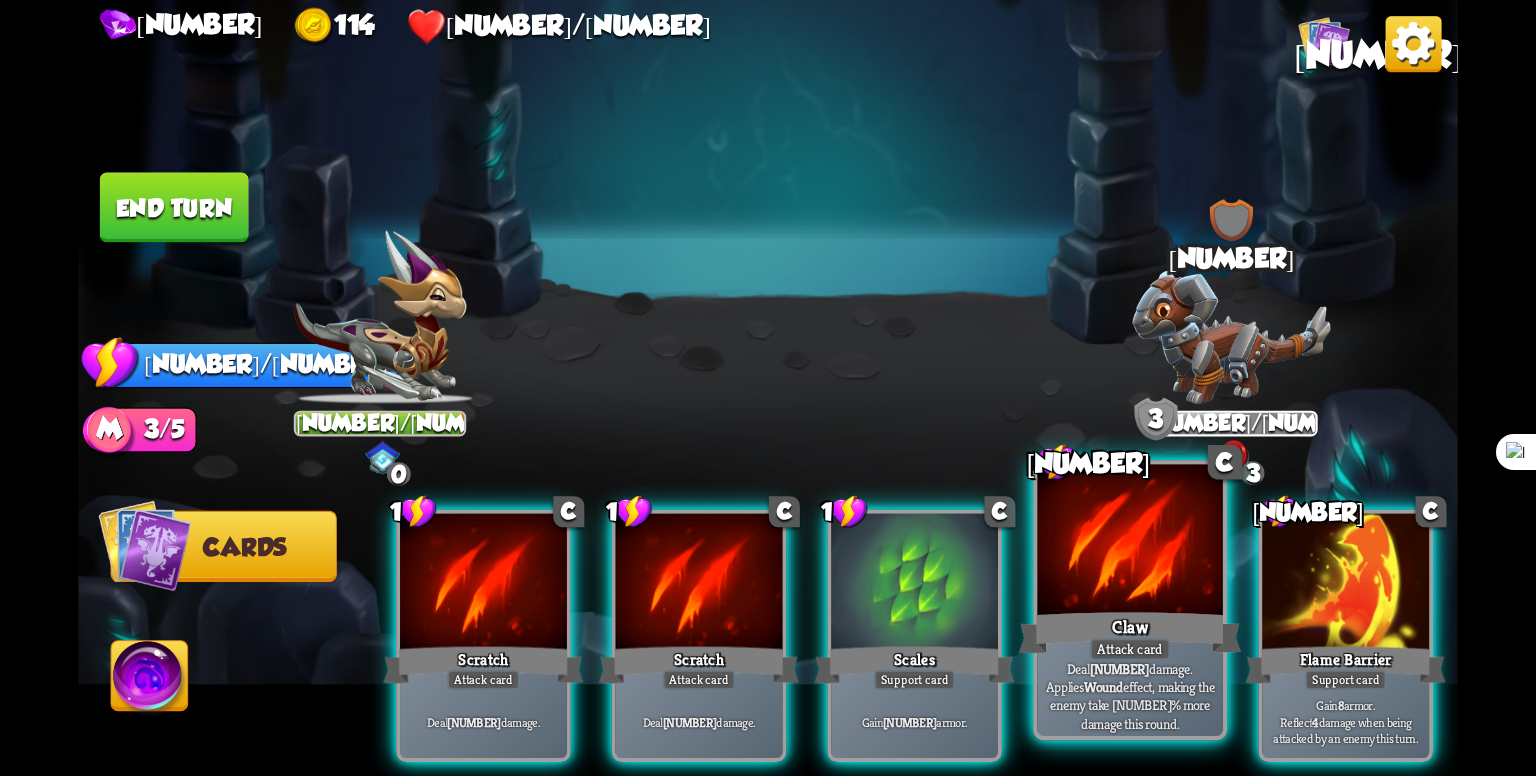 click at bounding box center [483, 584] 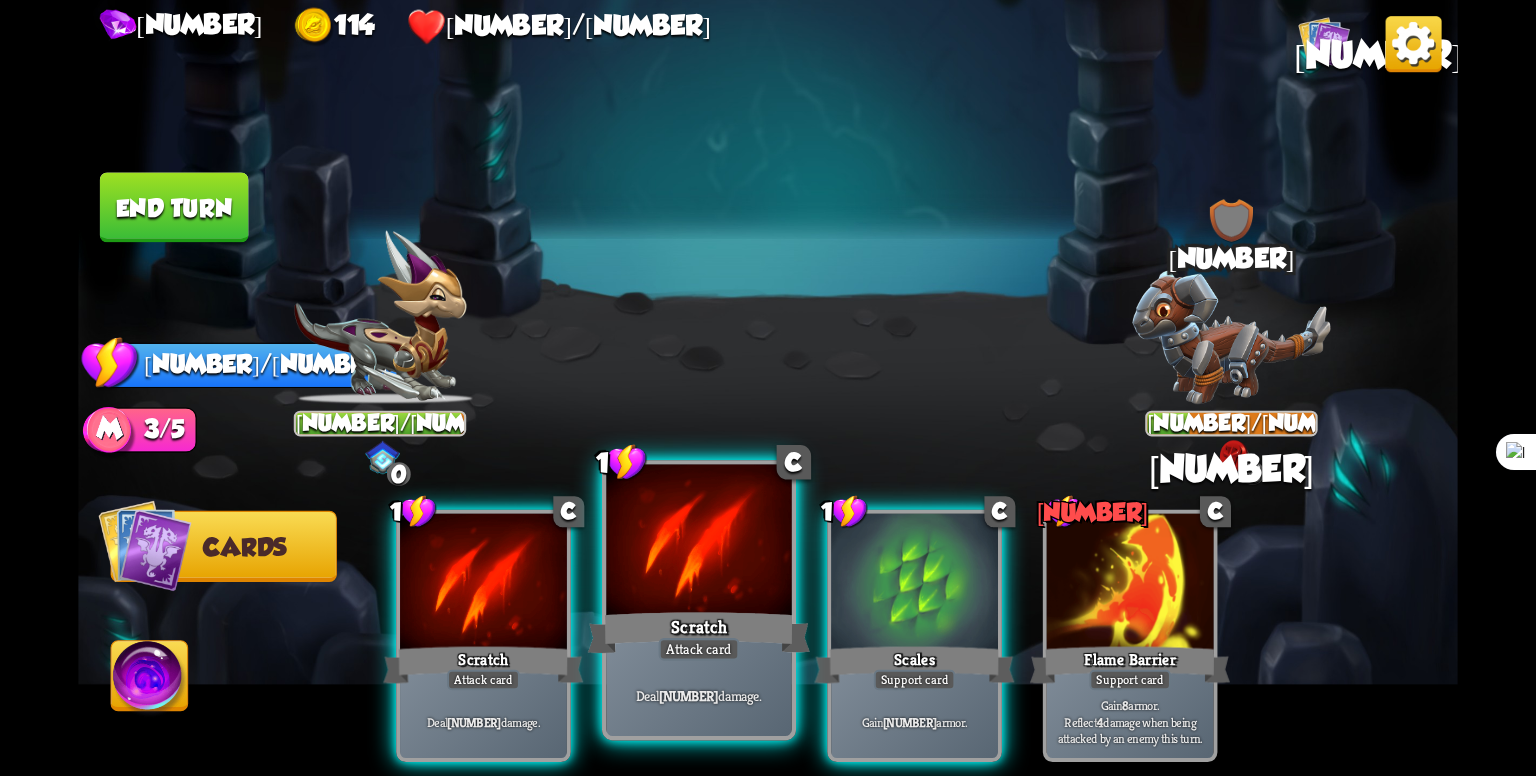 click at bounding box center (483, 584) 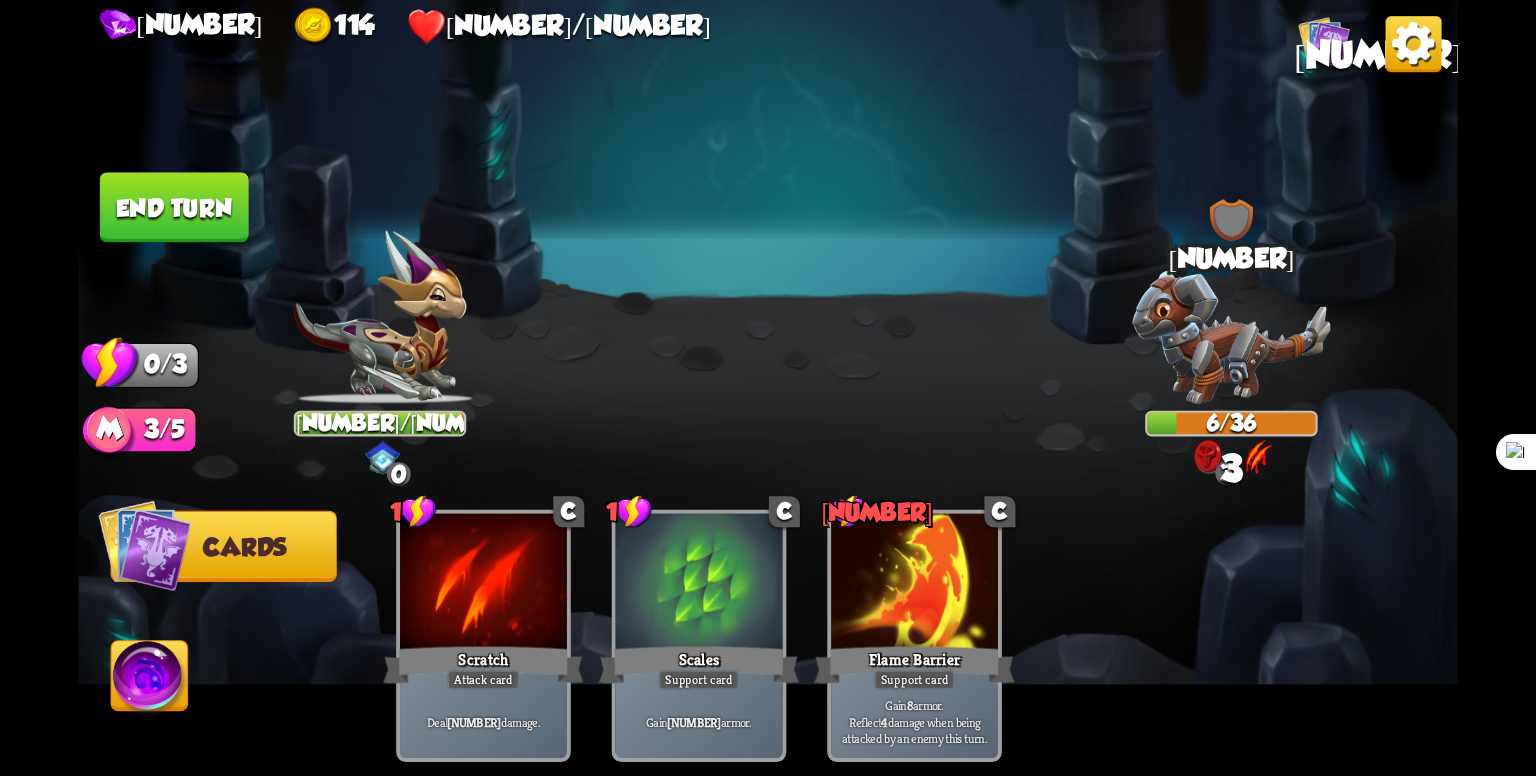 click on "End turn" at bounding box center [174, 207] 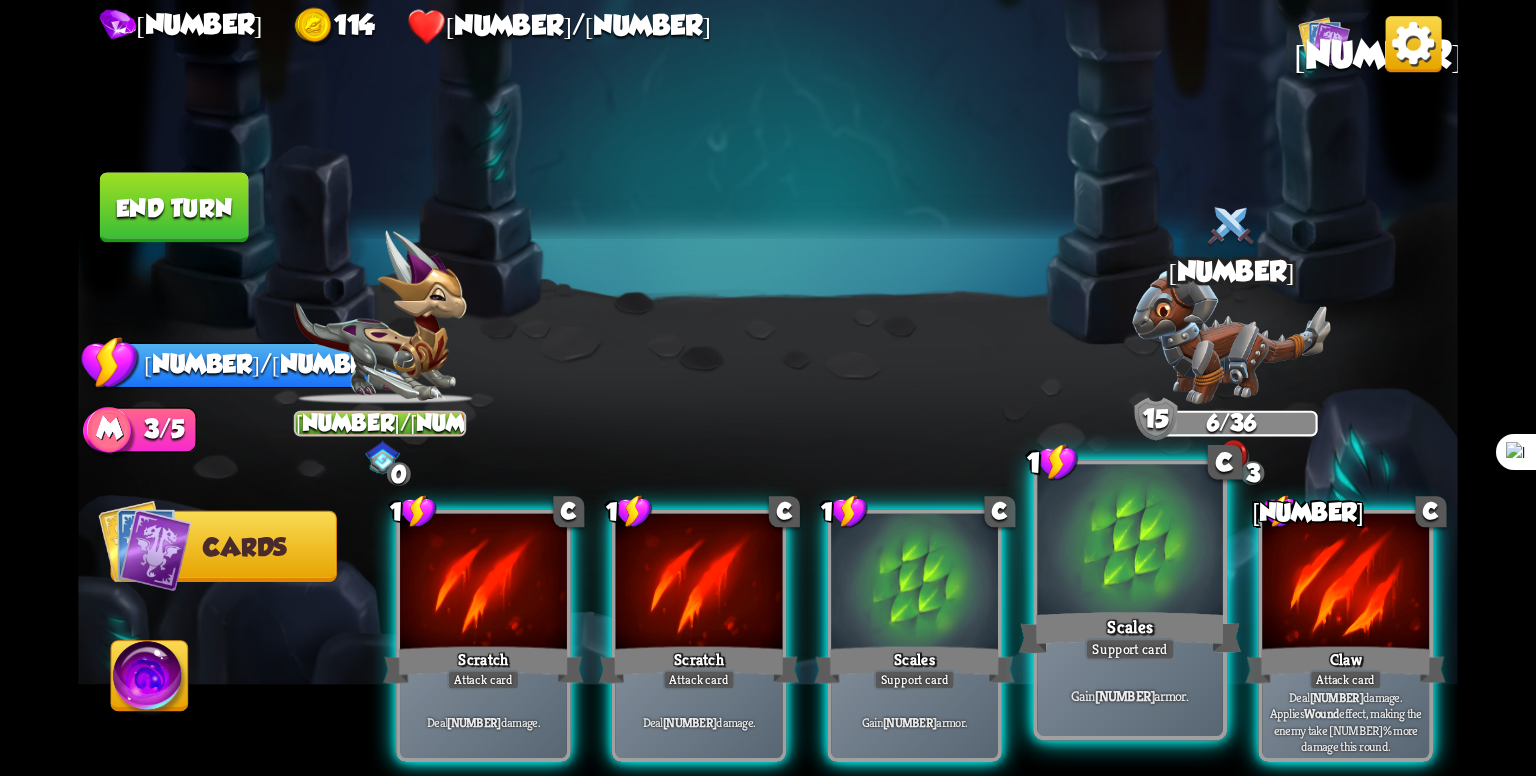 click at bounding box center [483, 584] 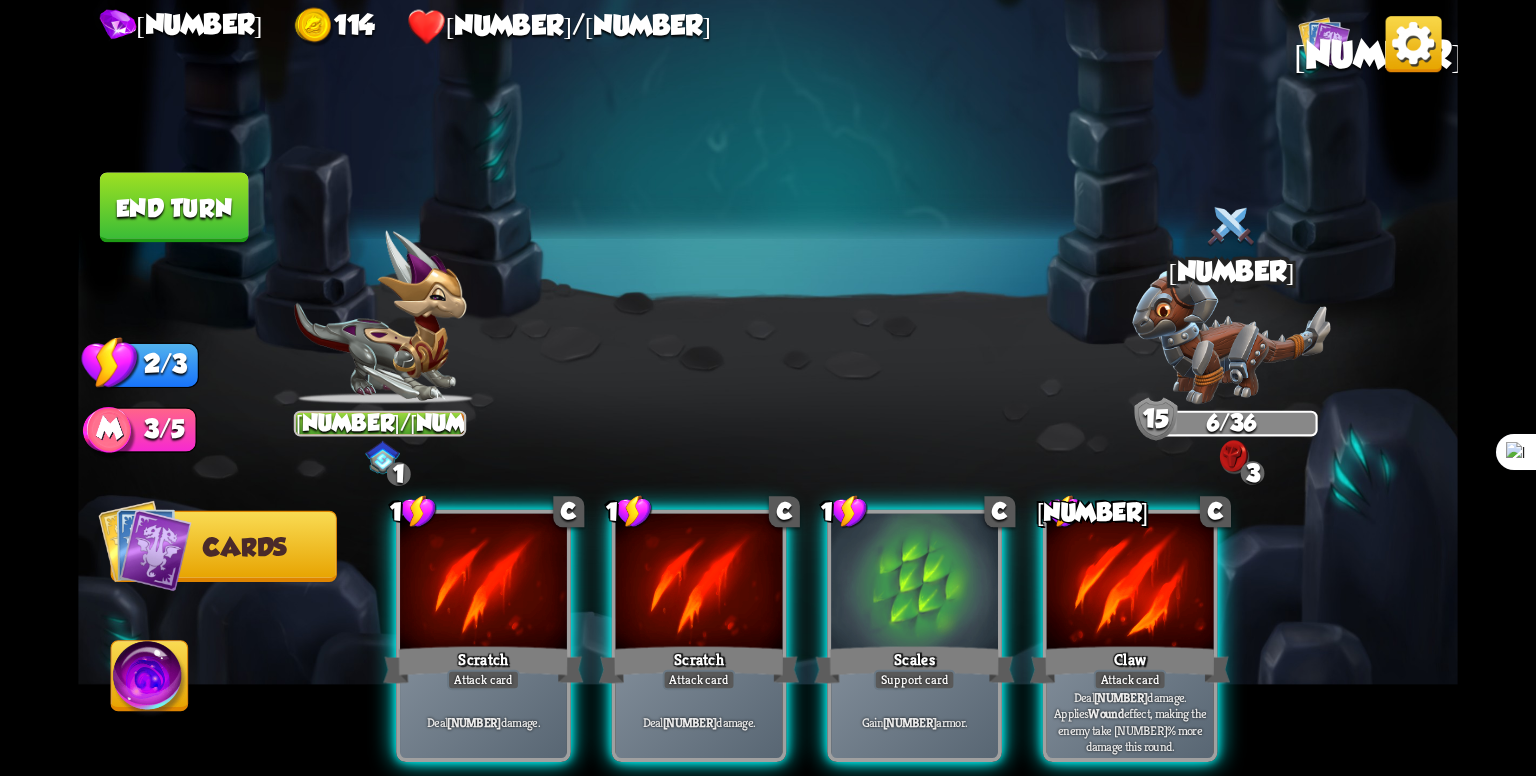 click at bounding box center (483, 584) 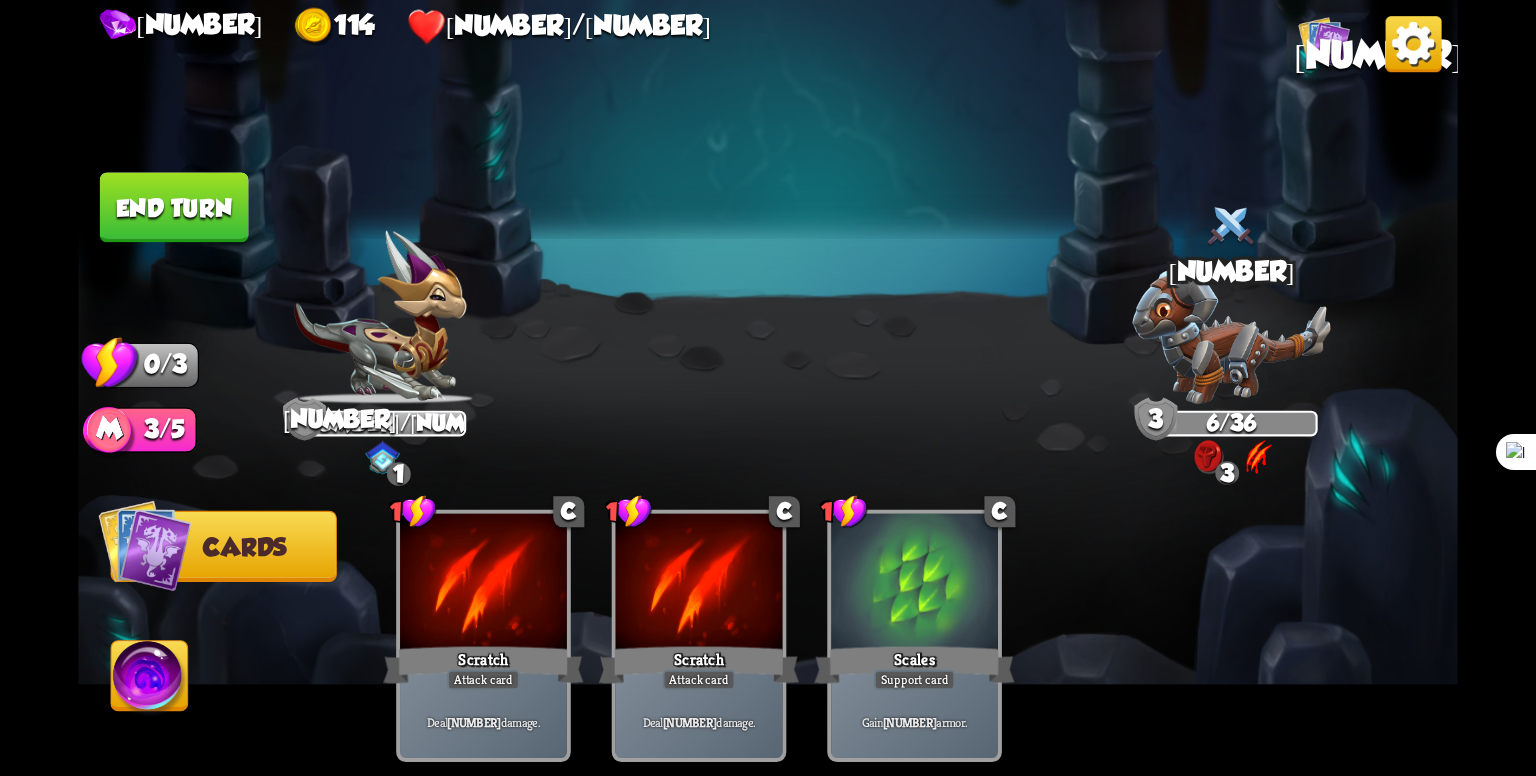 click on "End turn" at bounding box center (174, 207) 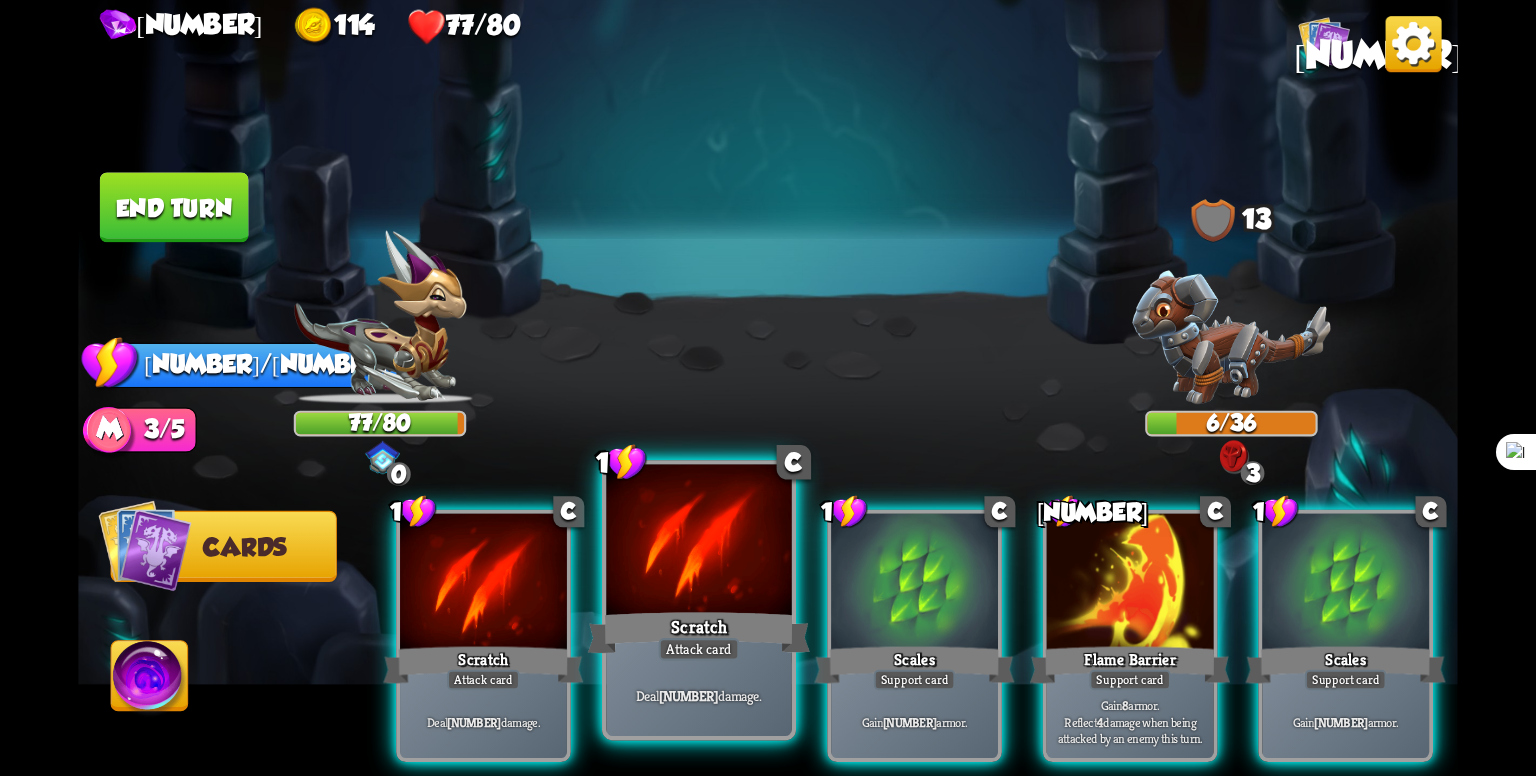 click at bounding box center (483, 584) 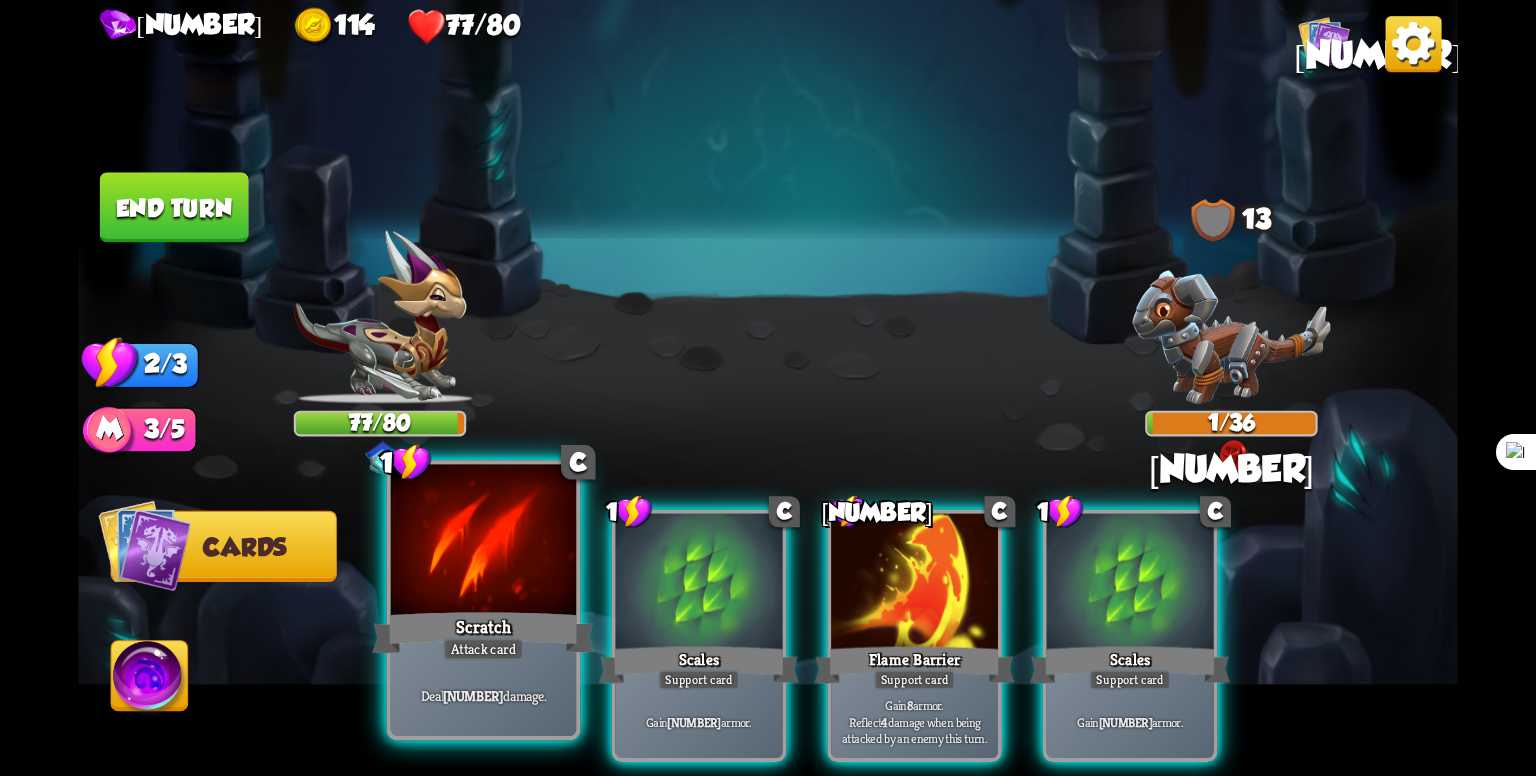 click at bounding box center (483, 543) 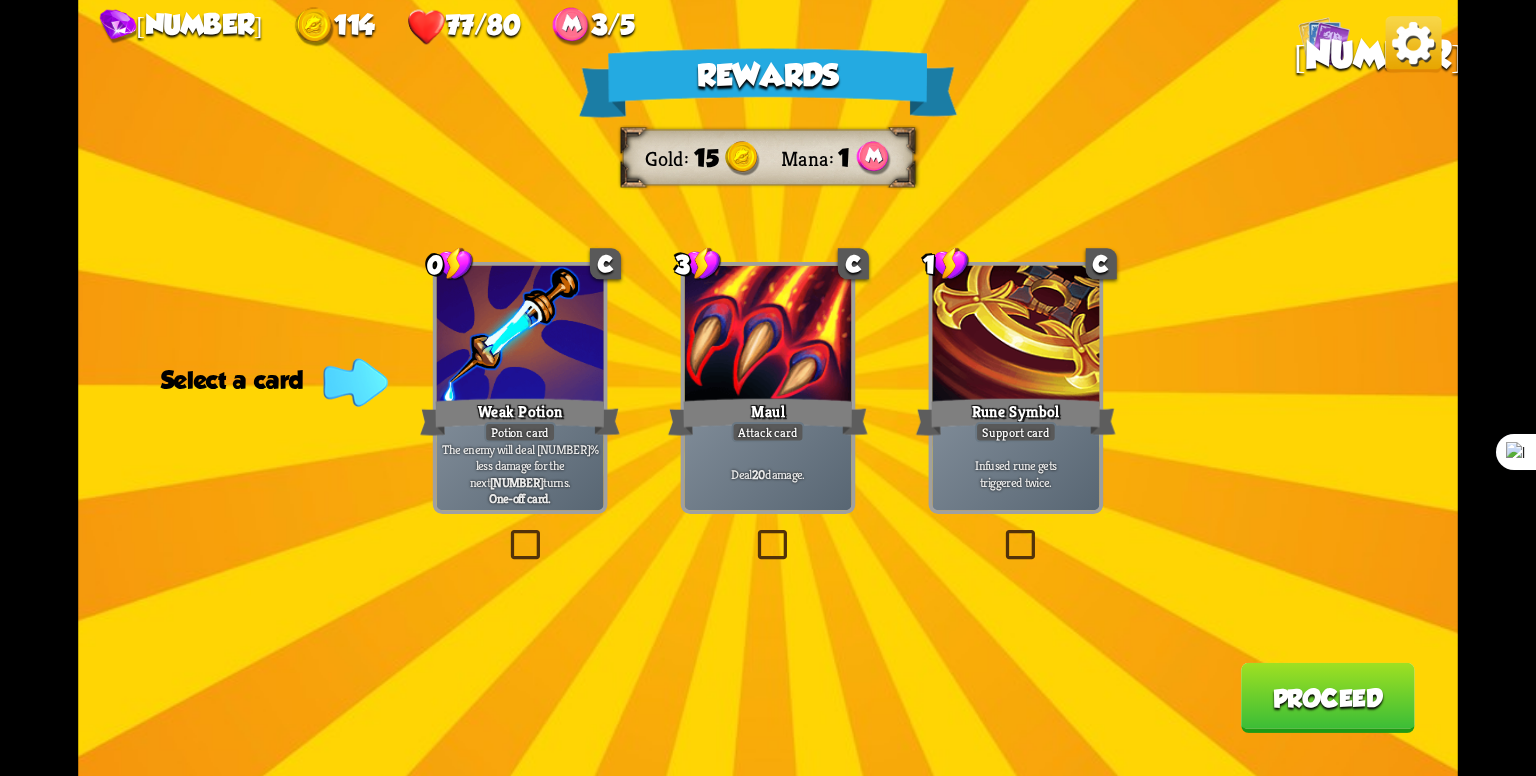 click at bounding box center (753, 534) 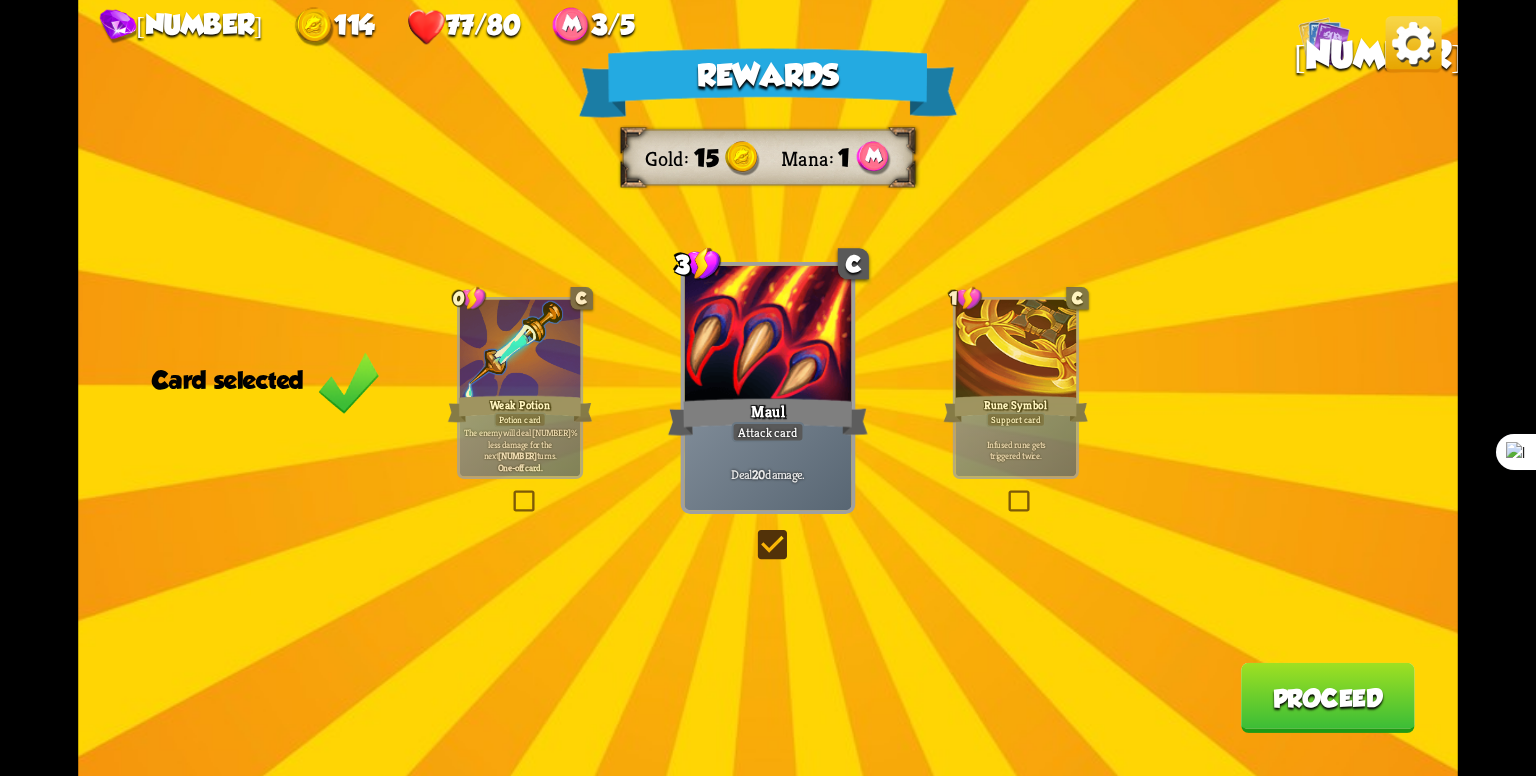 click on "Proceed" at bounding box center [1328, 698] 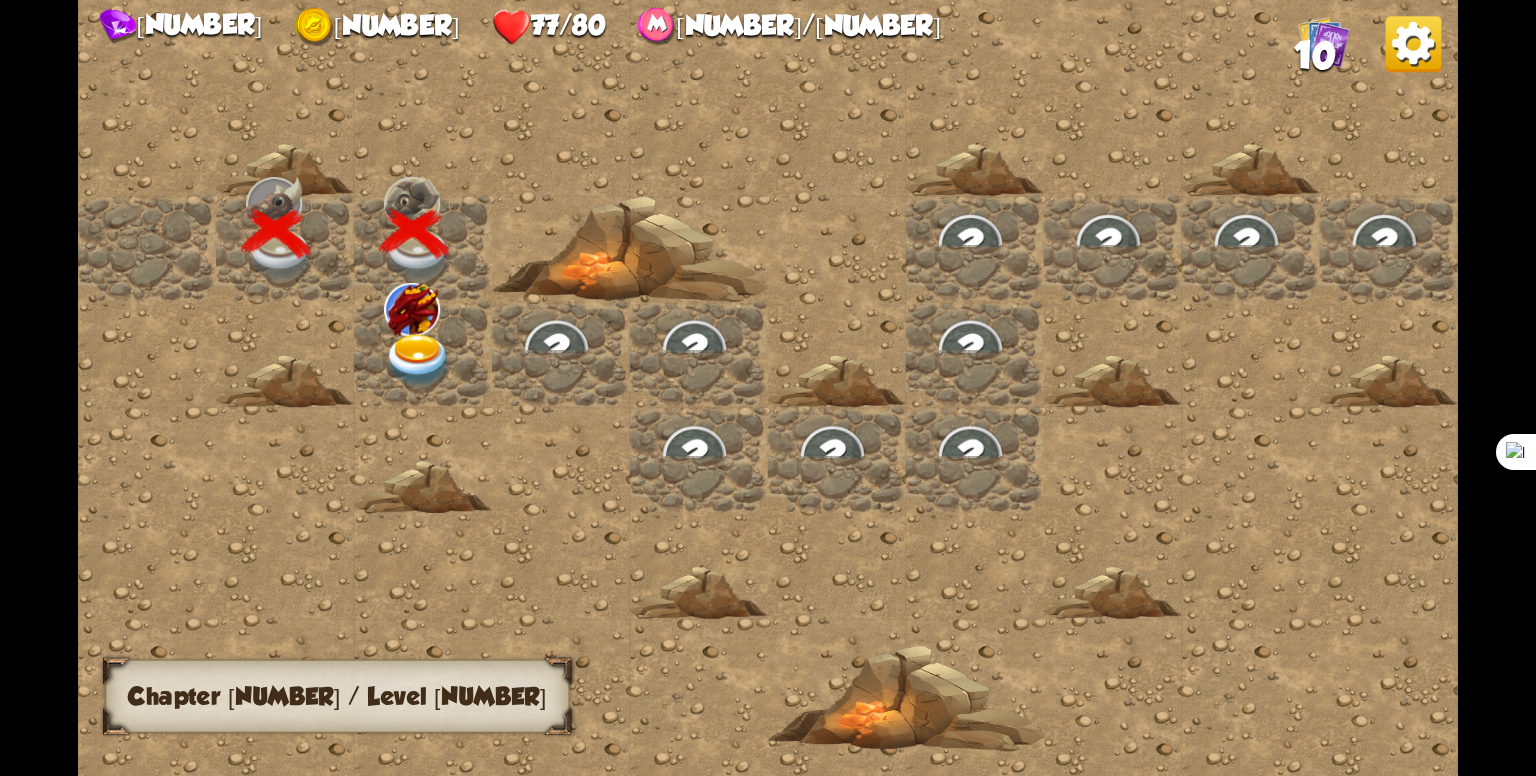 click at bounding box center [630, 249] 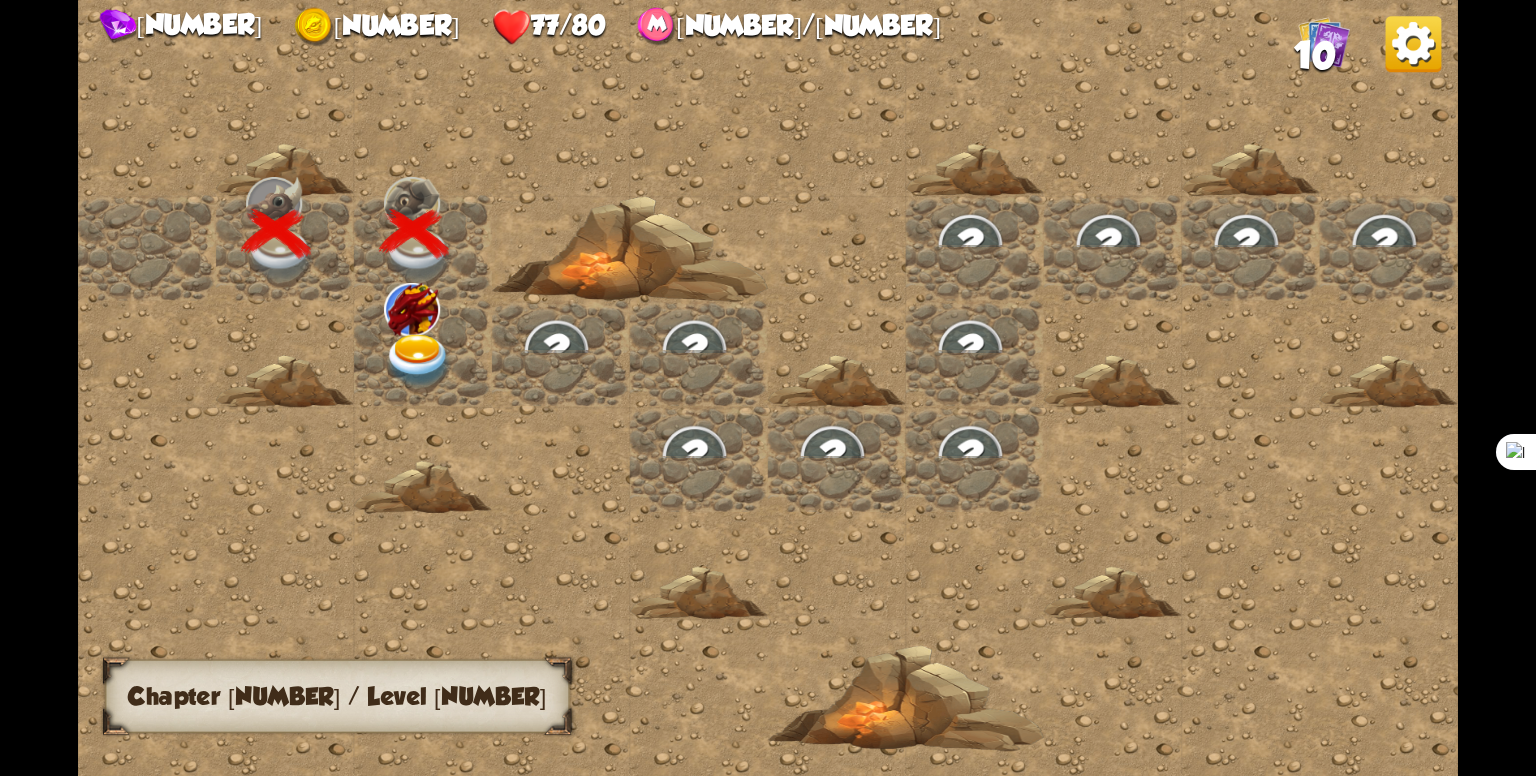 click on "Chapter [NUMBER]
/
Level [NUMBER]" at bounding box center [337, 696] 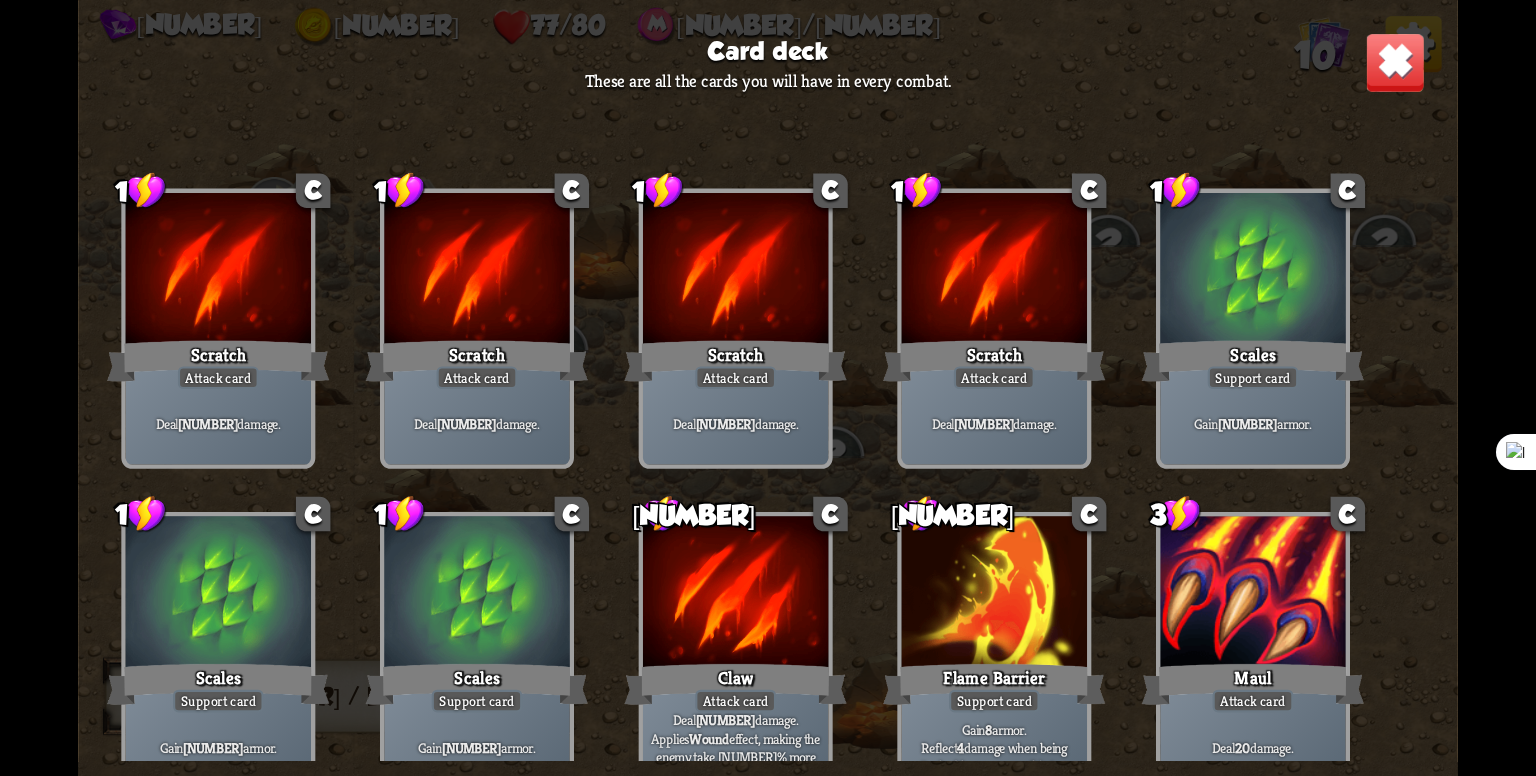 click at bounding box center [1395, 62] 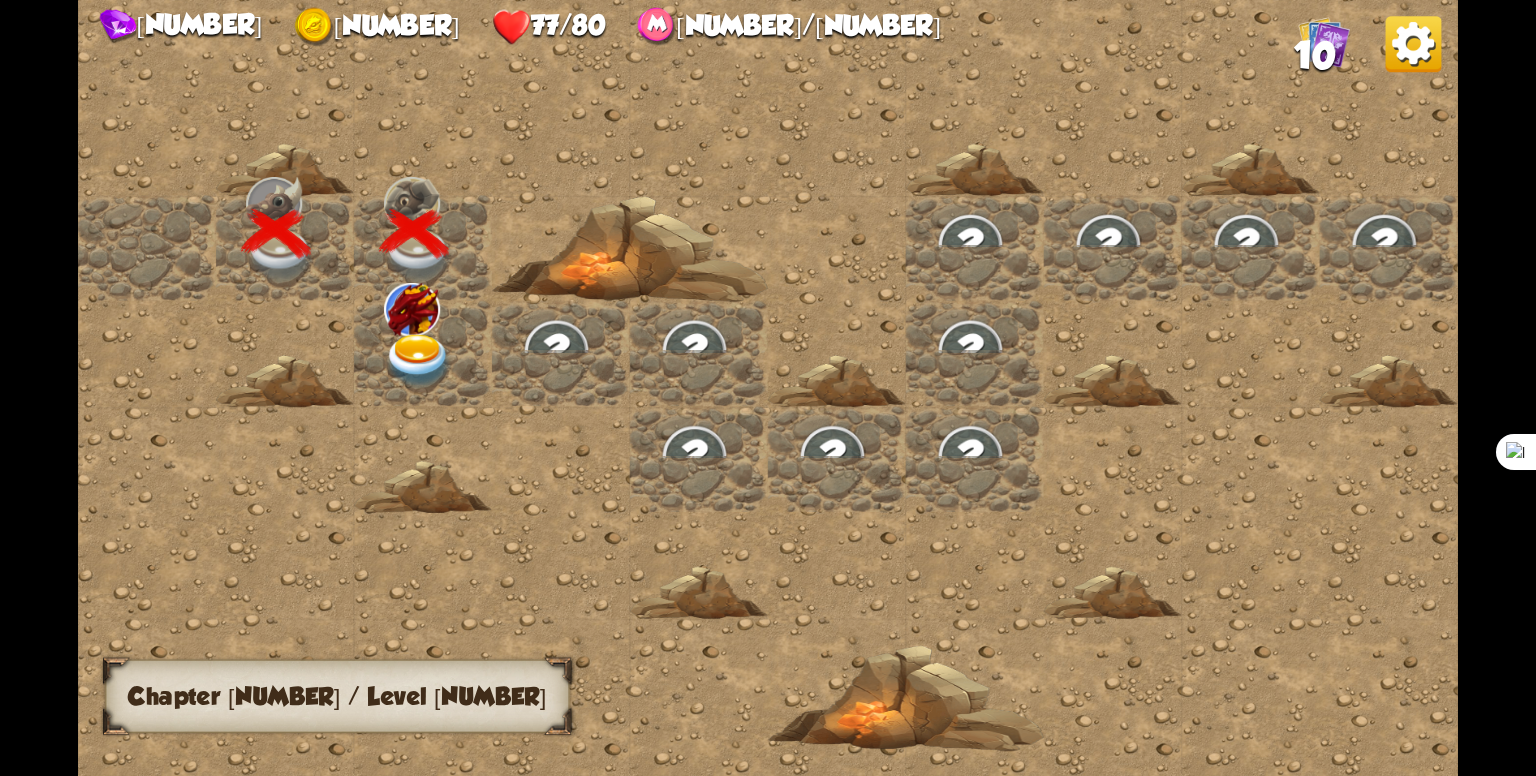 click at bounding box center (1414, 44) 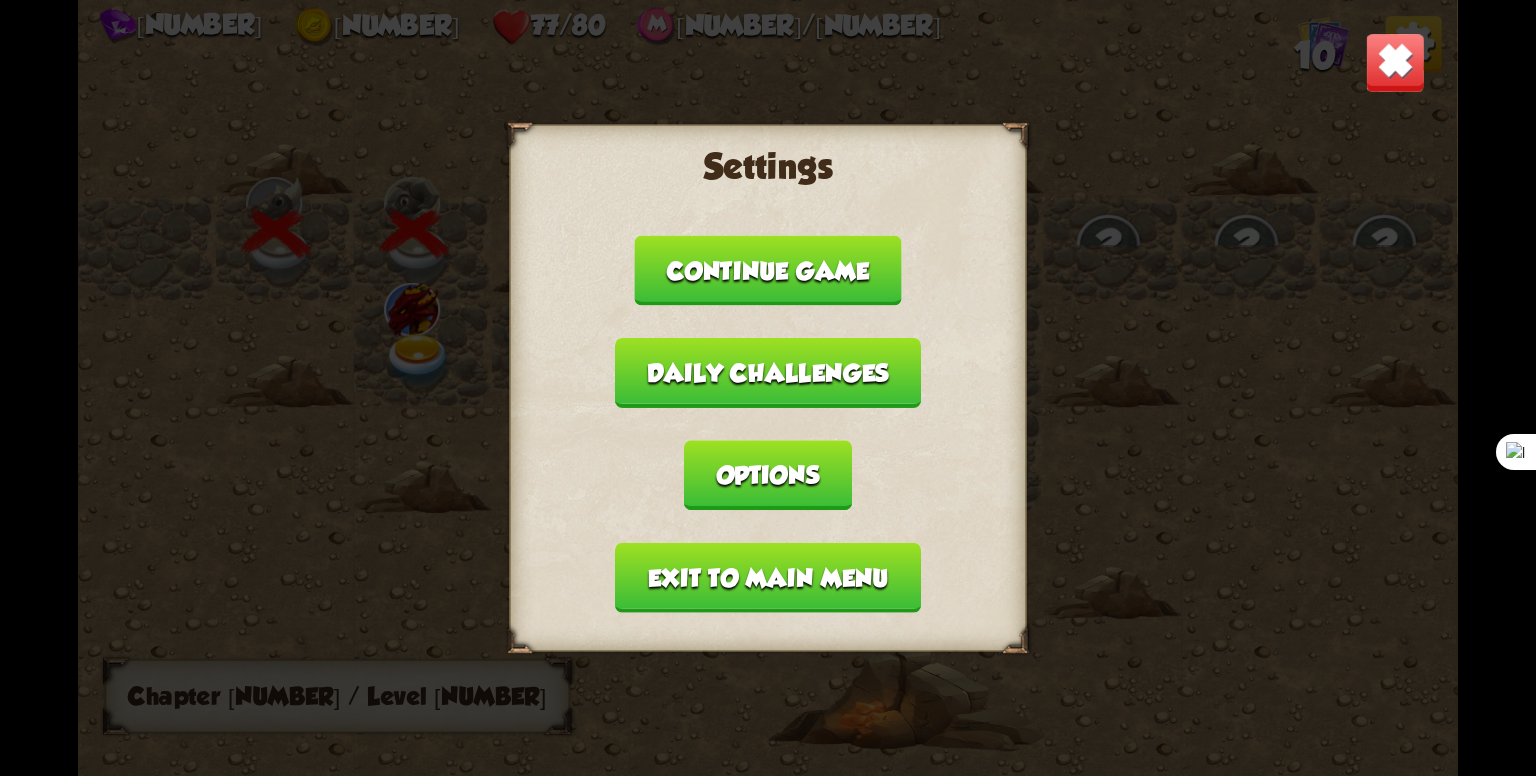 click on "Options" at bounding box center [768, 475] 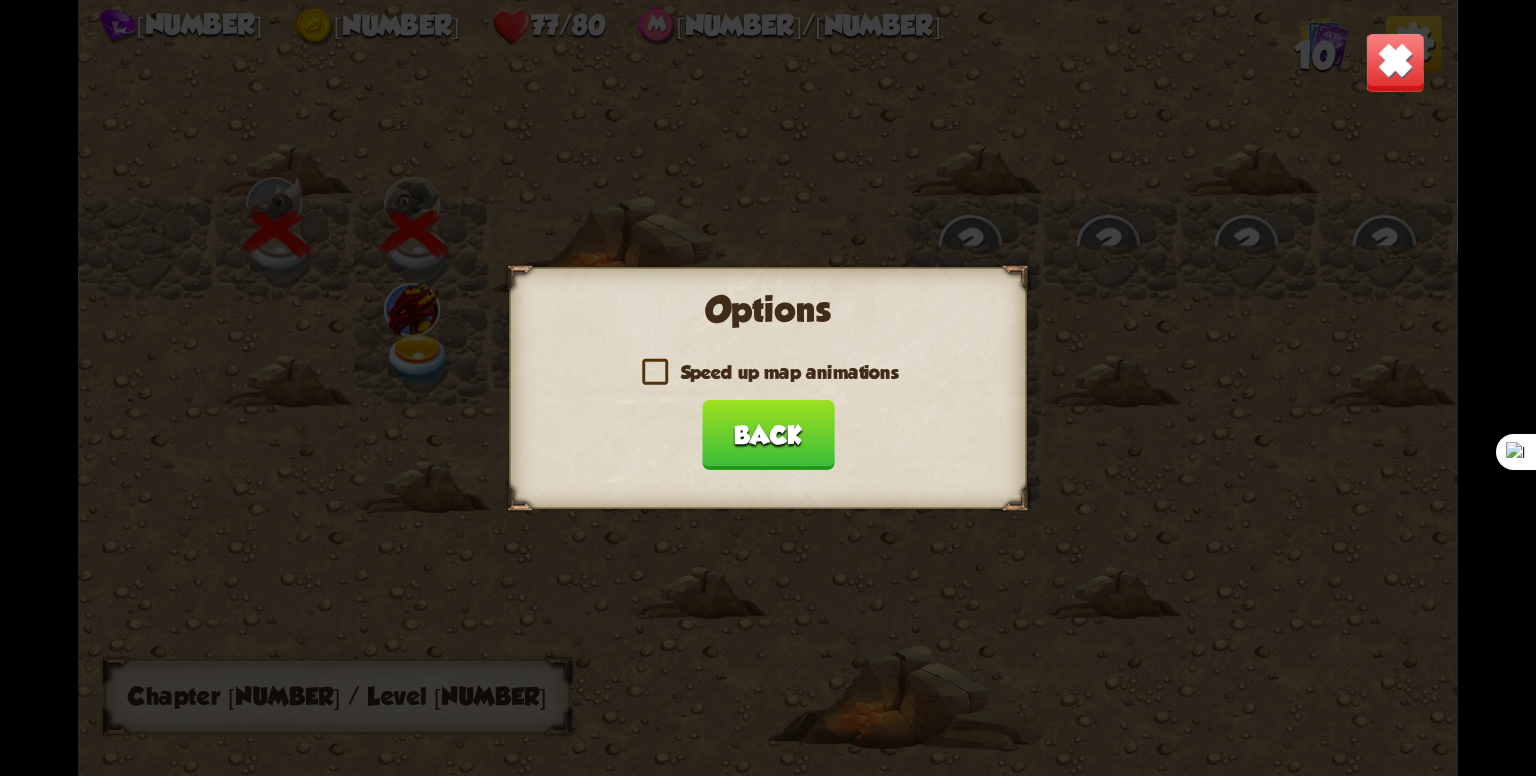 click on "Speed up map animations" at bounding box center [768, 373] 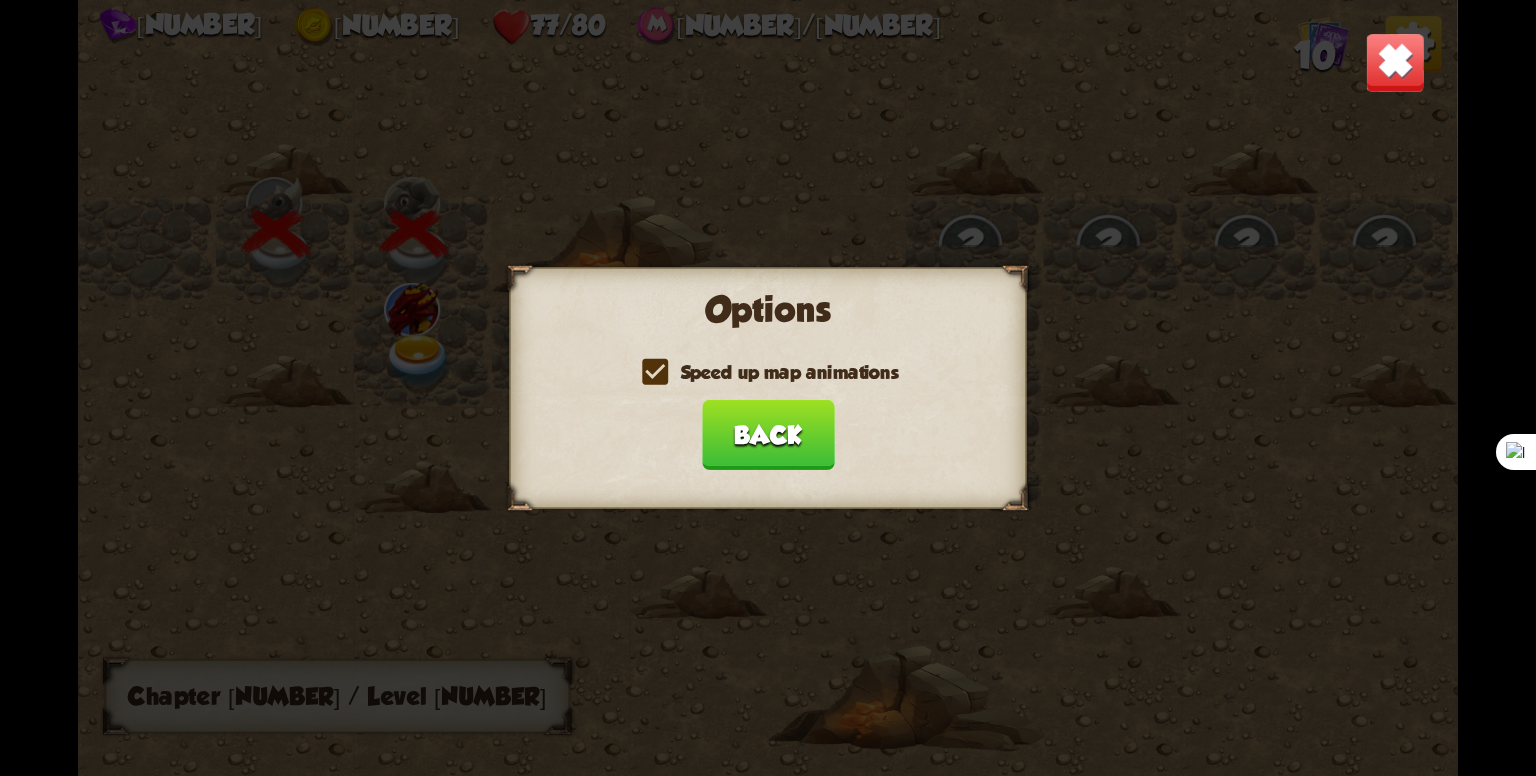 click on "Options     Speed up map animations   Back" at bounding box center [767, 387] 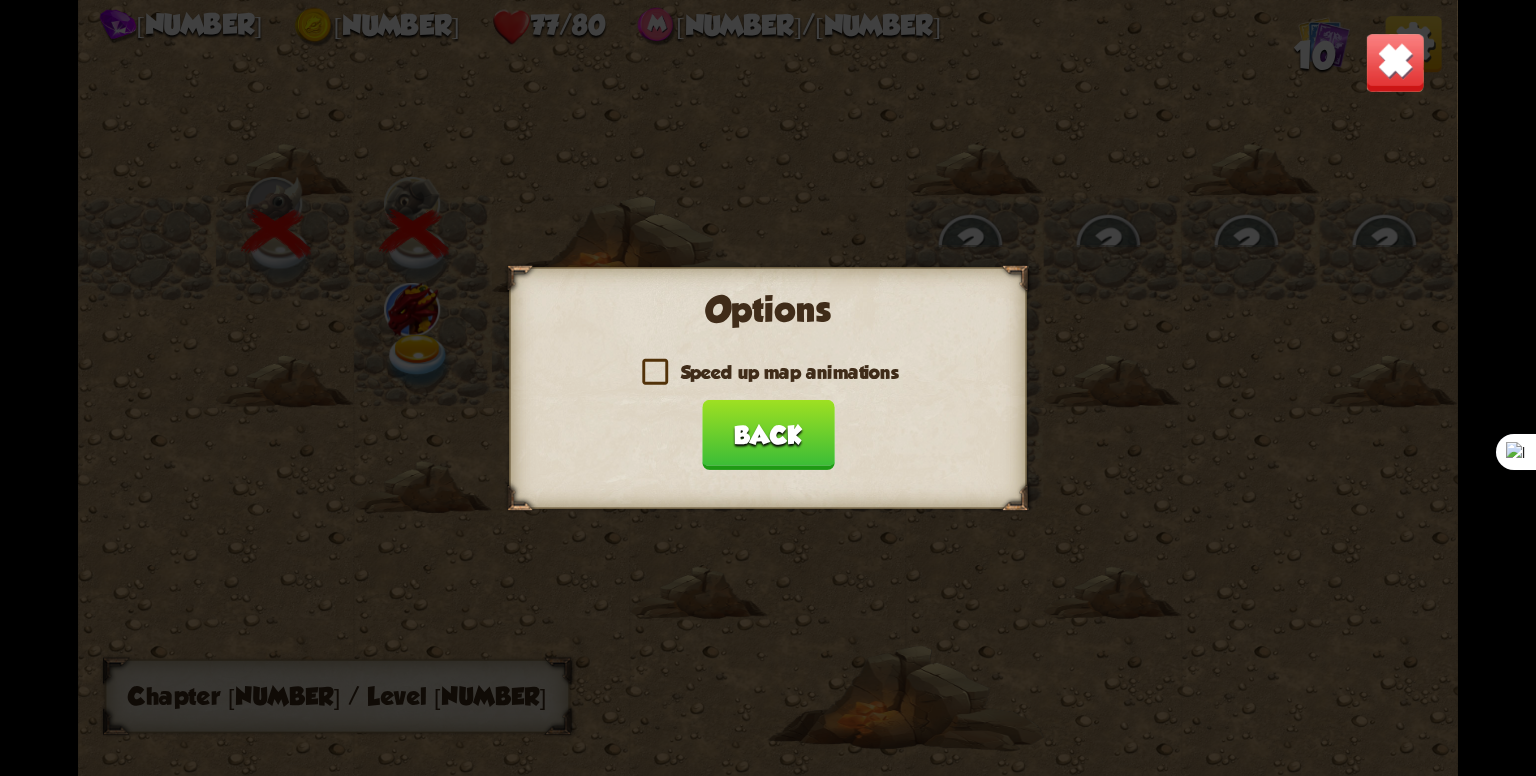 click on "Back" at bounding box center [768, 435] 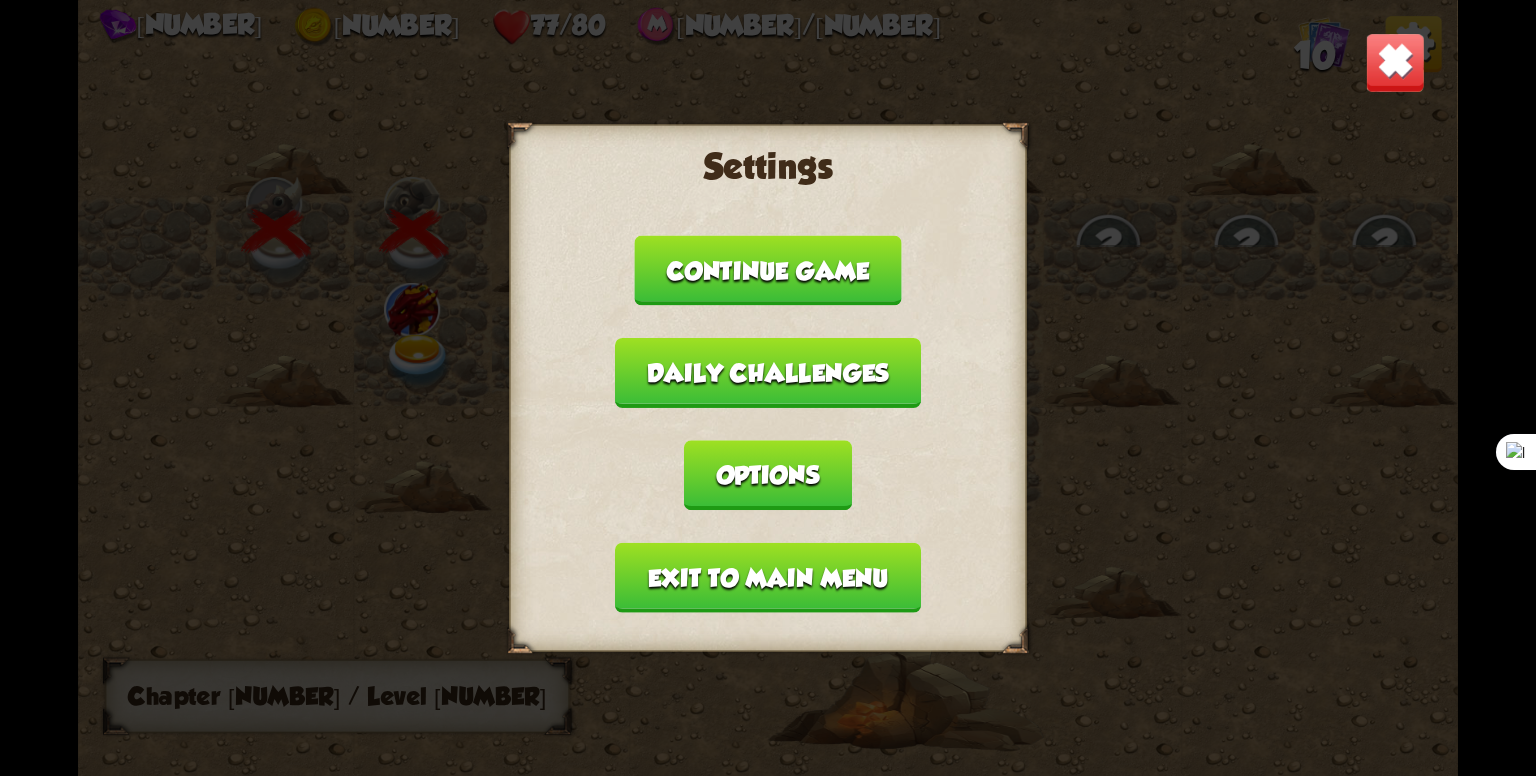 click on "Exit to main menu" at bounding box center (768, 578) 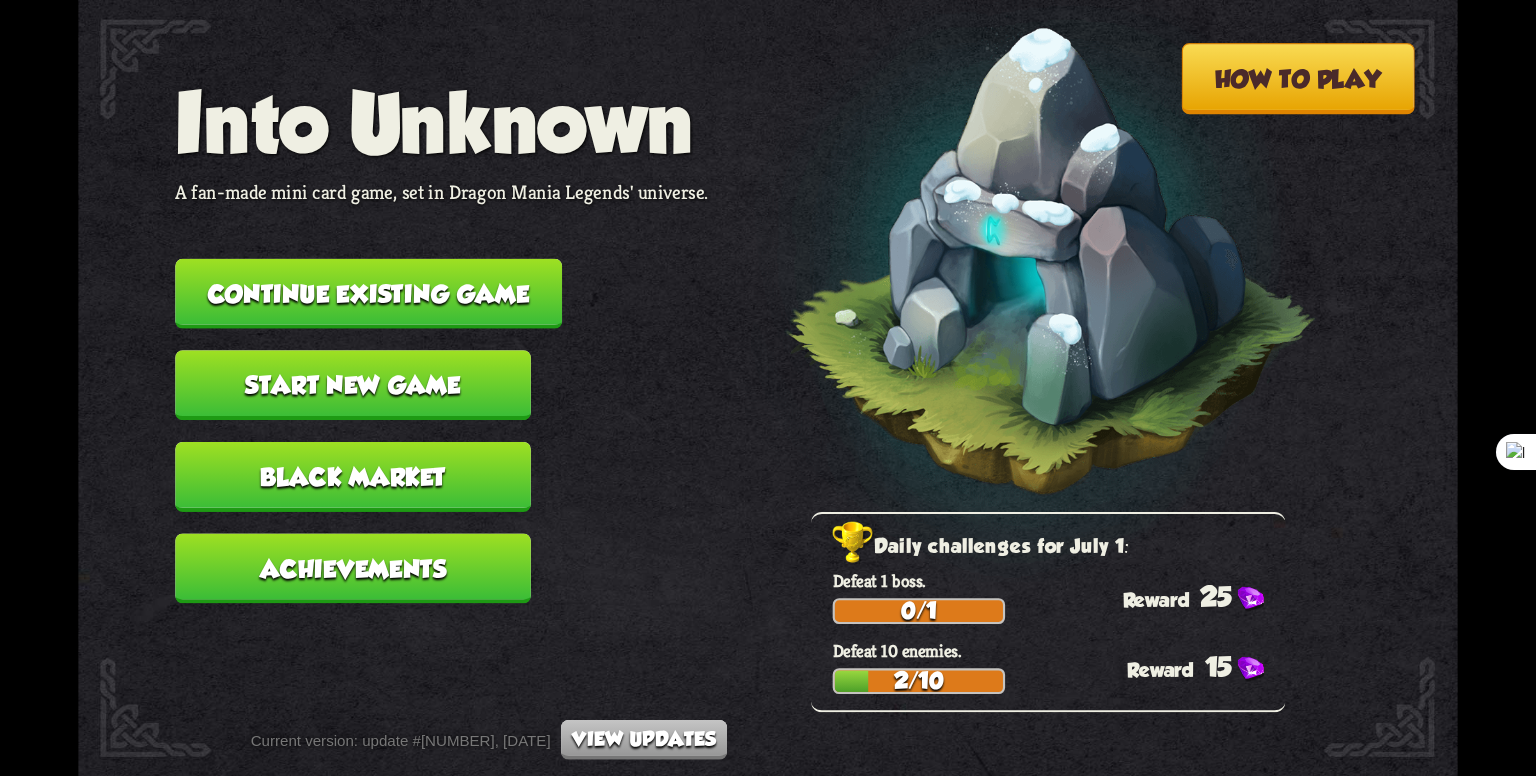 click on "Black Market" at bounding box center [353, 477] 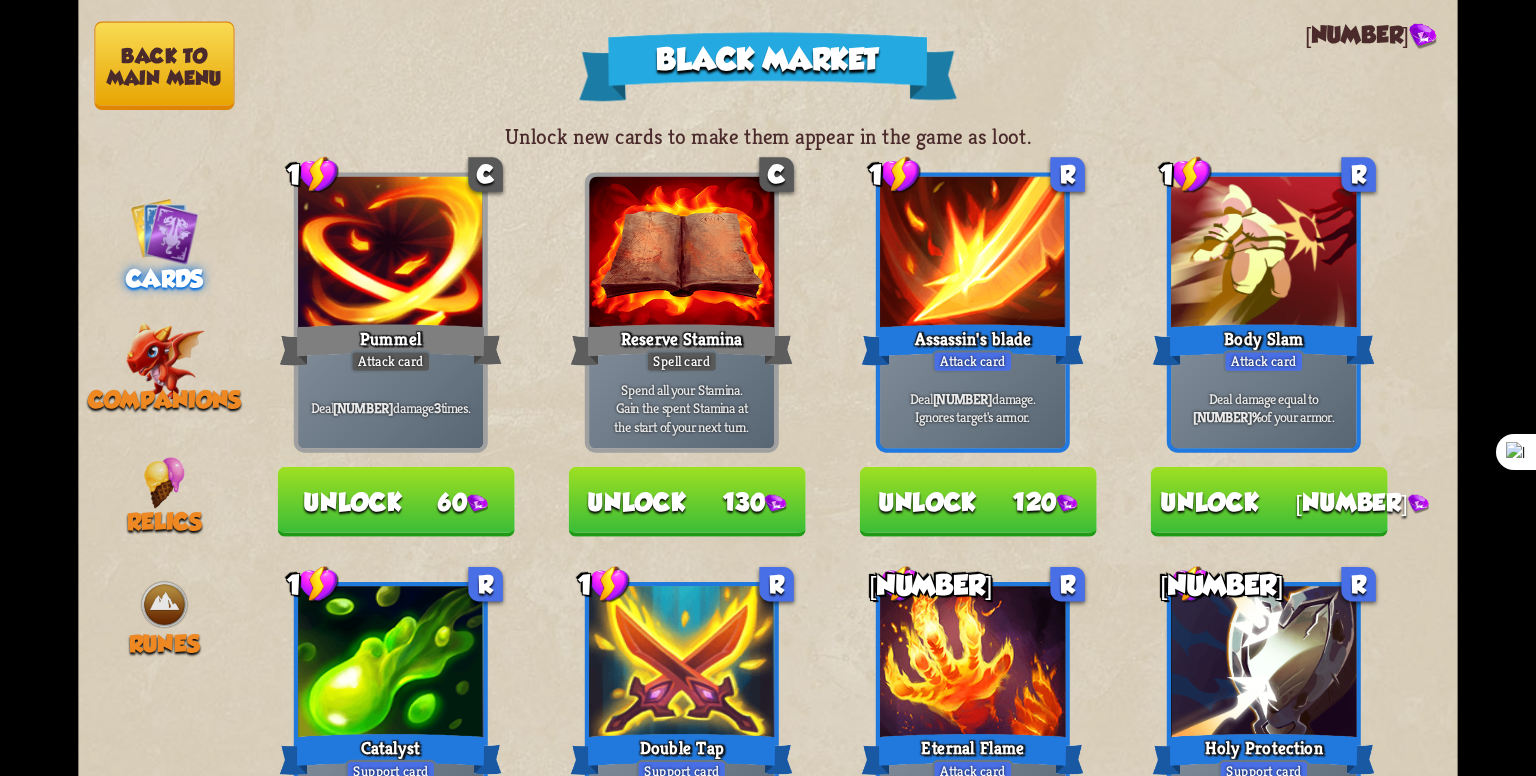 click on "Back to main menu     Cards     Companions     Relics     Runes" at bounding box center (164, 388) 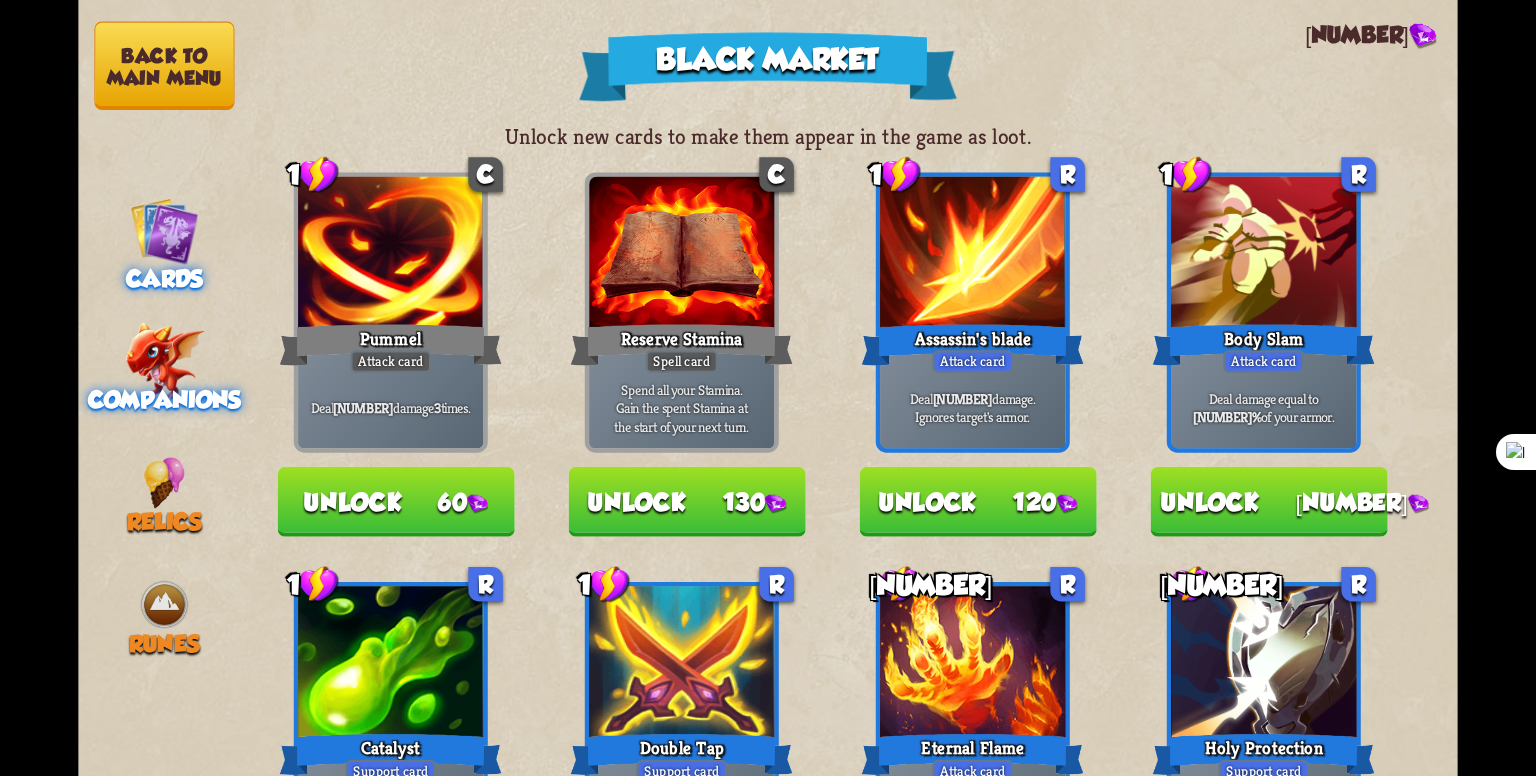 click on "Companions" at bounding box center [164, 278] 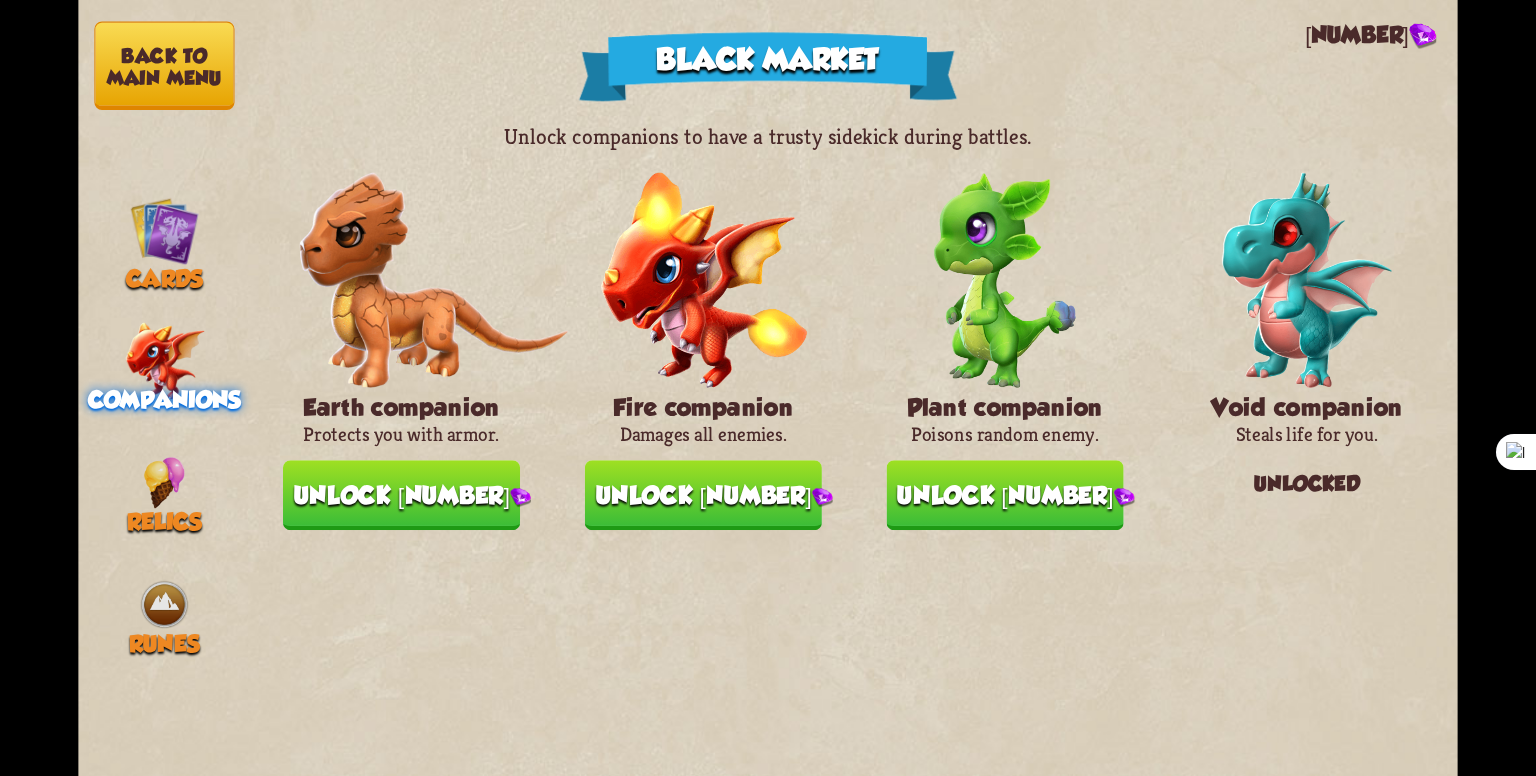 click on "Back to main menu" at bounding box center (164, 66) 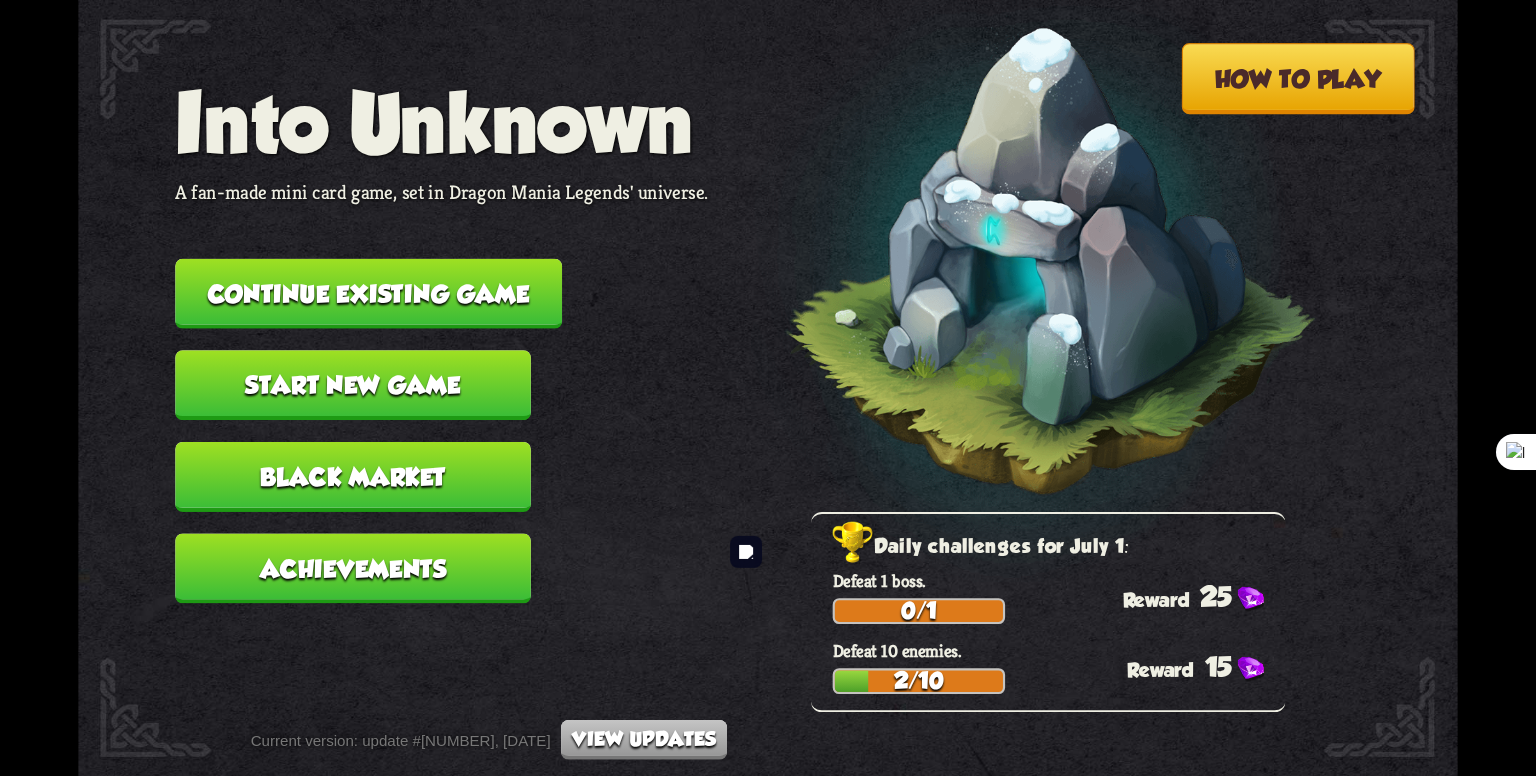 click on "How to play" at bounding box center [1297, 78] 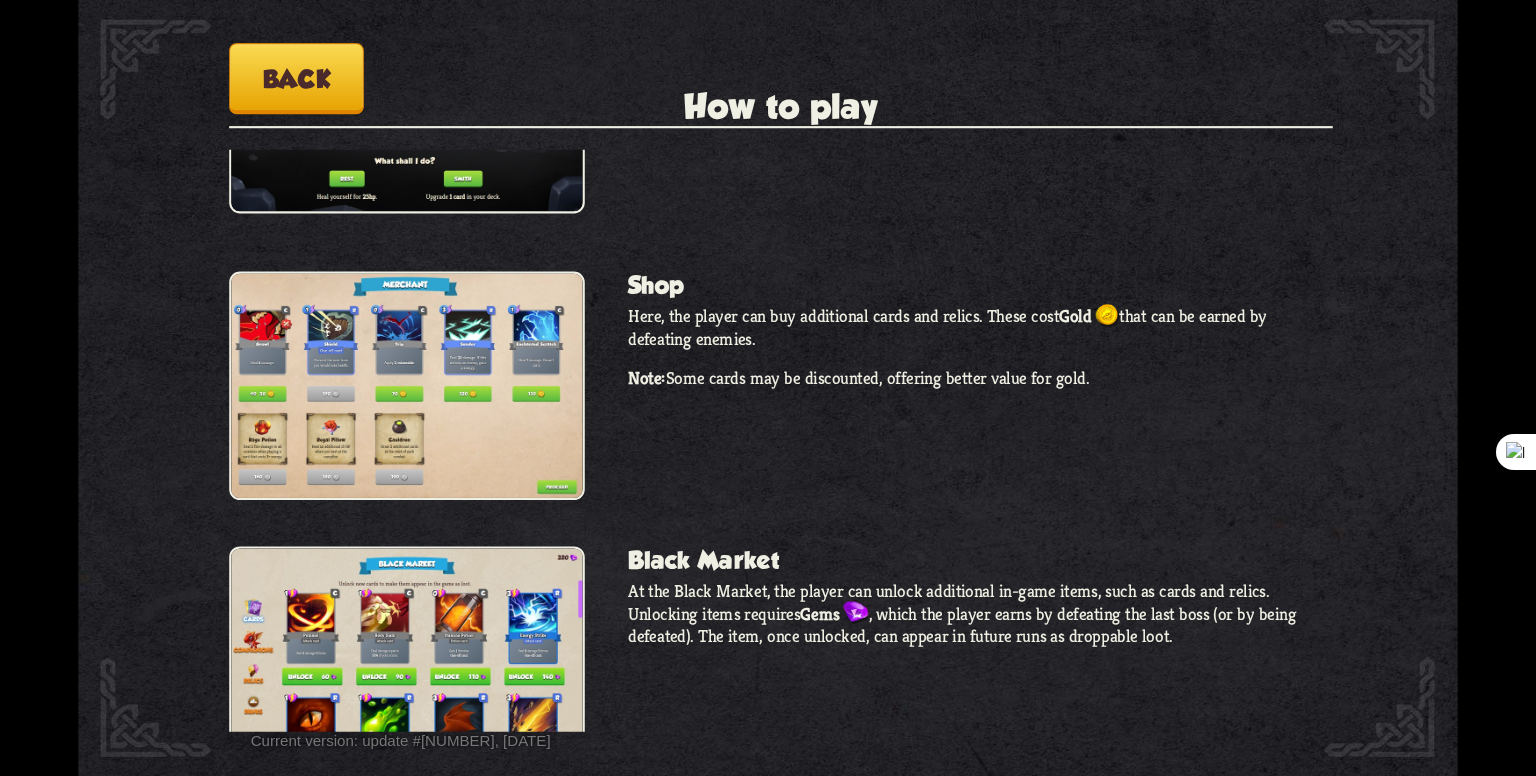 scroll, scrollTop: 1688, scrollLeft: 0, axis: vertical 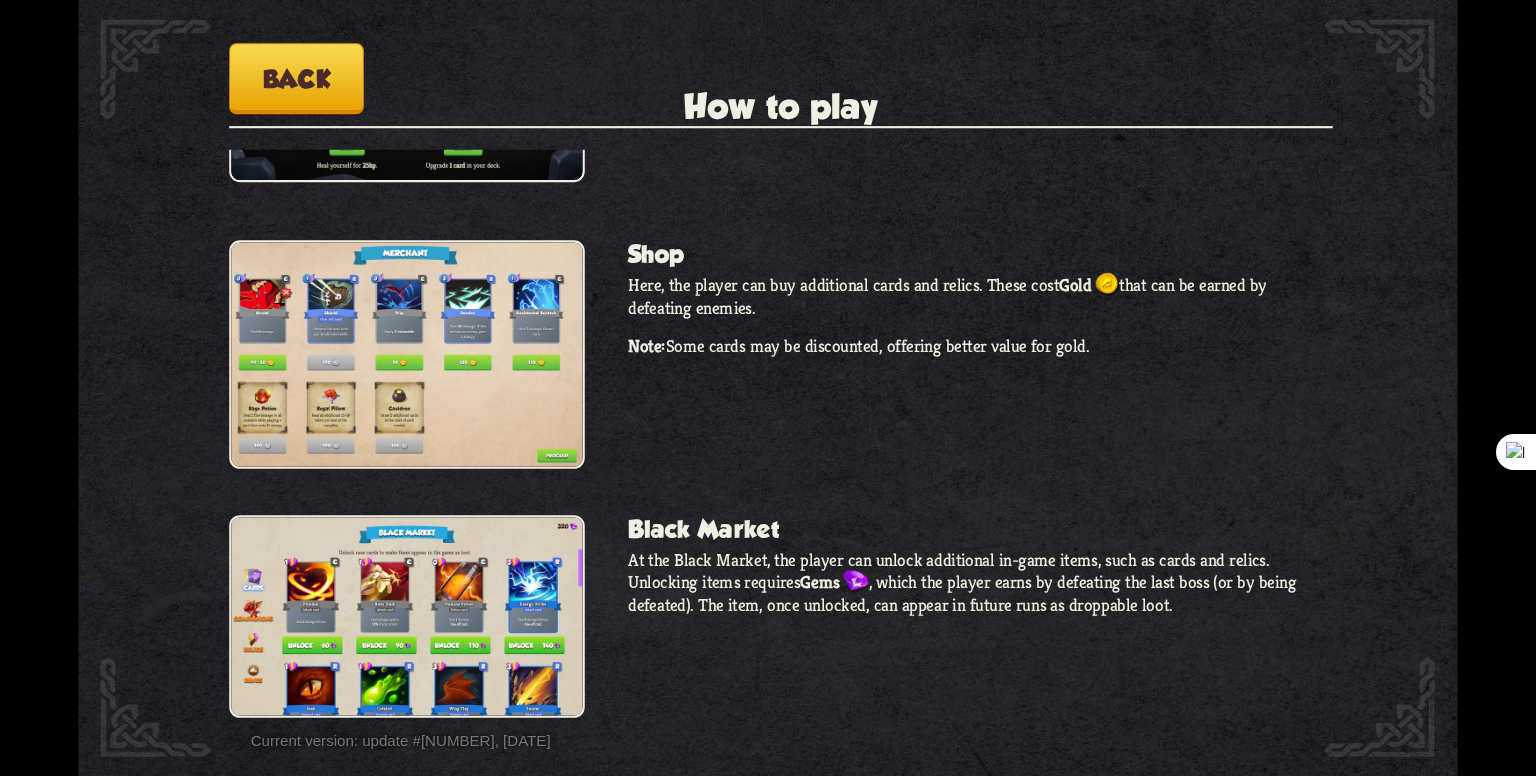 click on "Back" at bounding box center [296, 78] 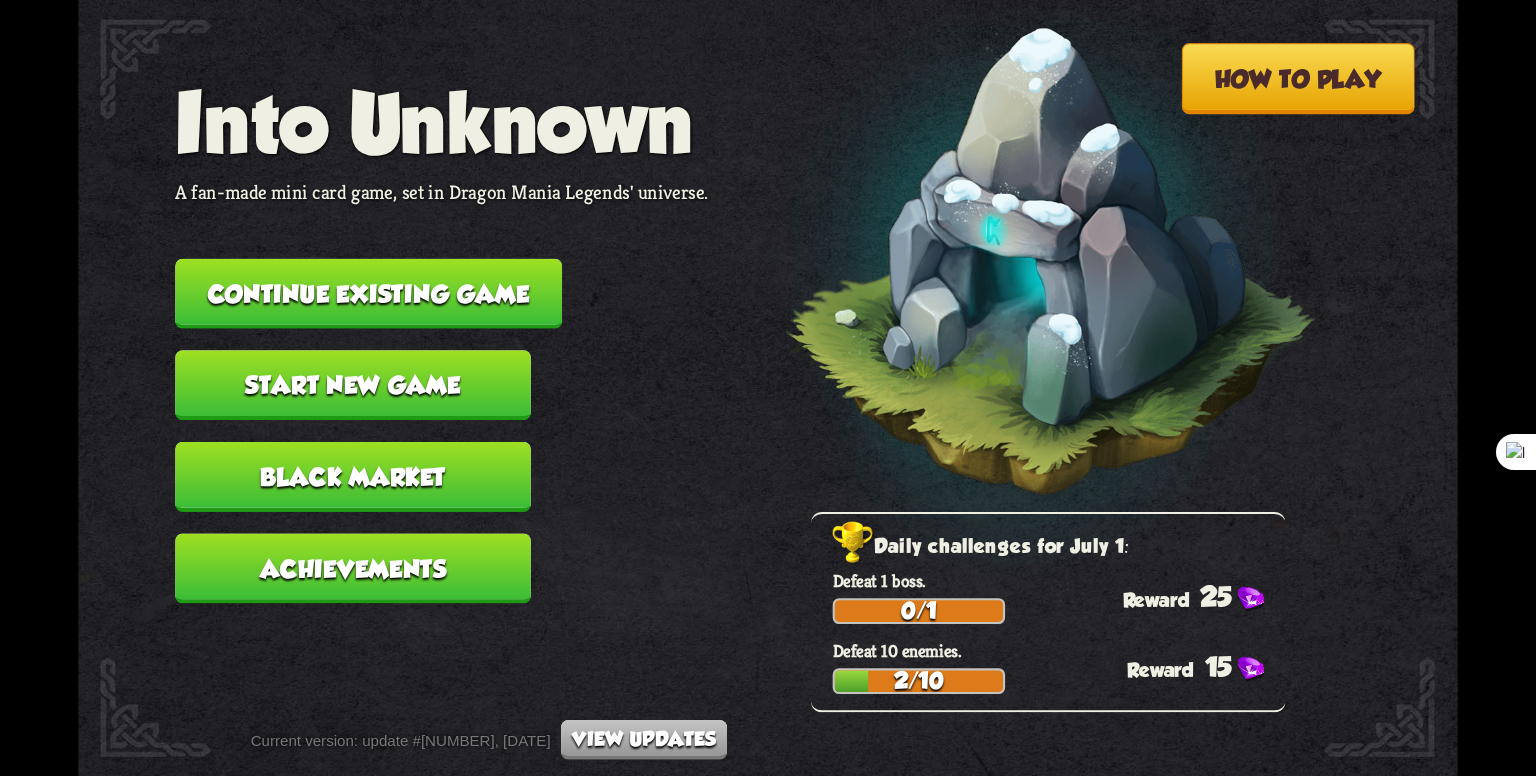 click on "Continue existing game" at bounding box center [368, 294] 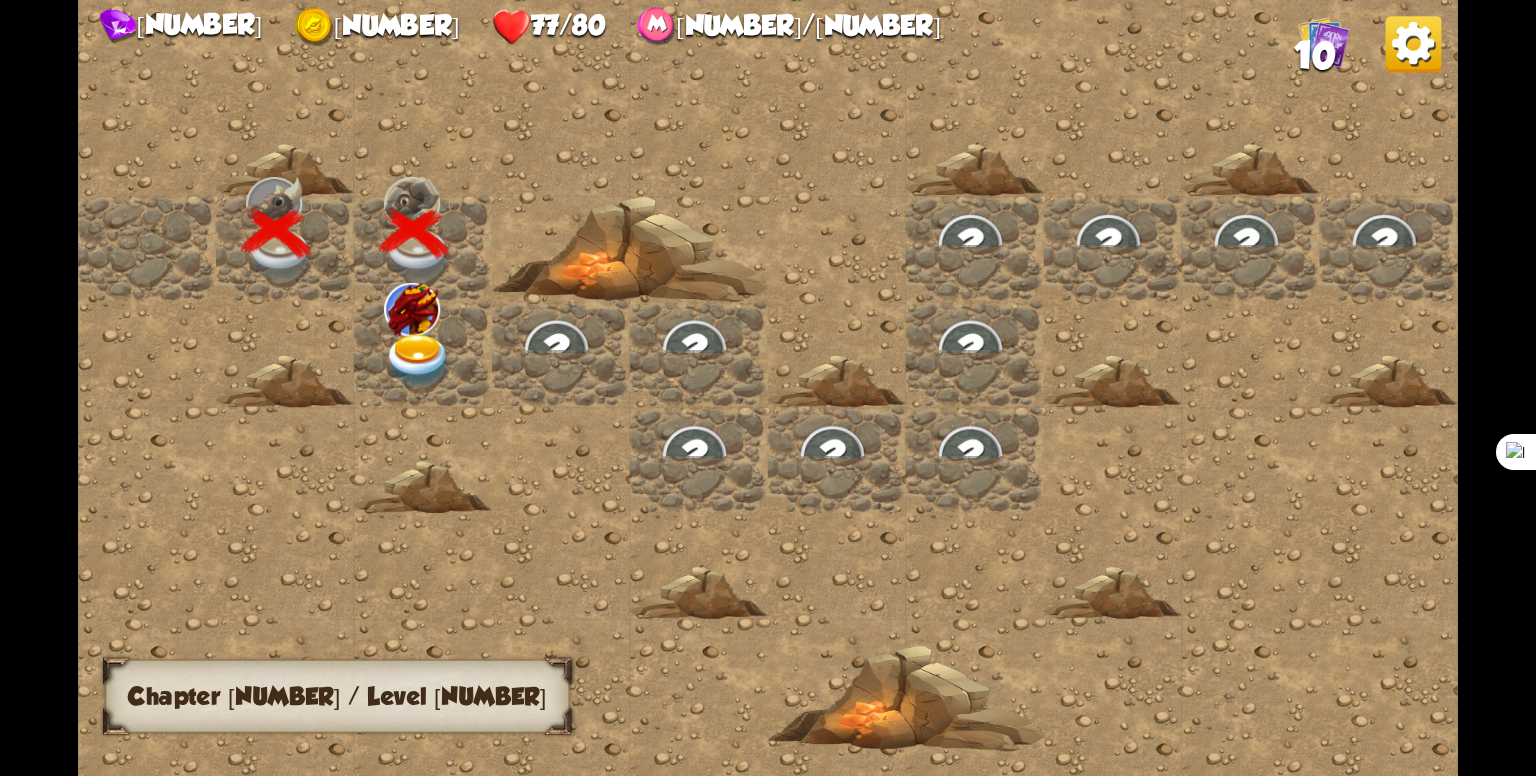 drag, startPoint x: 482, startPoint y: 367, endPoint x: 466, endPoint y: 357, distance: 18.867962 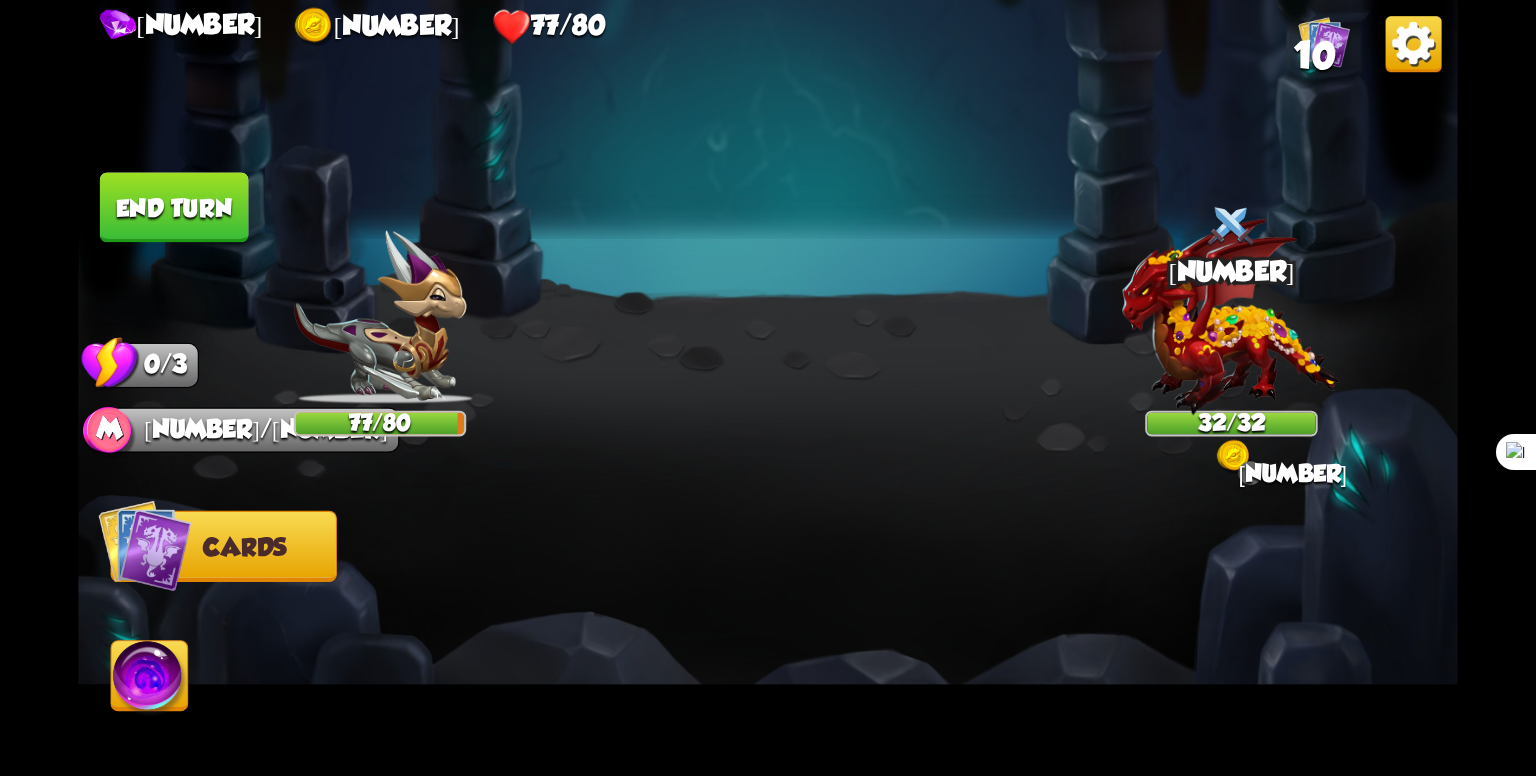 click on "Cards" at bounding box center [224, 546] 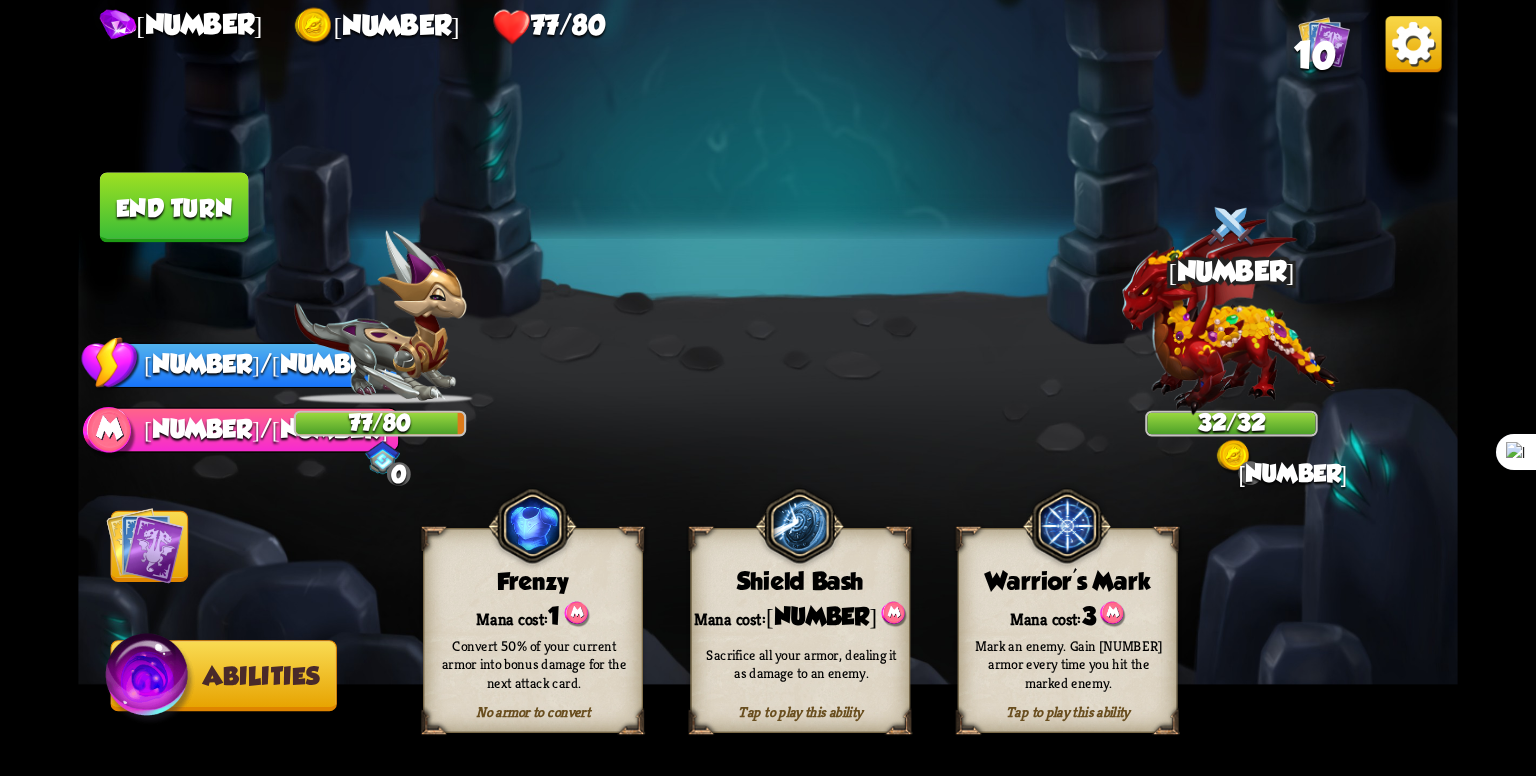 click at bounding box center (145, 546) 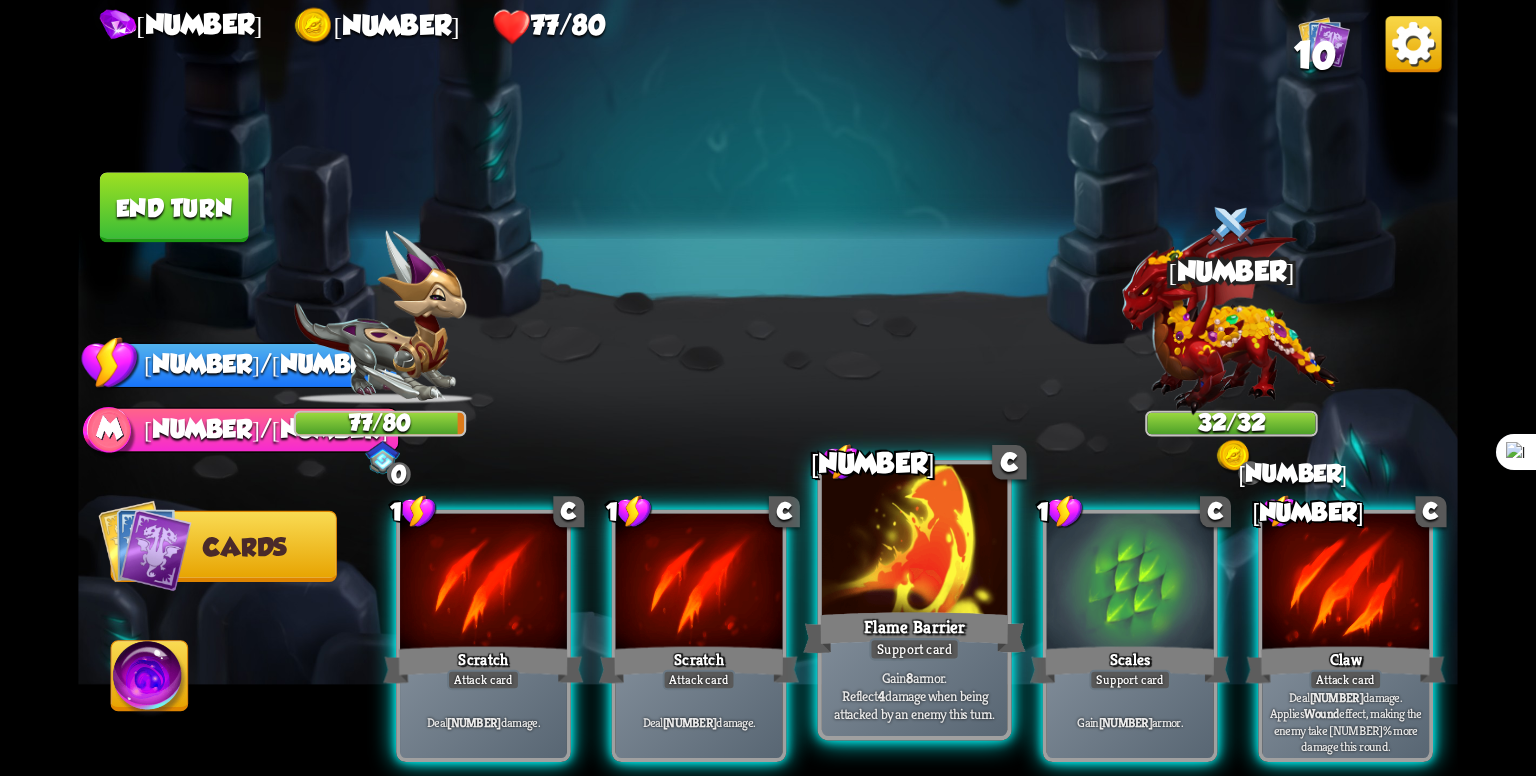 click at bounding box center (483, 584) 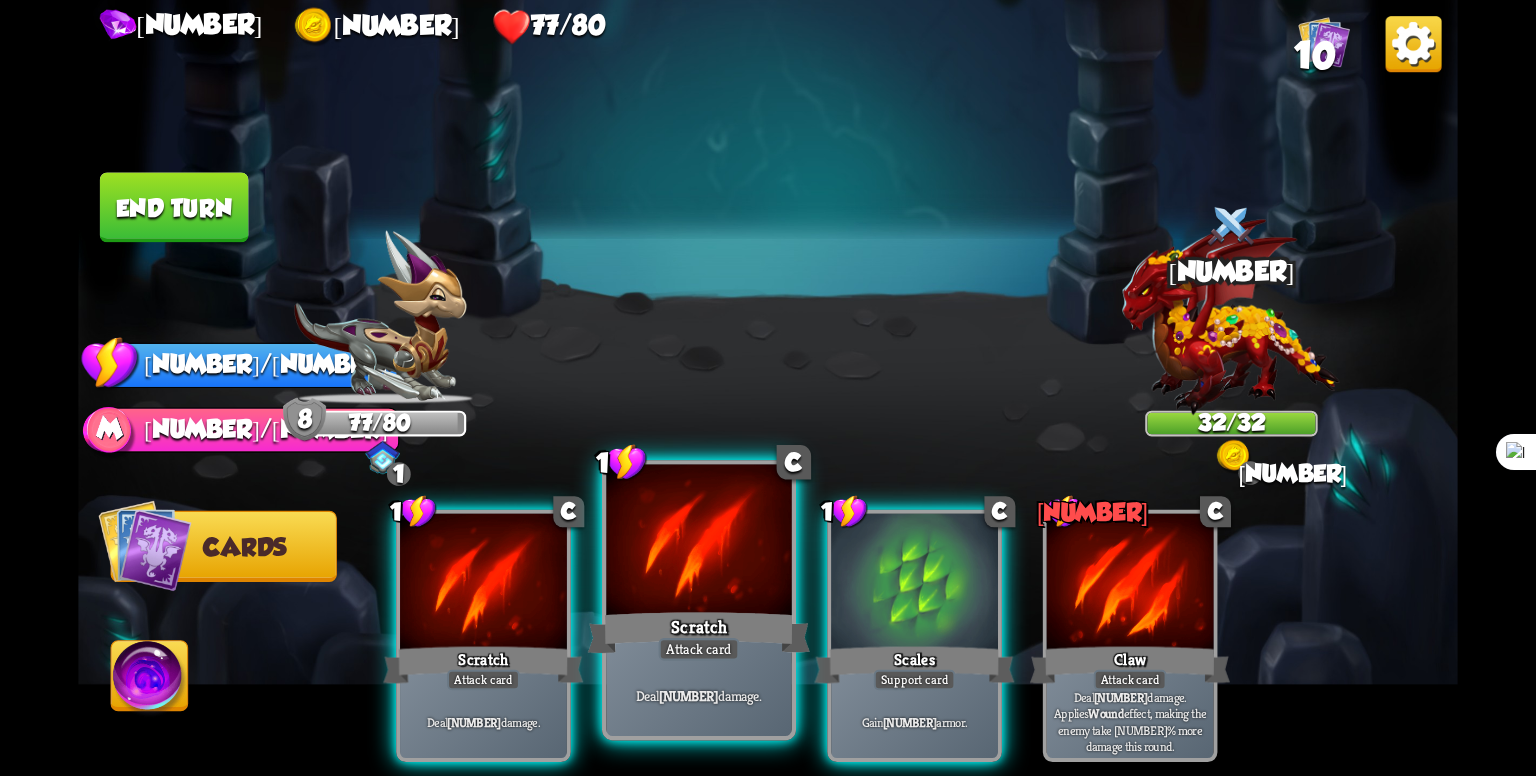 click at bounding box center [483, 584] 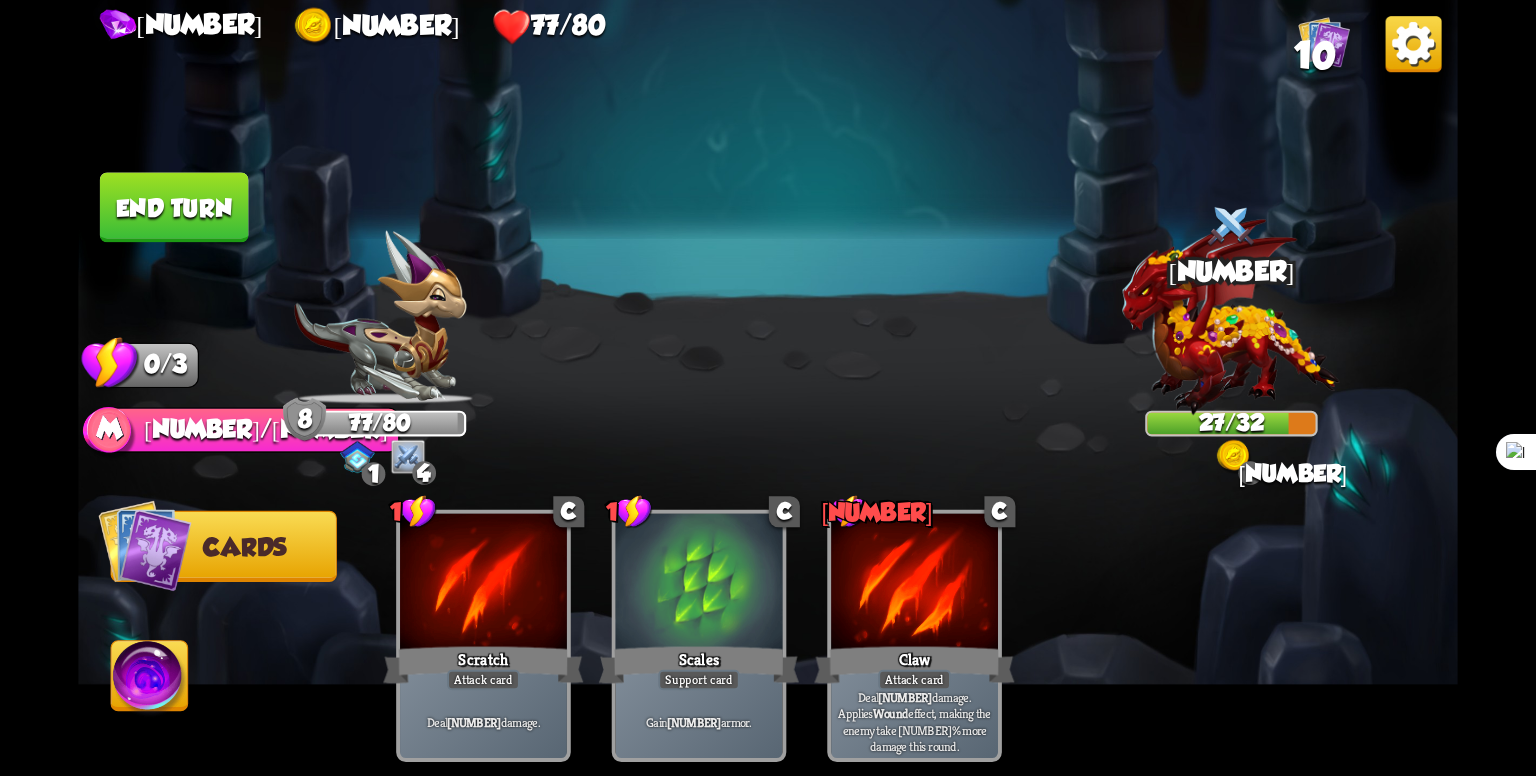click on "End turn" at bounding box center (174, 207) 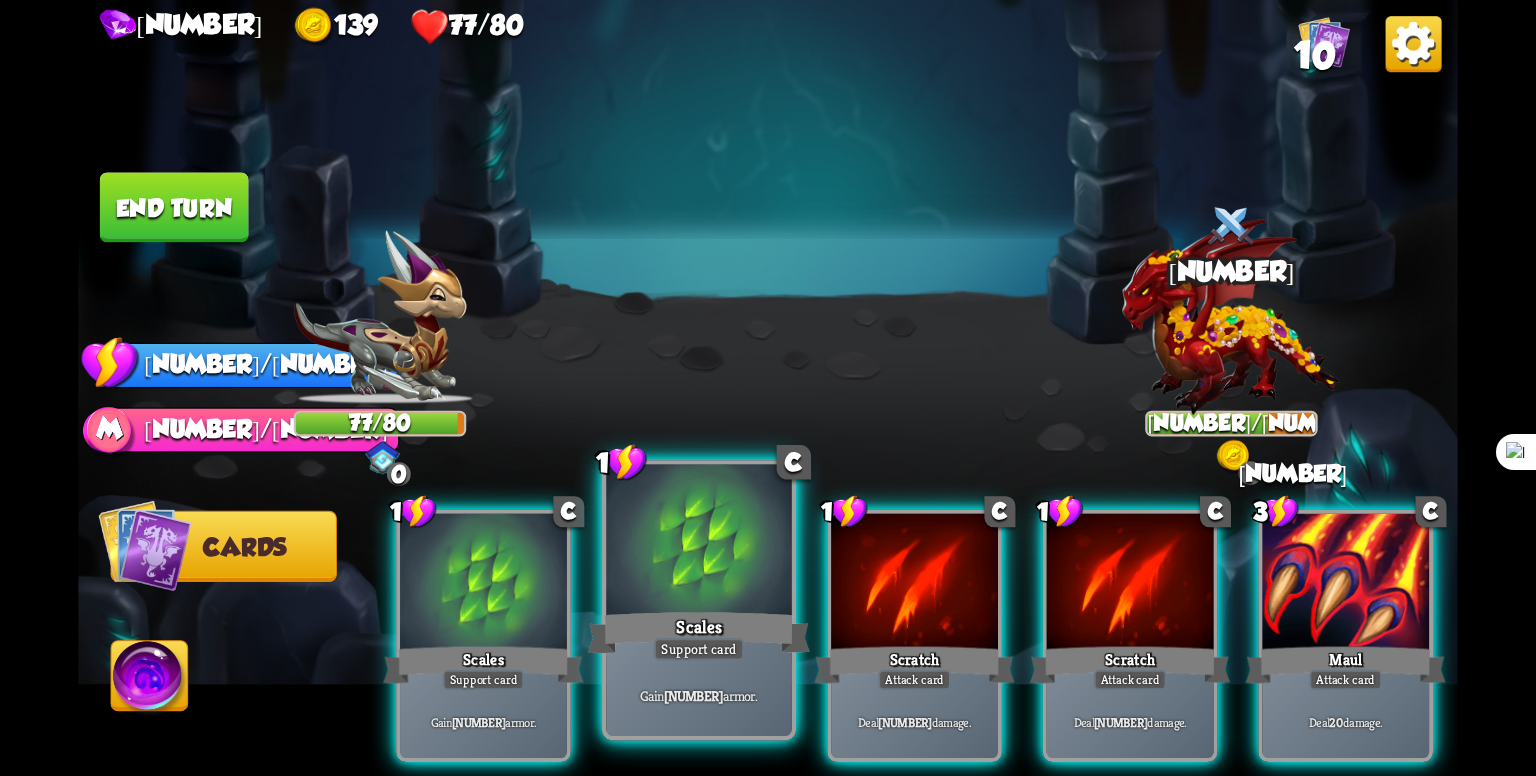 click at bounding box center [483, 584] 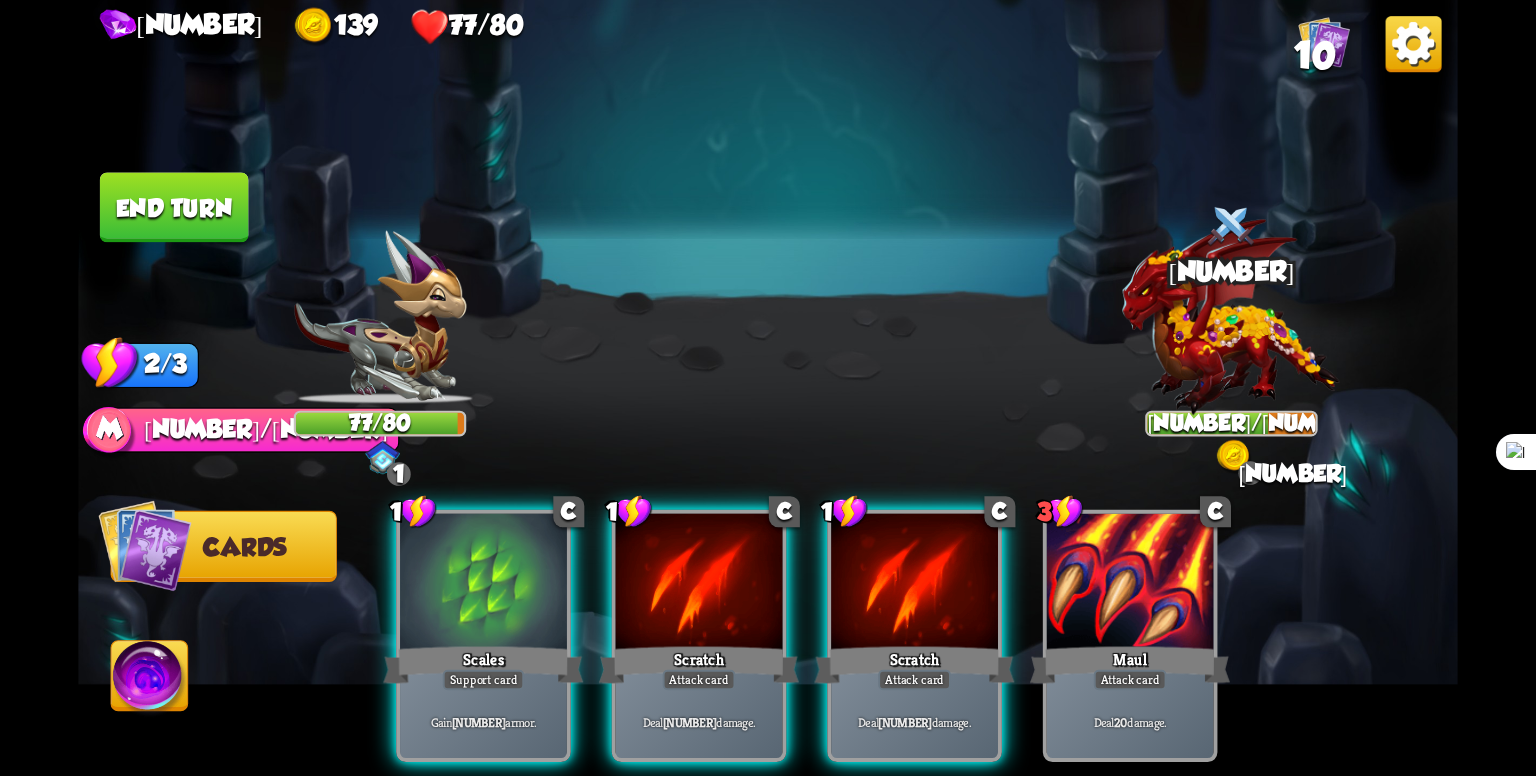 click at bounding box center (483, 584) 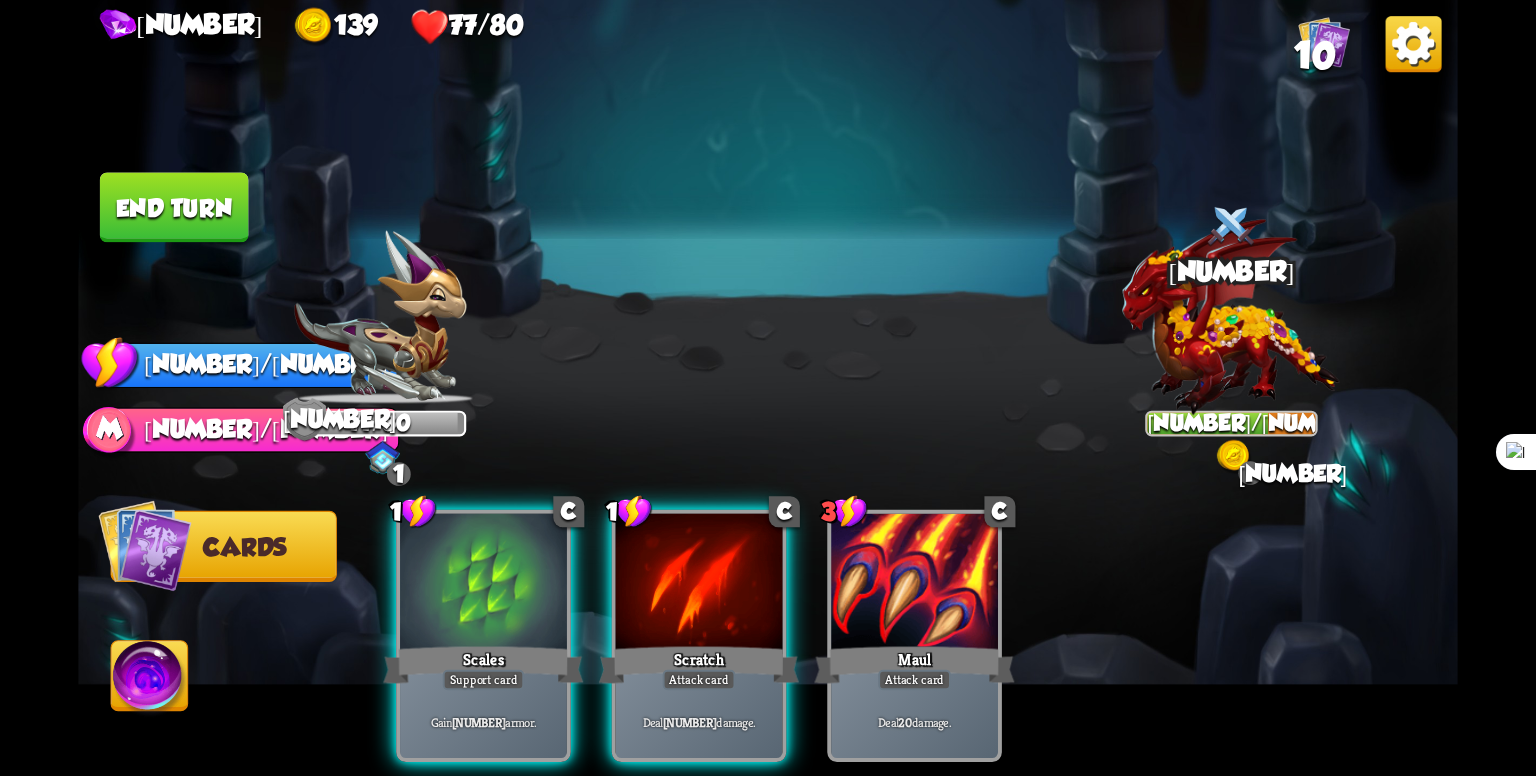 click at bounding box center (483, 584) 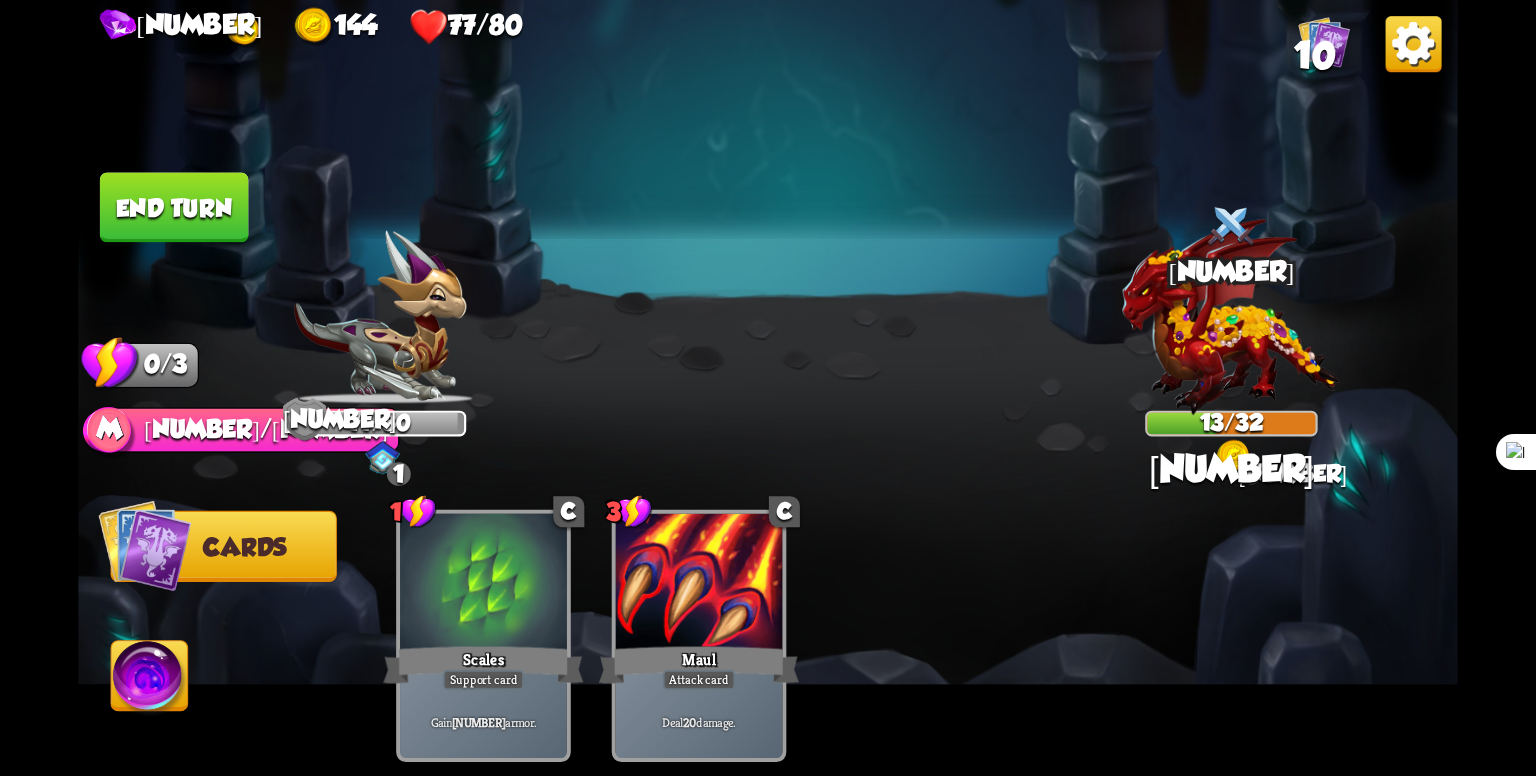 click on "End turn" at bounding box center (174, 207) 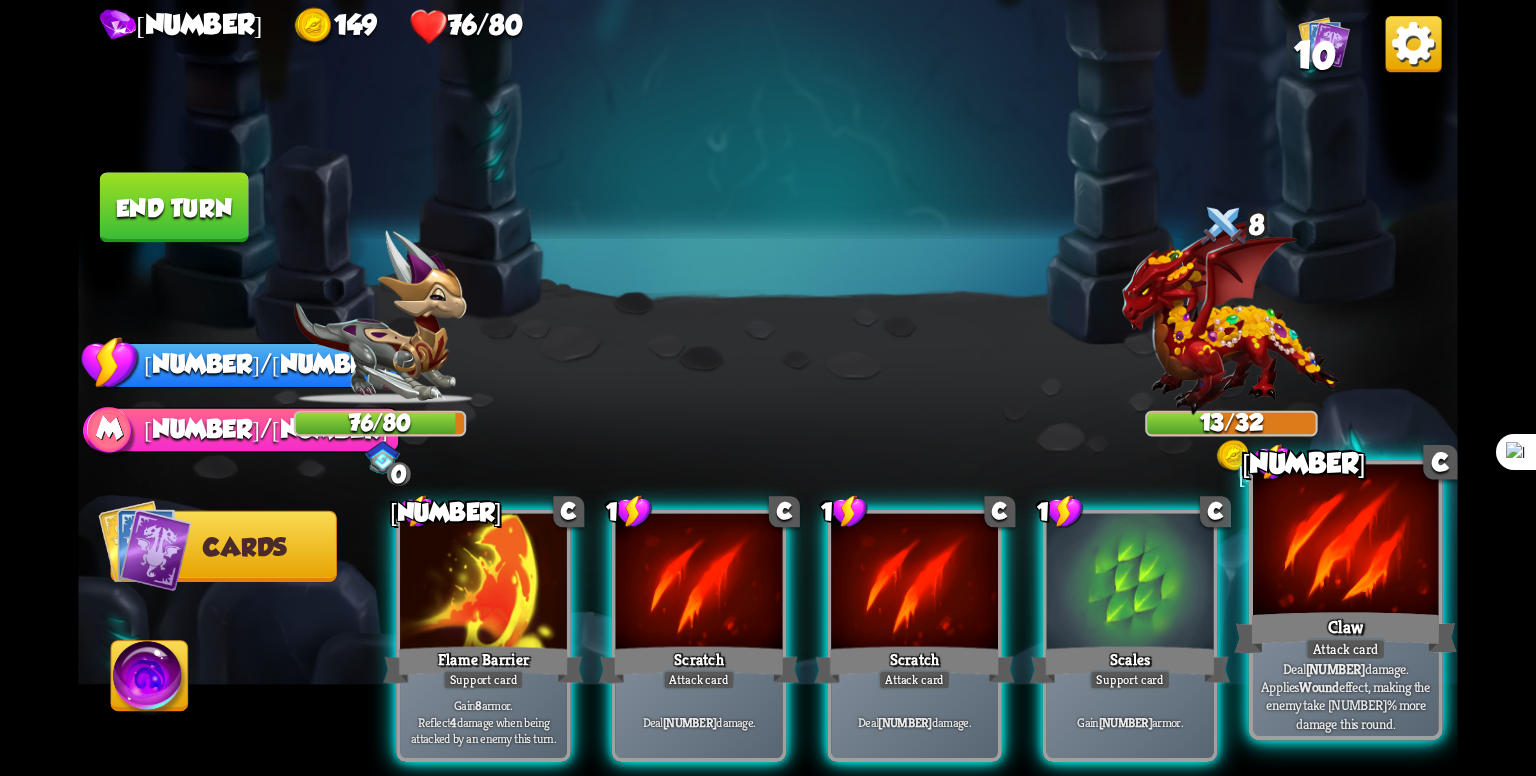 click at bounding box center (483, 584) 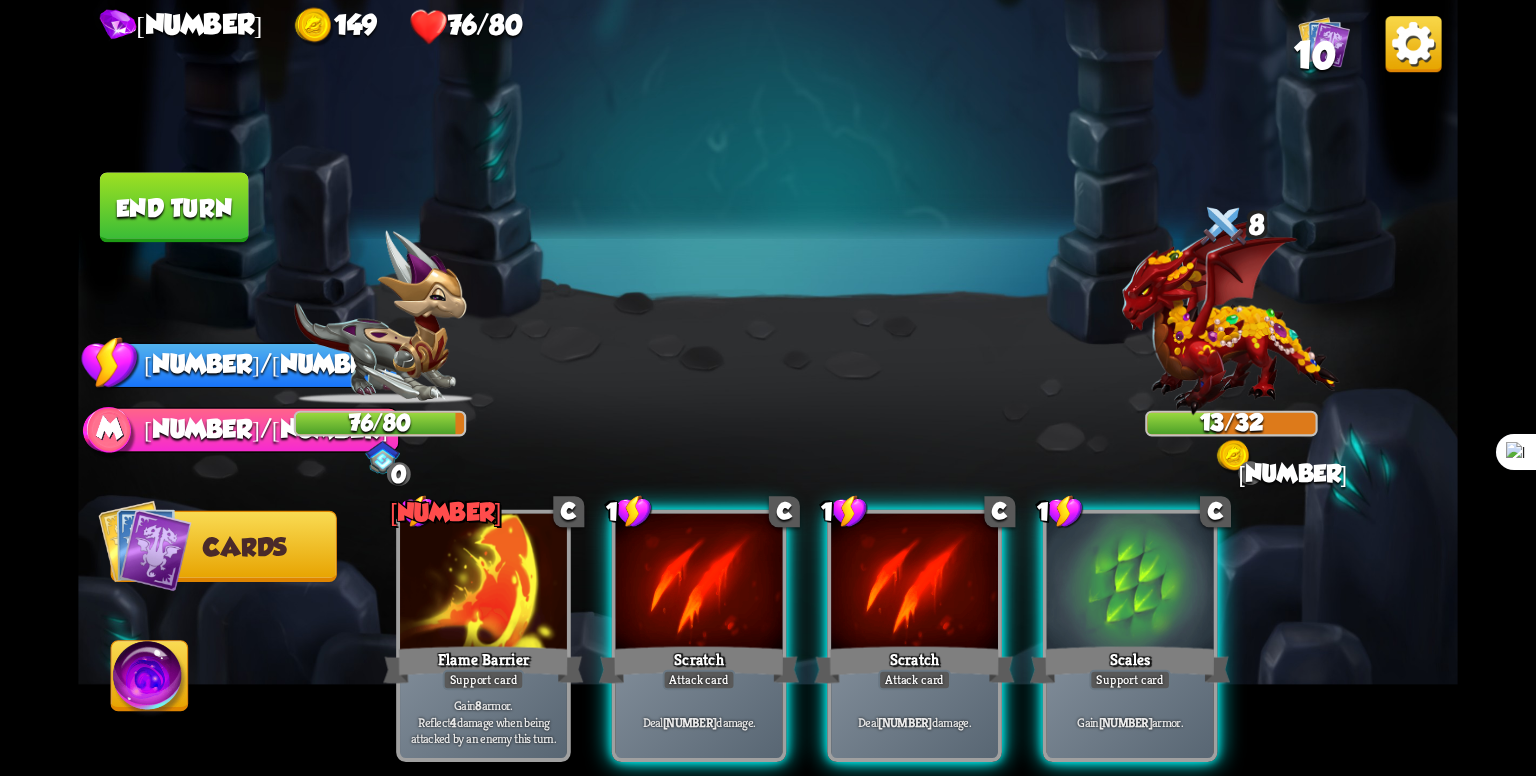 click on "[NUMBER]
C   Flame Barrier     Support card   Gain  [NUMBER]  armor.  Reflect  [NUMBER]  damage when being attacked by an enemy this turn.
[NUMBER]
C   Scratch     Attack card   Deal  [NUMBER]  damage.
[NUMBER]
C   Scratch     Attack card   Deal  [NUMBER]  damage.
[NUMBER]
C   Scales     Support card   Gain  [NUMBER]  armor." at bounding box center [906, 603] 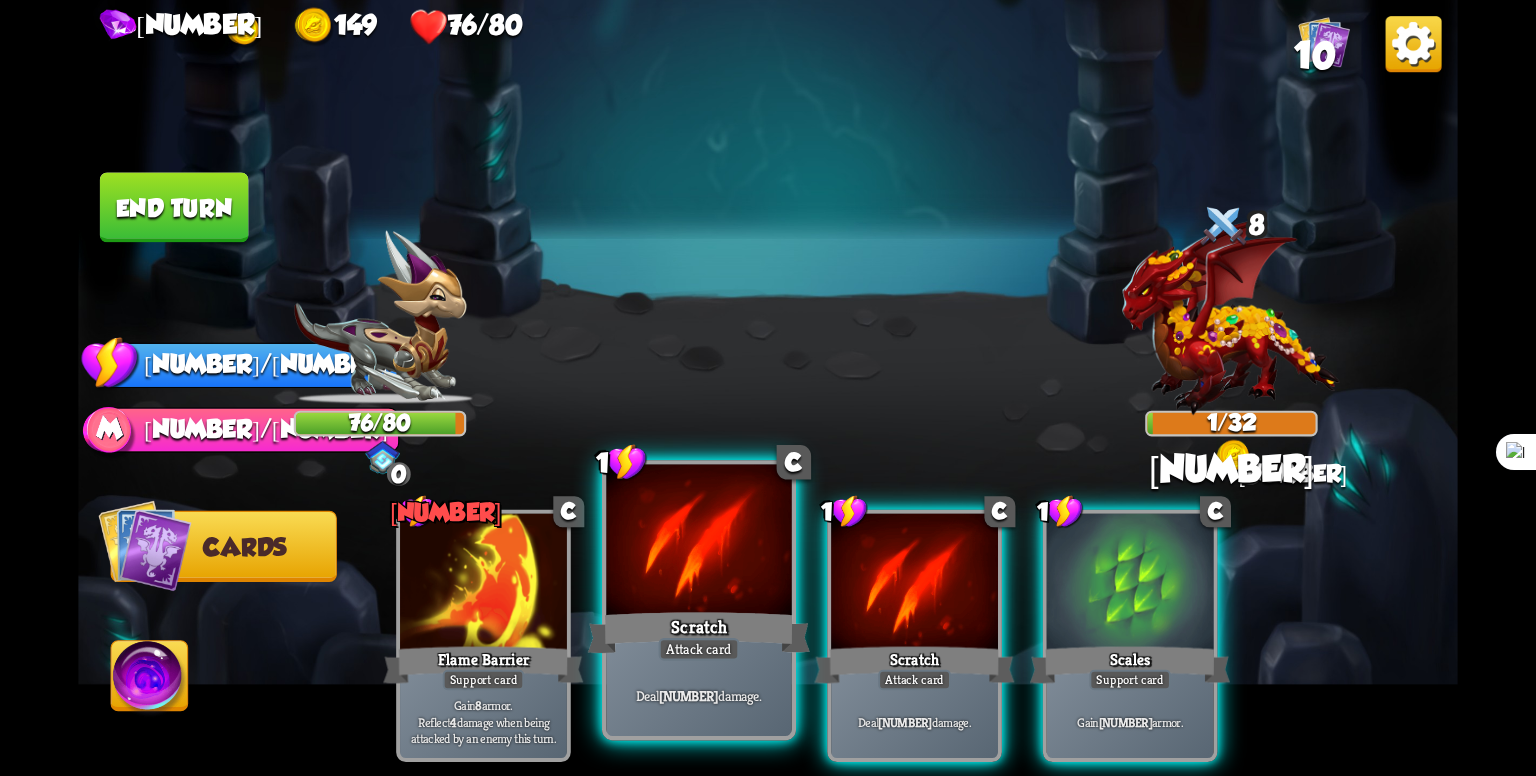 click on "Scratch" at bounding box center (483, 665) 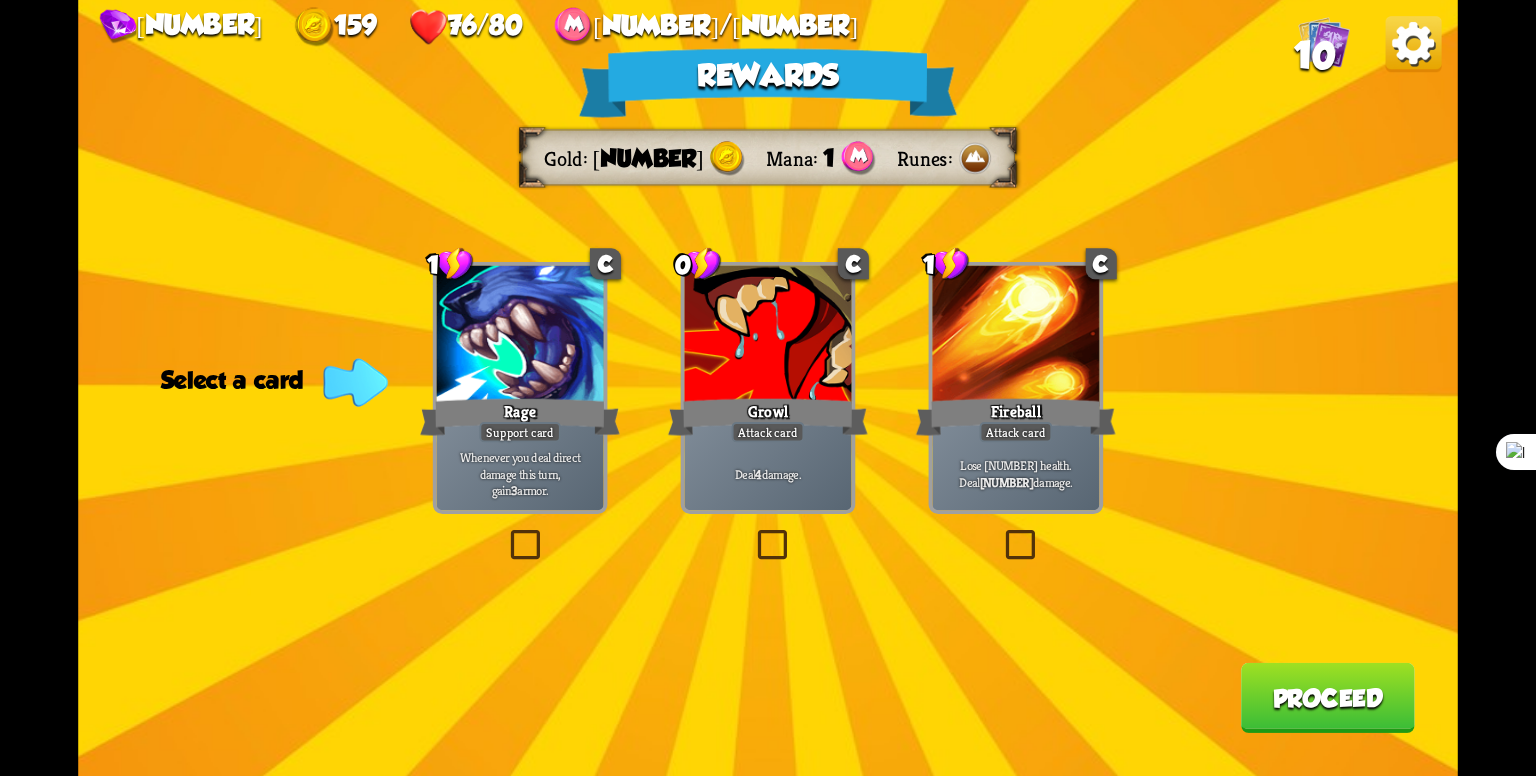 click at bounding box center (753, 534) 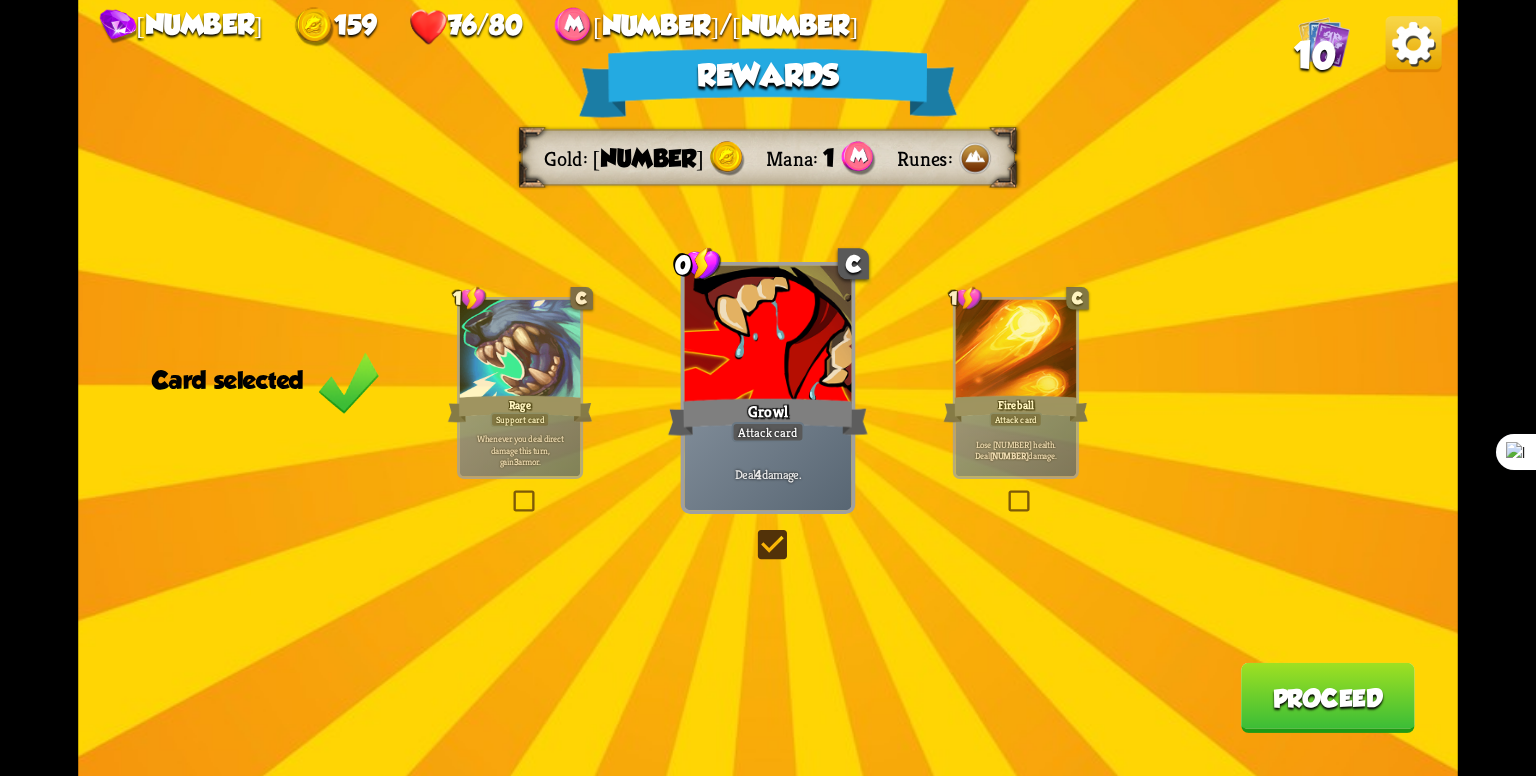 click on "Proceed" at bounding box center [1328, 698] 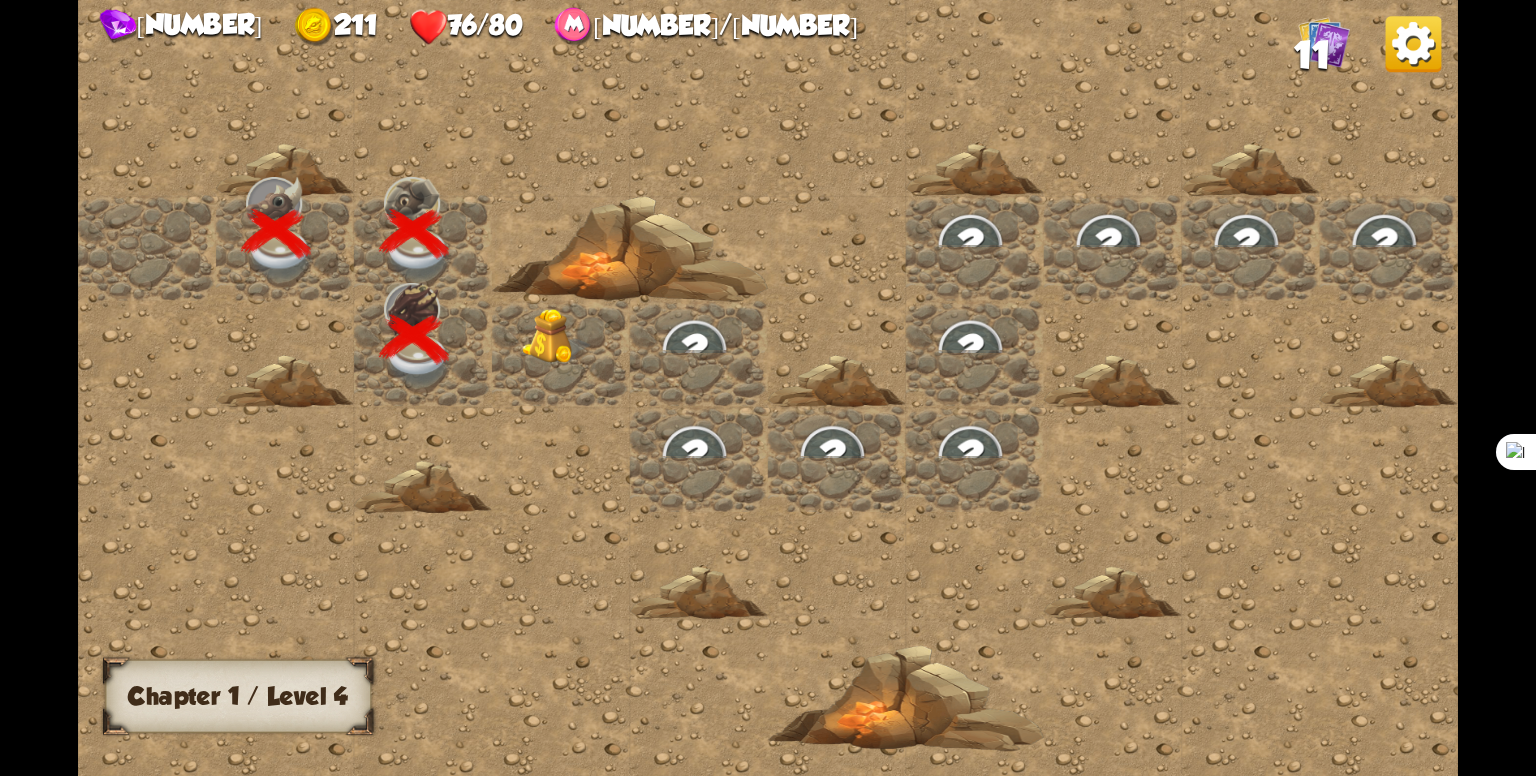 click at bounding box center (556, 337) 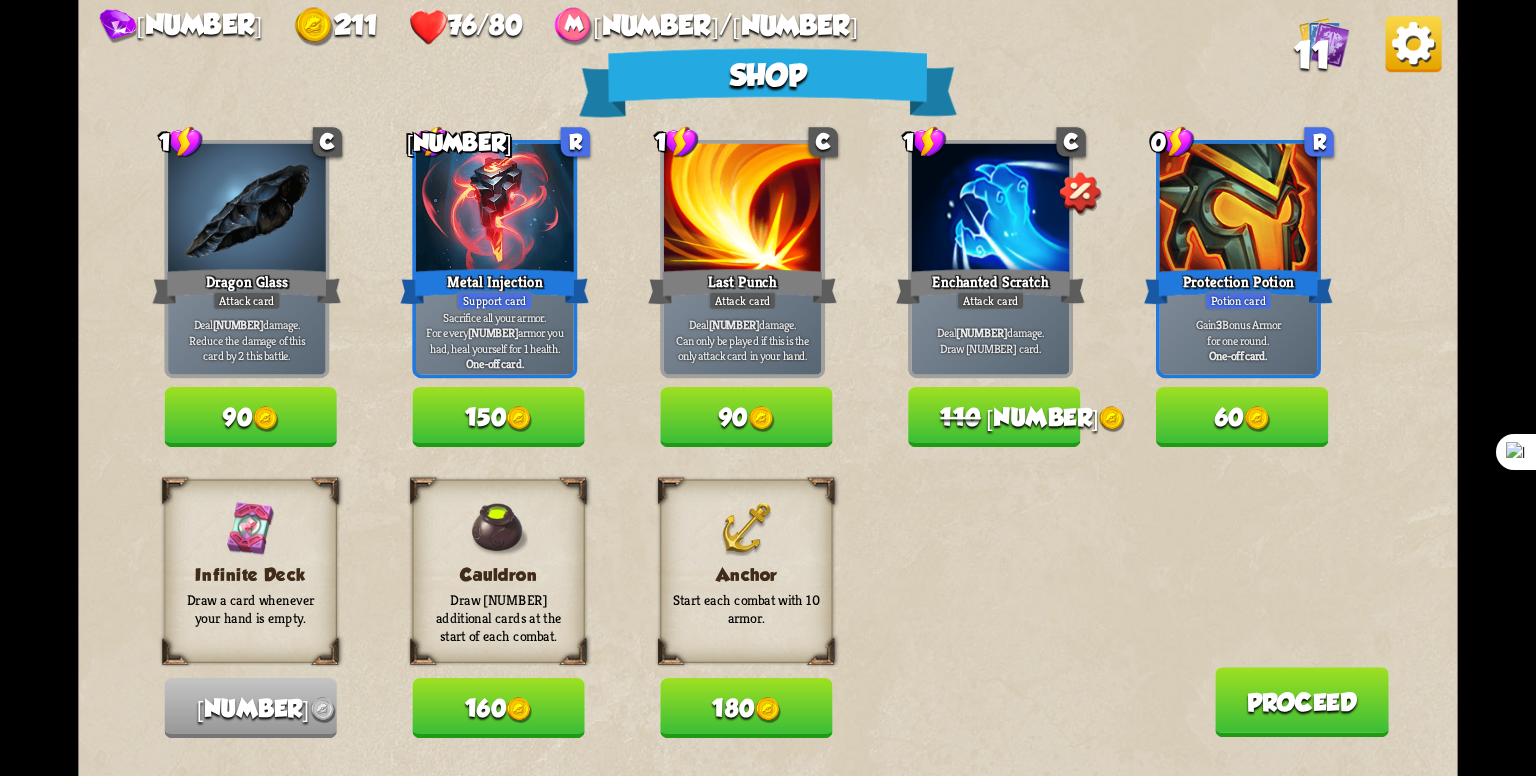 click on "[NUMBER]
[NUMBER]" at bounding box center (250, 417) 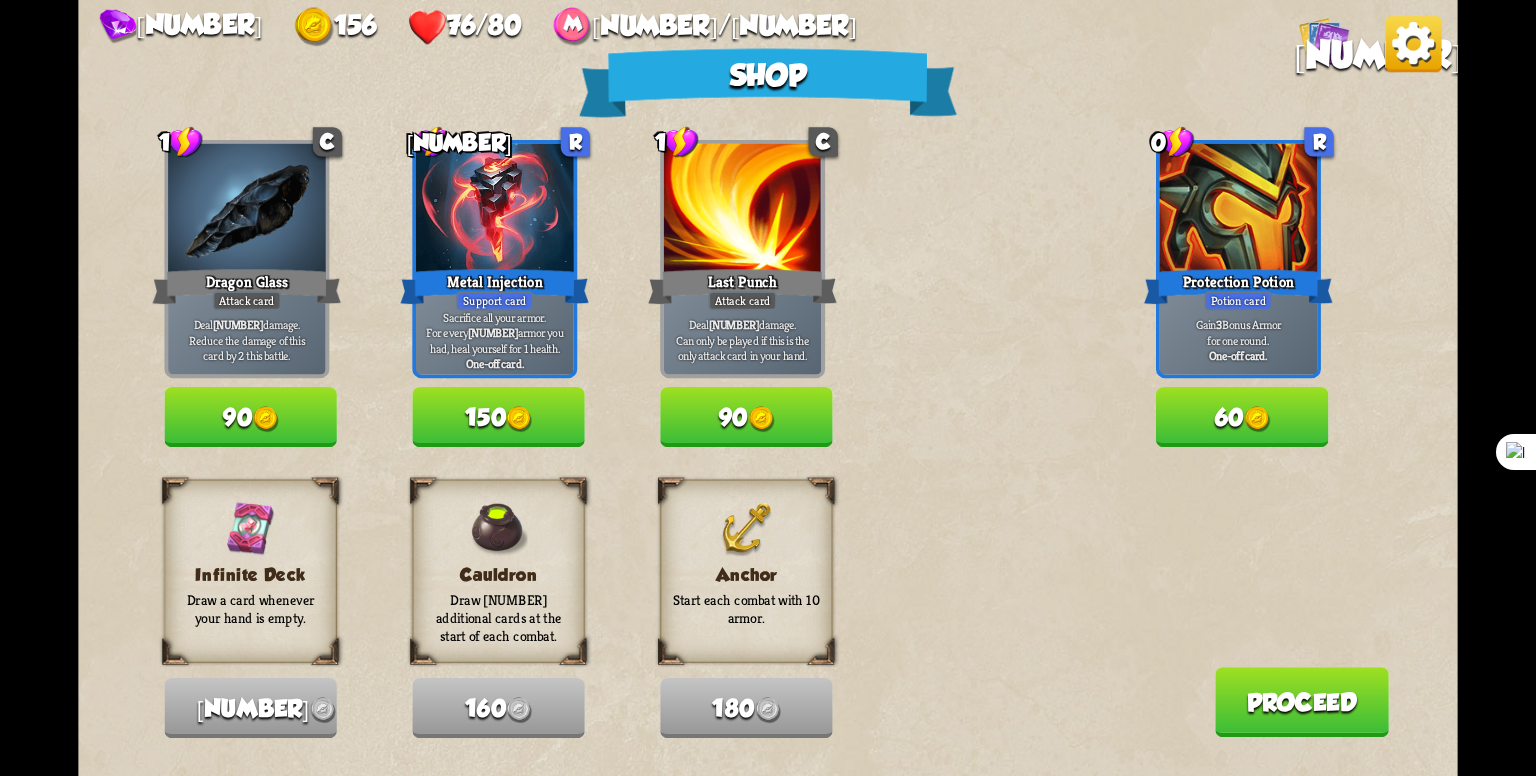 click on "Proceed" at bounding box center (1302, 702) 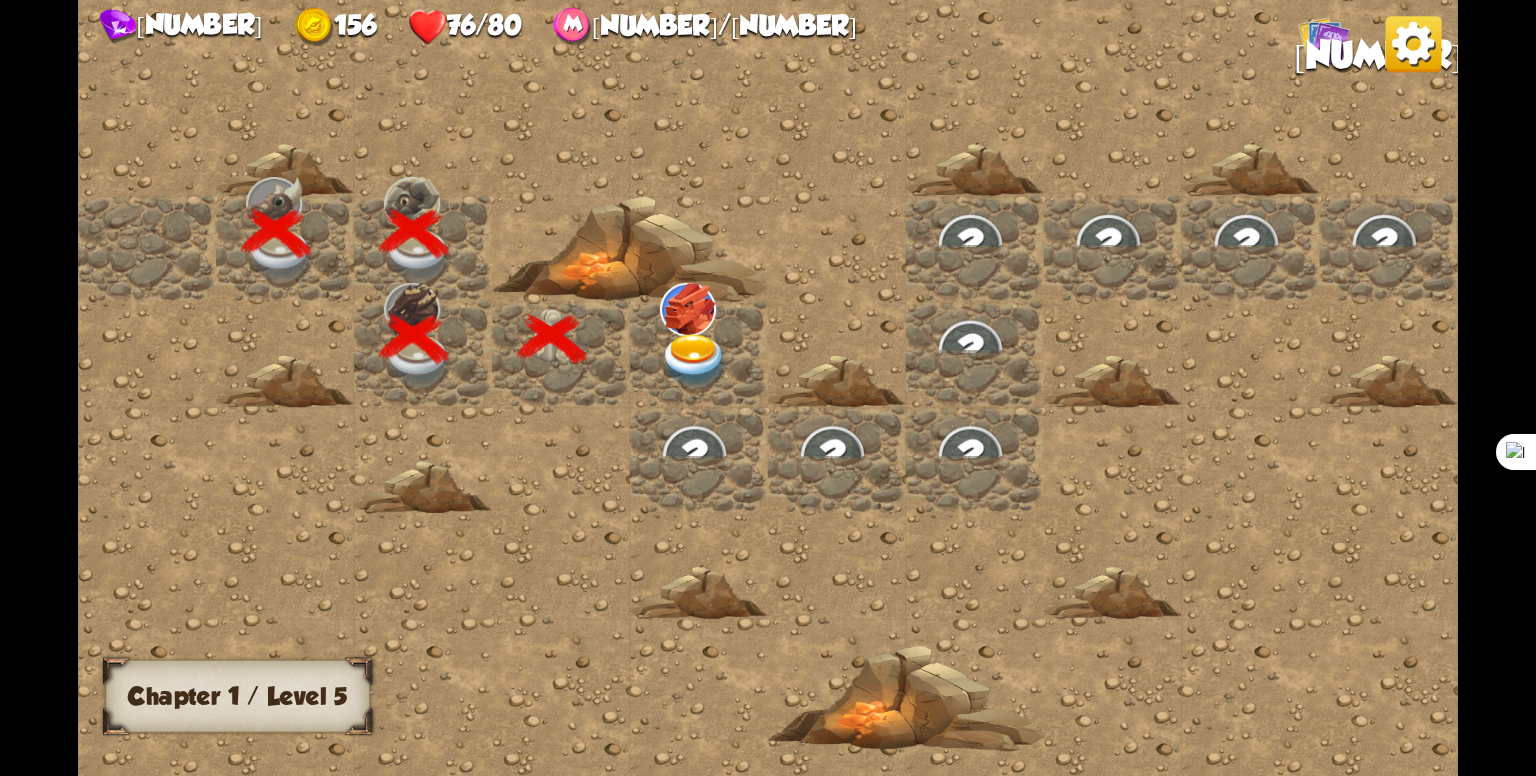 click at bounding box center (694, 361) 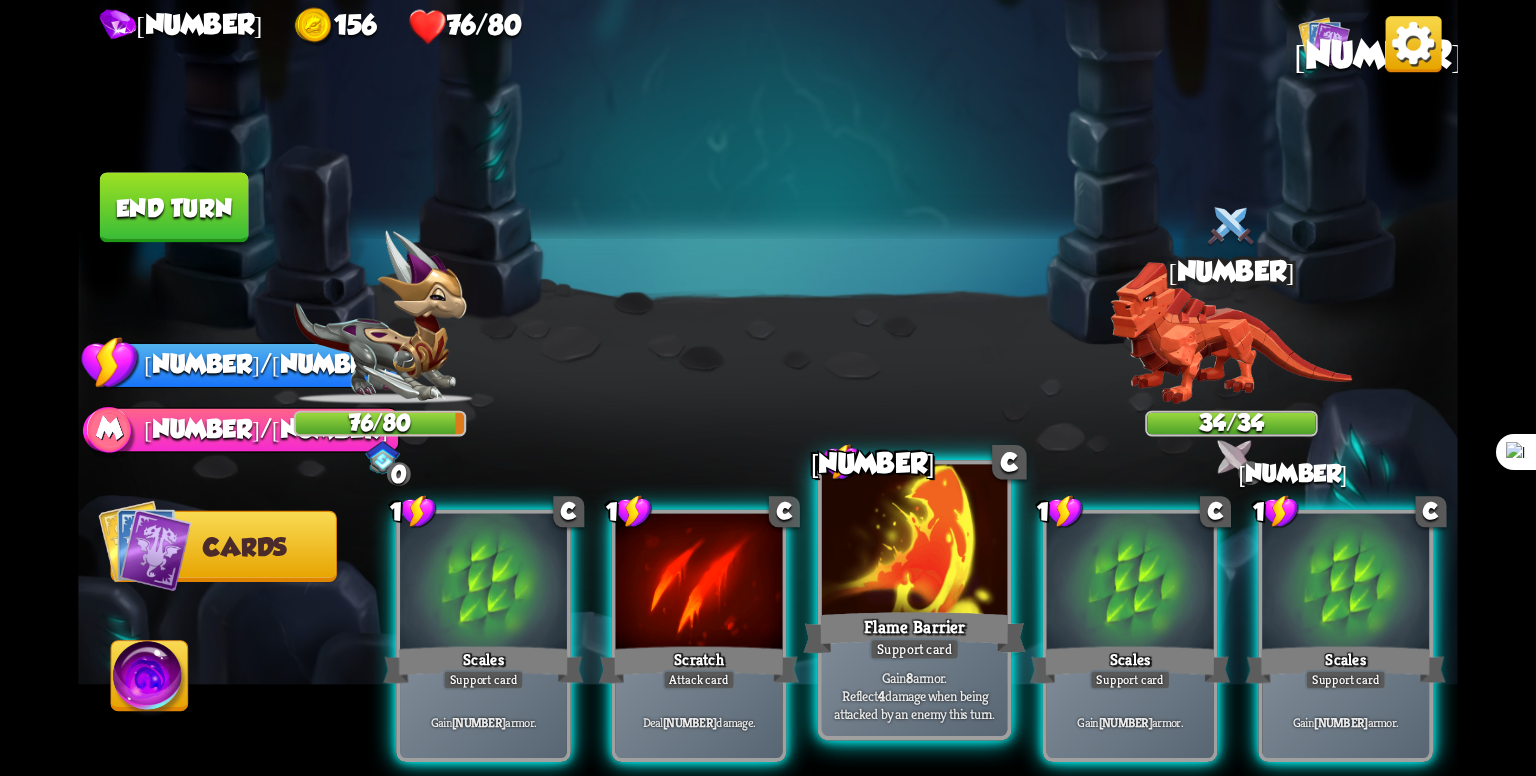 click at bounding box center [483, 584] 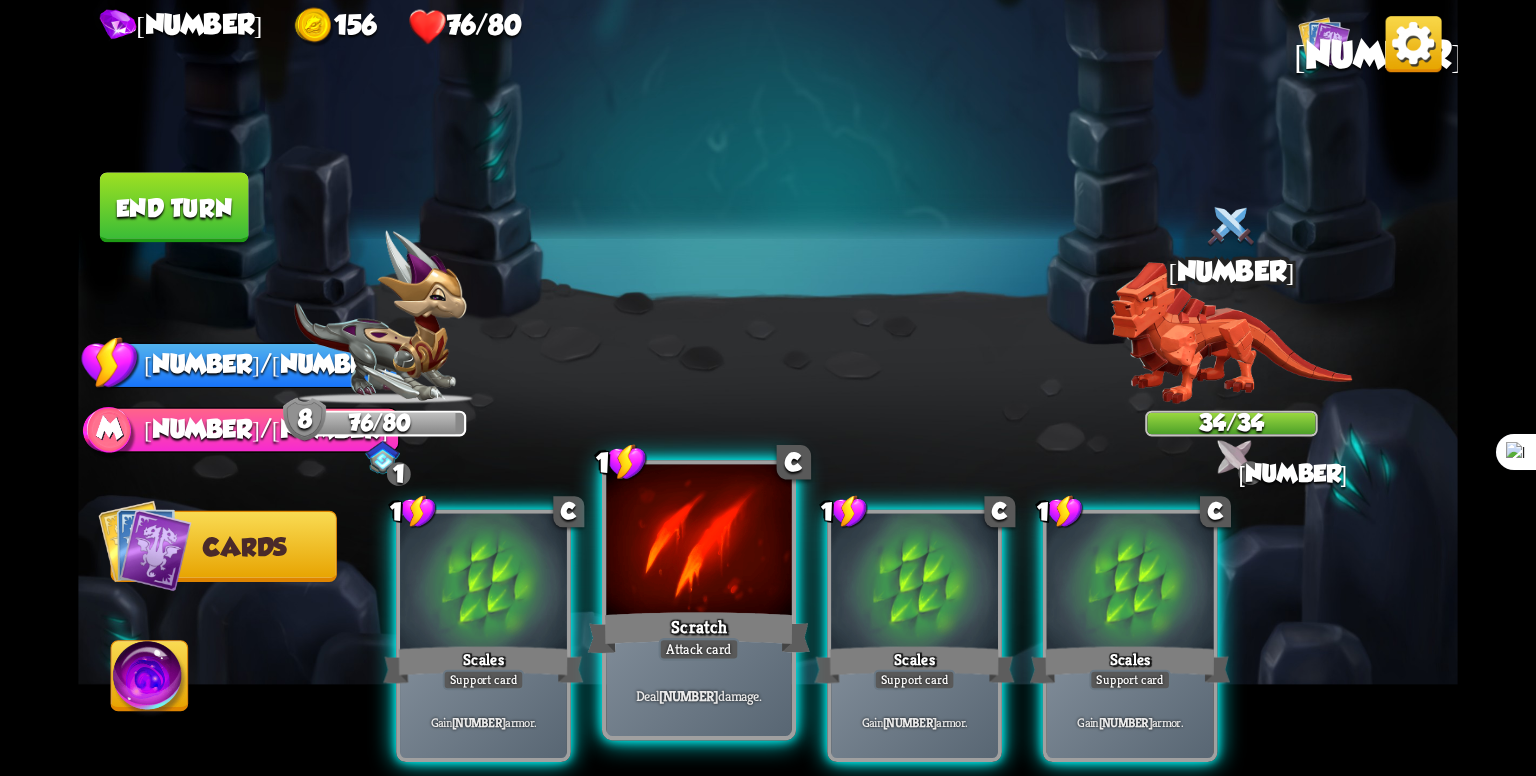 click at bounding box center (483, 584) 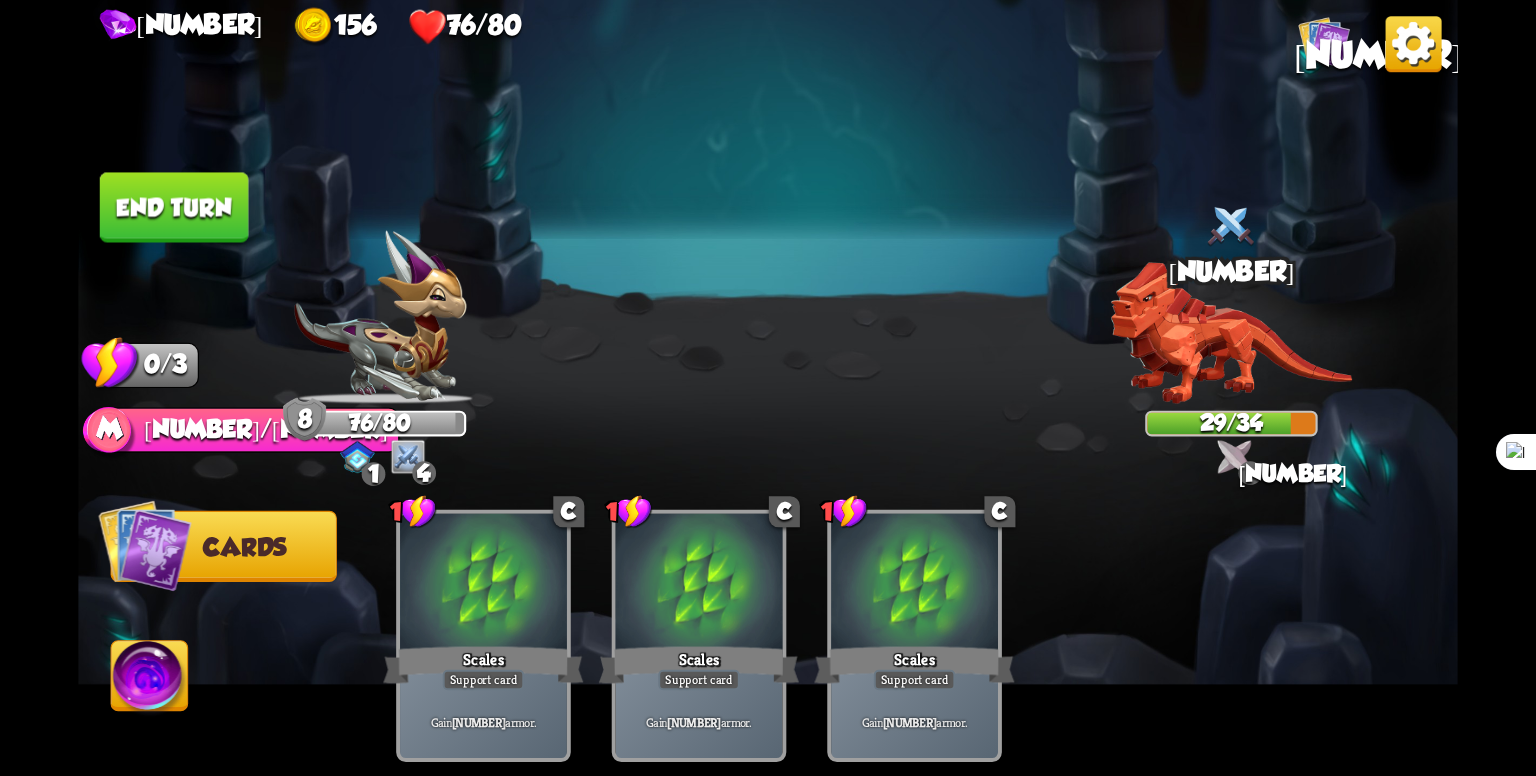 click on "End turn" at bounding box center [174, 207] 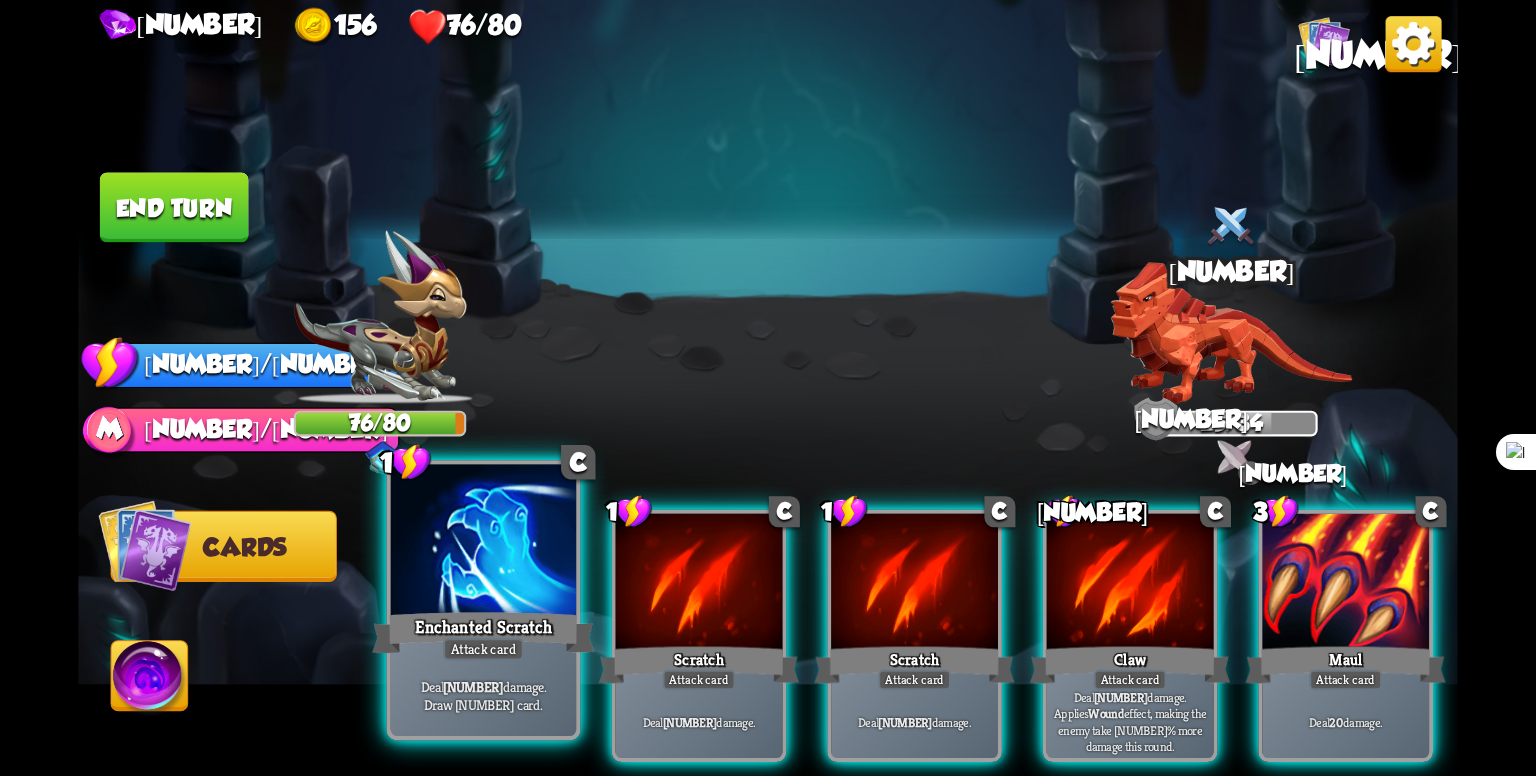 click at bounding box center [483, 543] 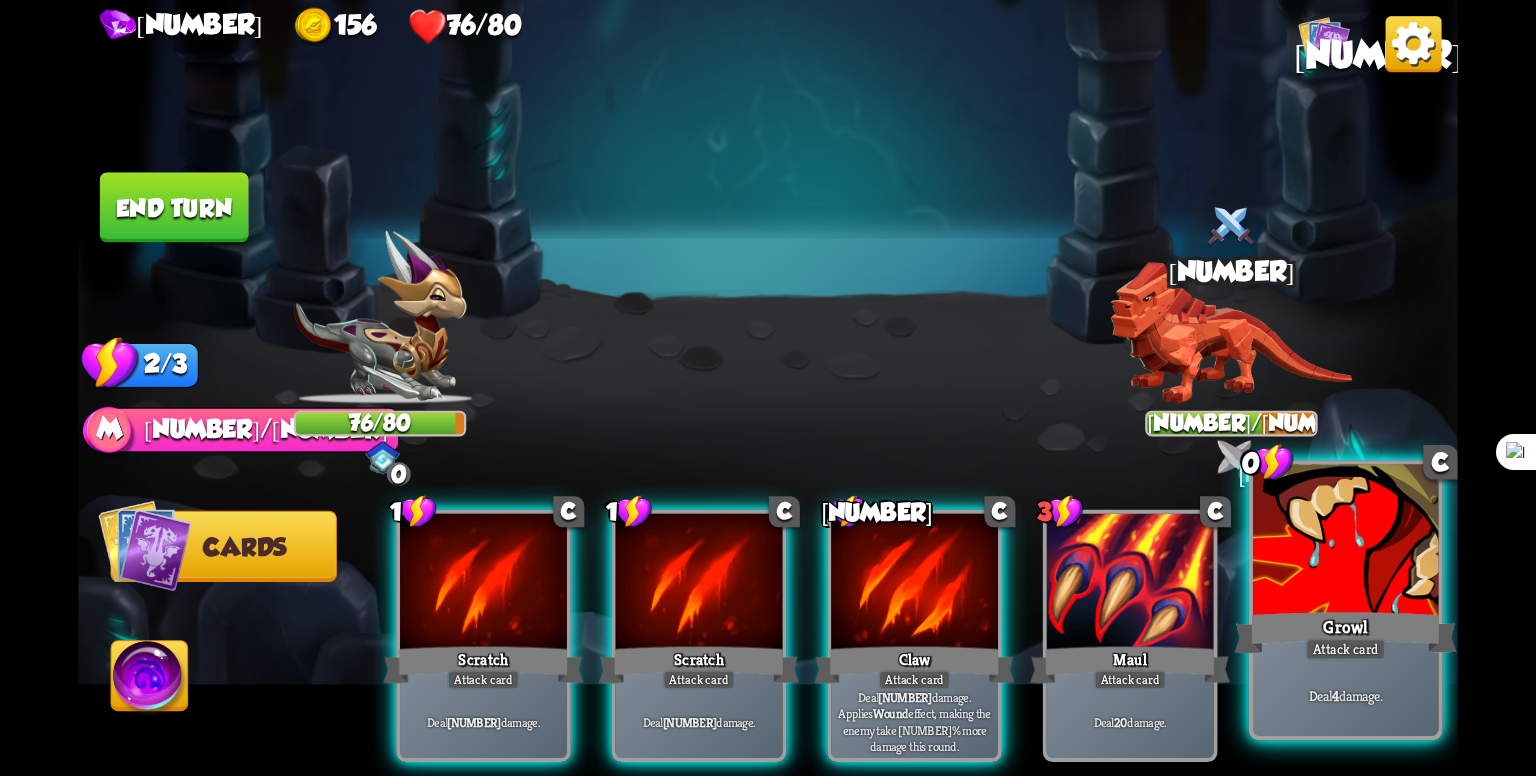 click at bounding box center [483, 584] 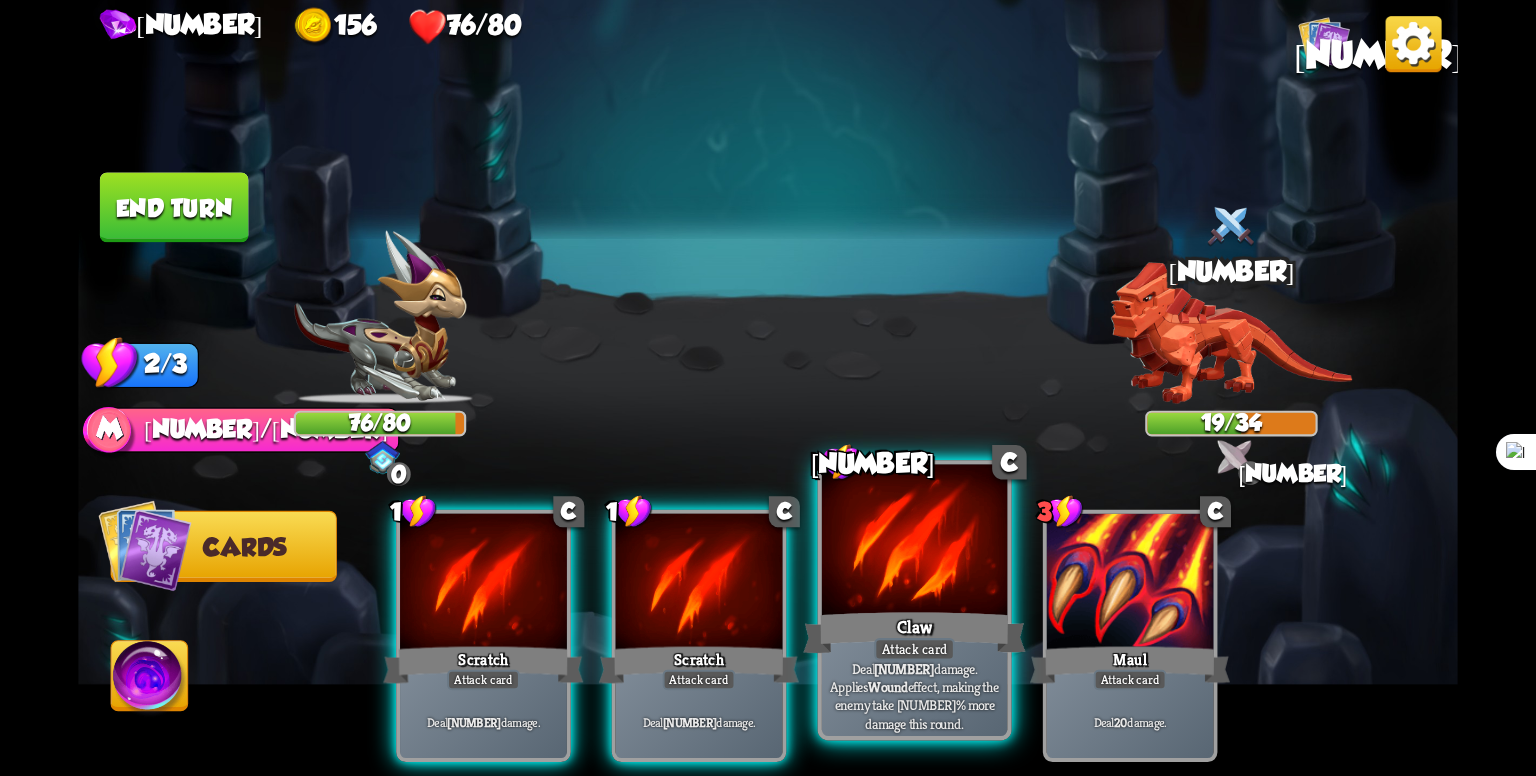 click at bounding box center [483, 584] 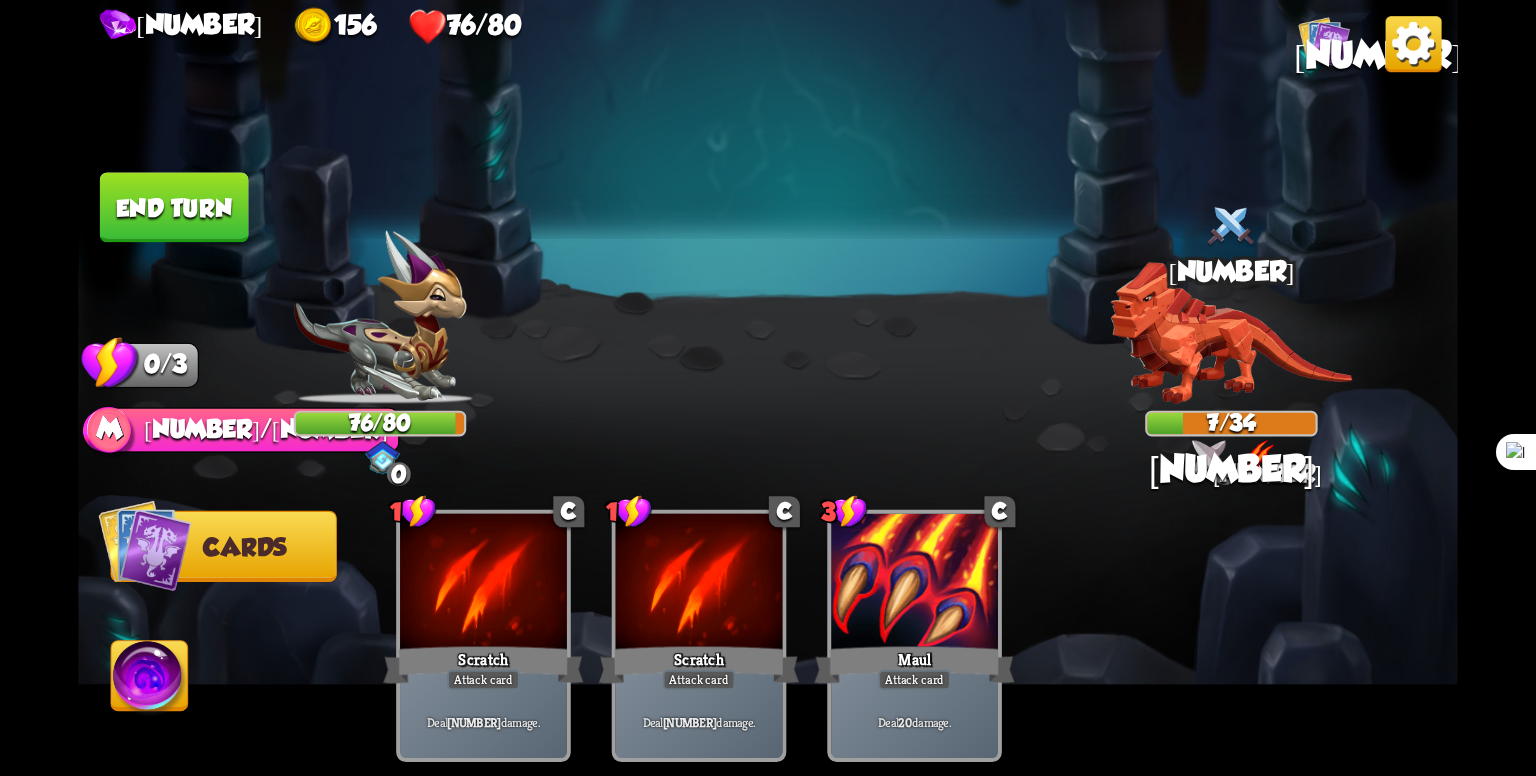 click on "End turn" at bounding box center (174, 207) 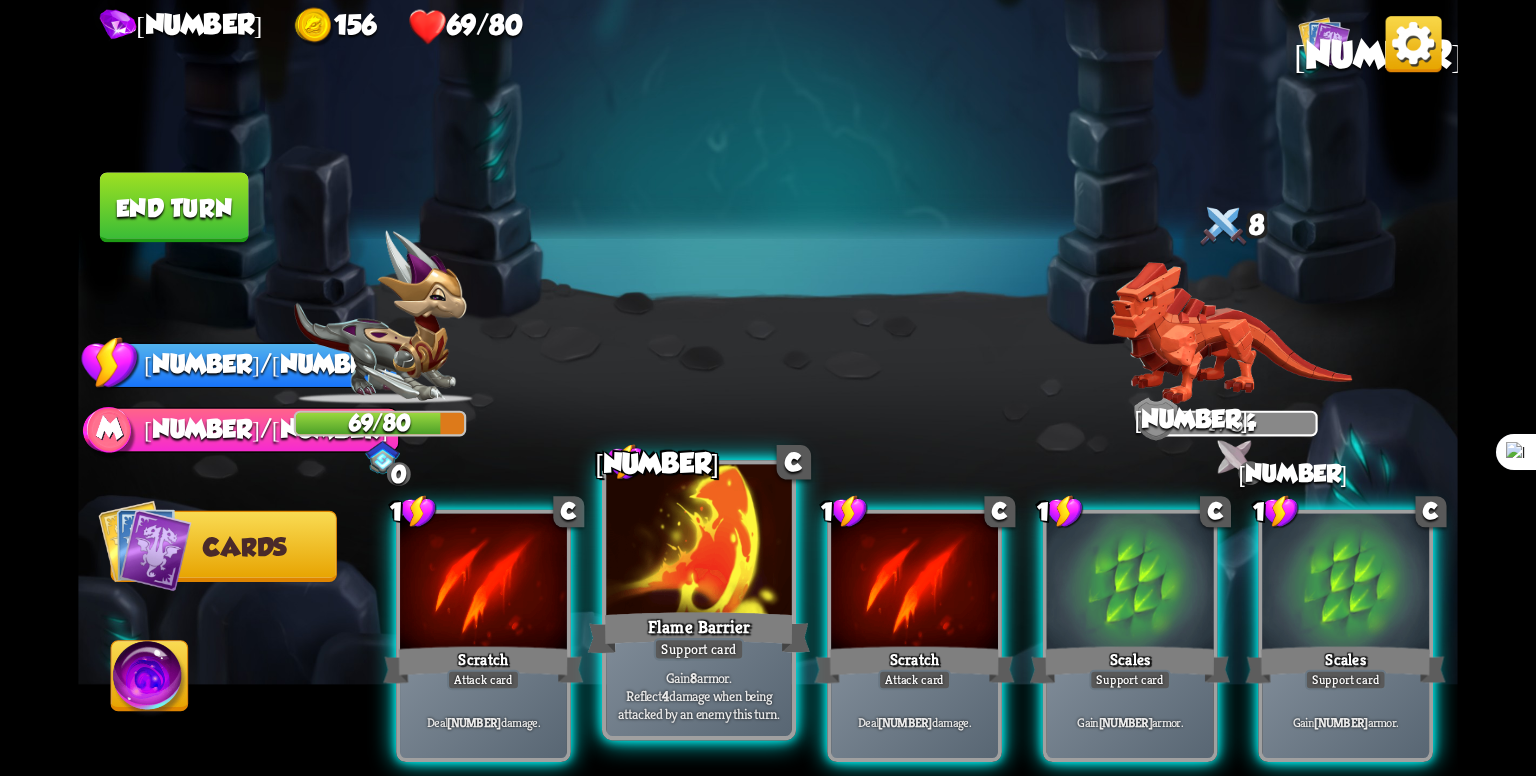 click at bounding box center (483, 584) 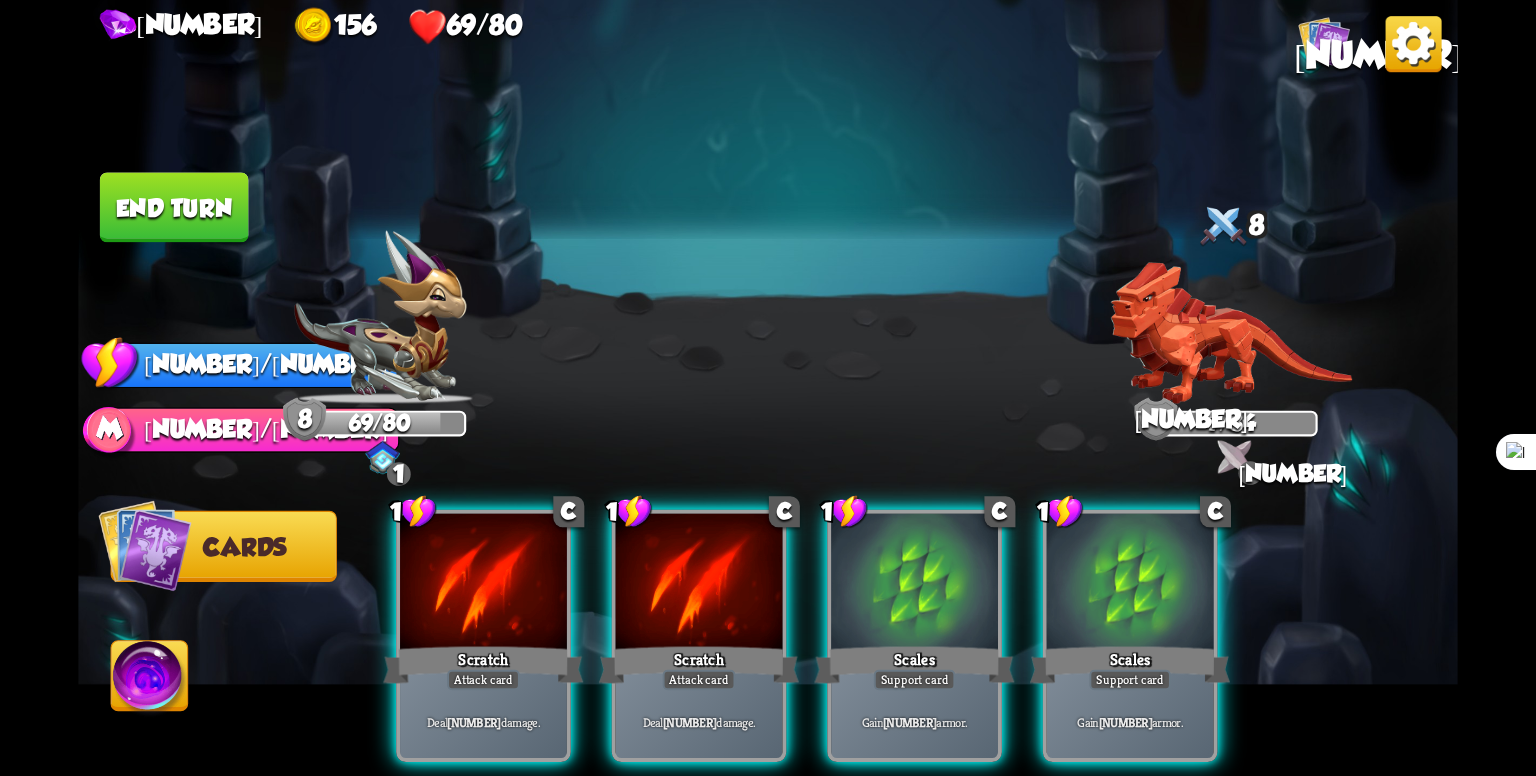 click at bounding box center [483, 584] 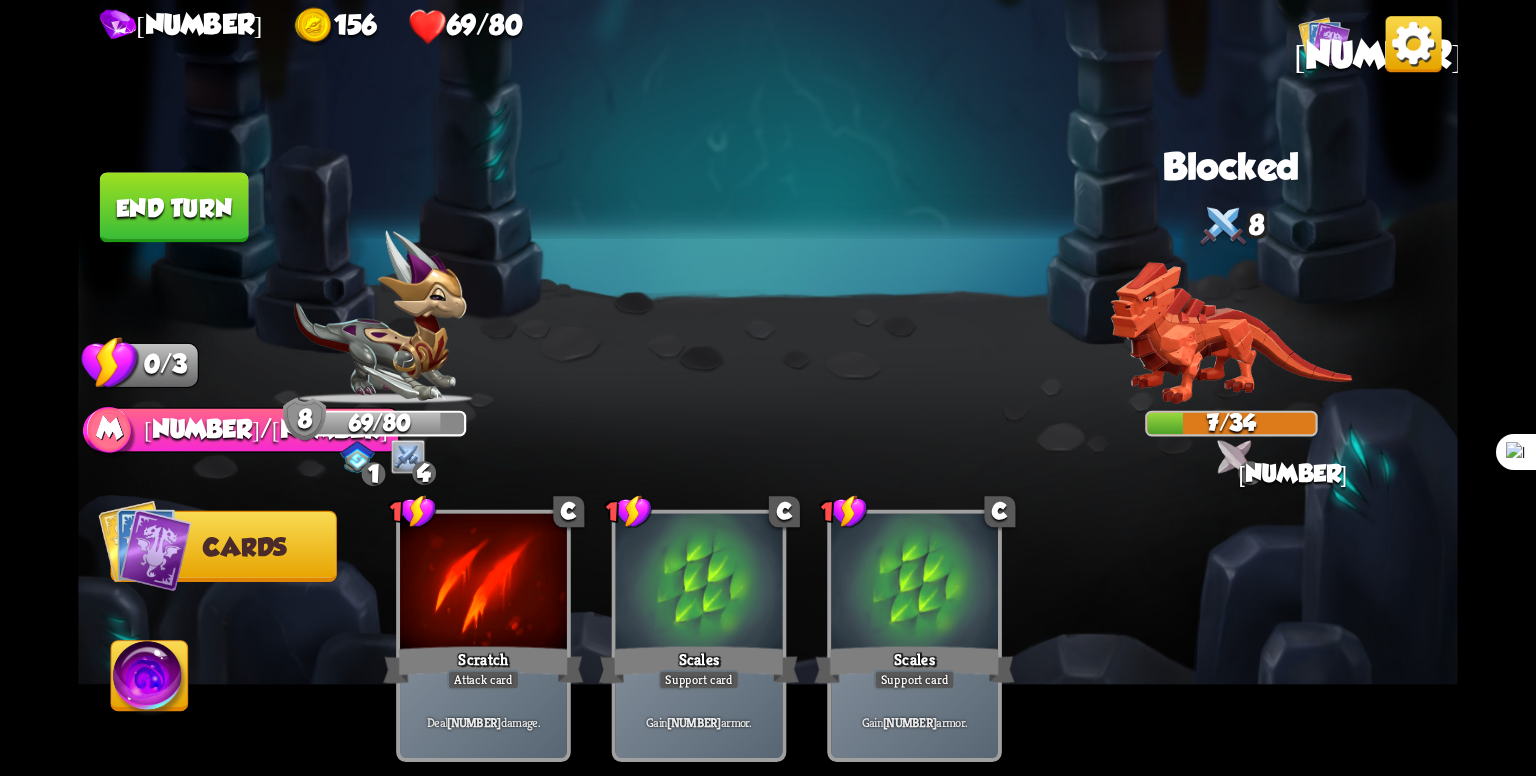click on "End turn" at bounding box center (174, 207) 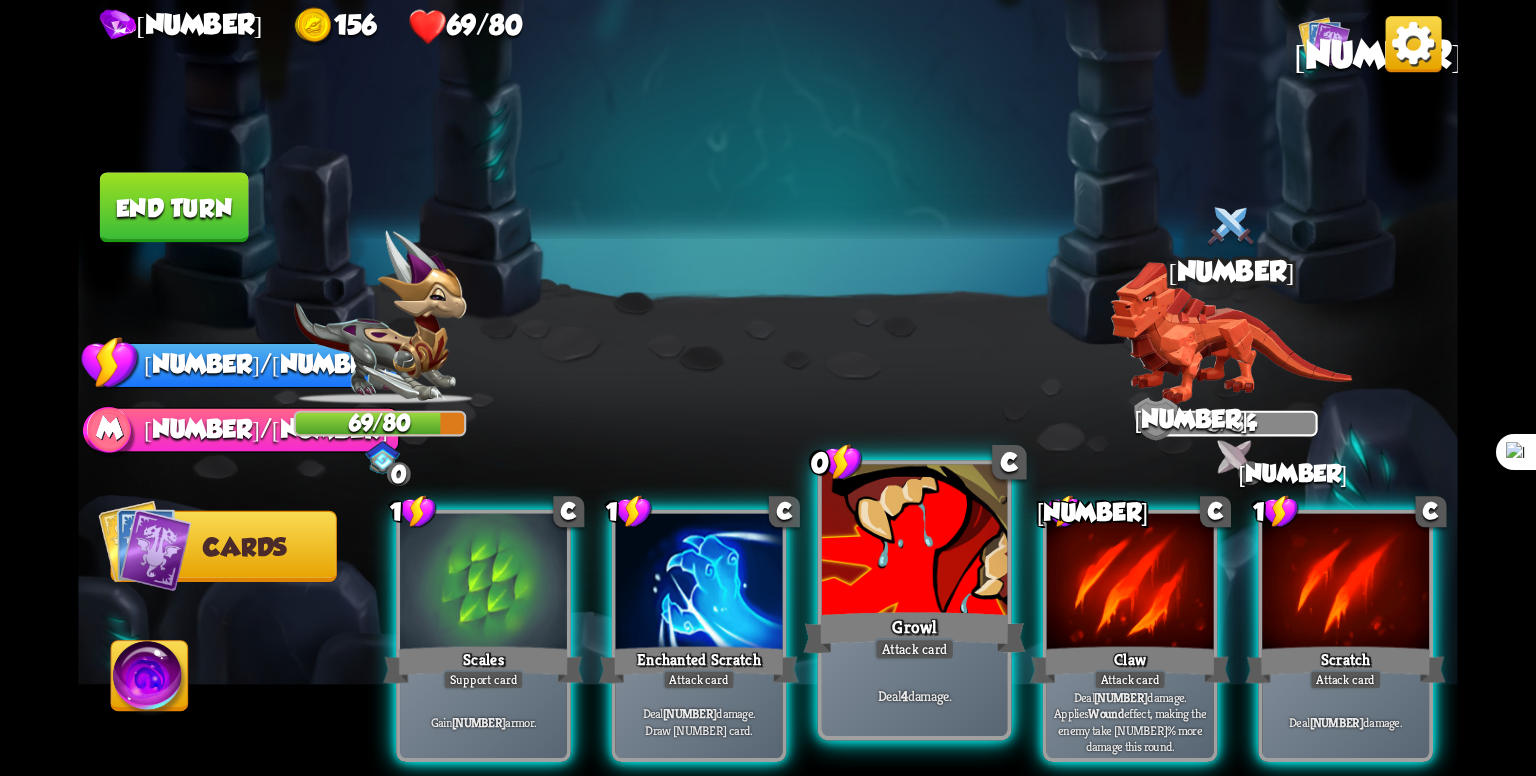 click at bounding box center [483, 584] 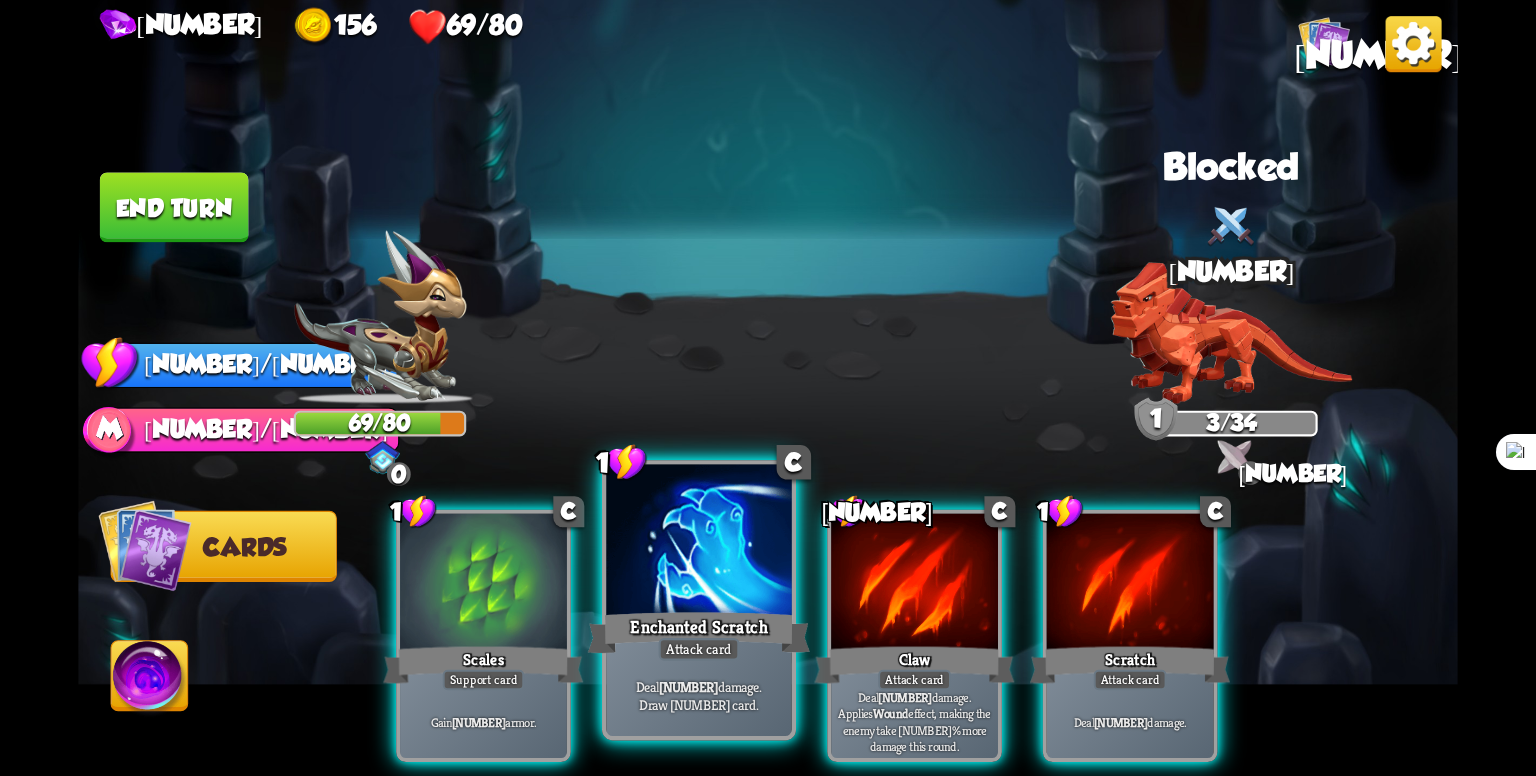 click at bounding box center [483, 584] 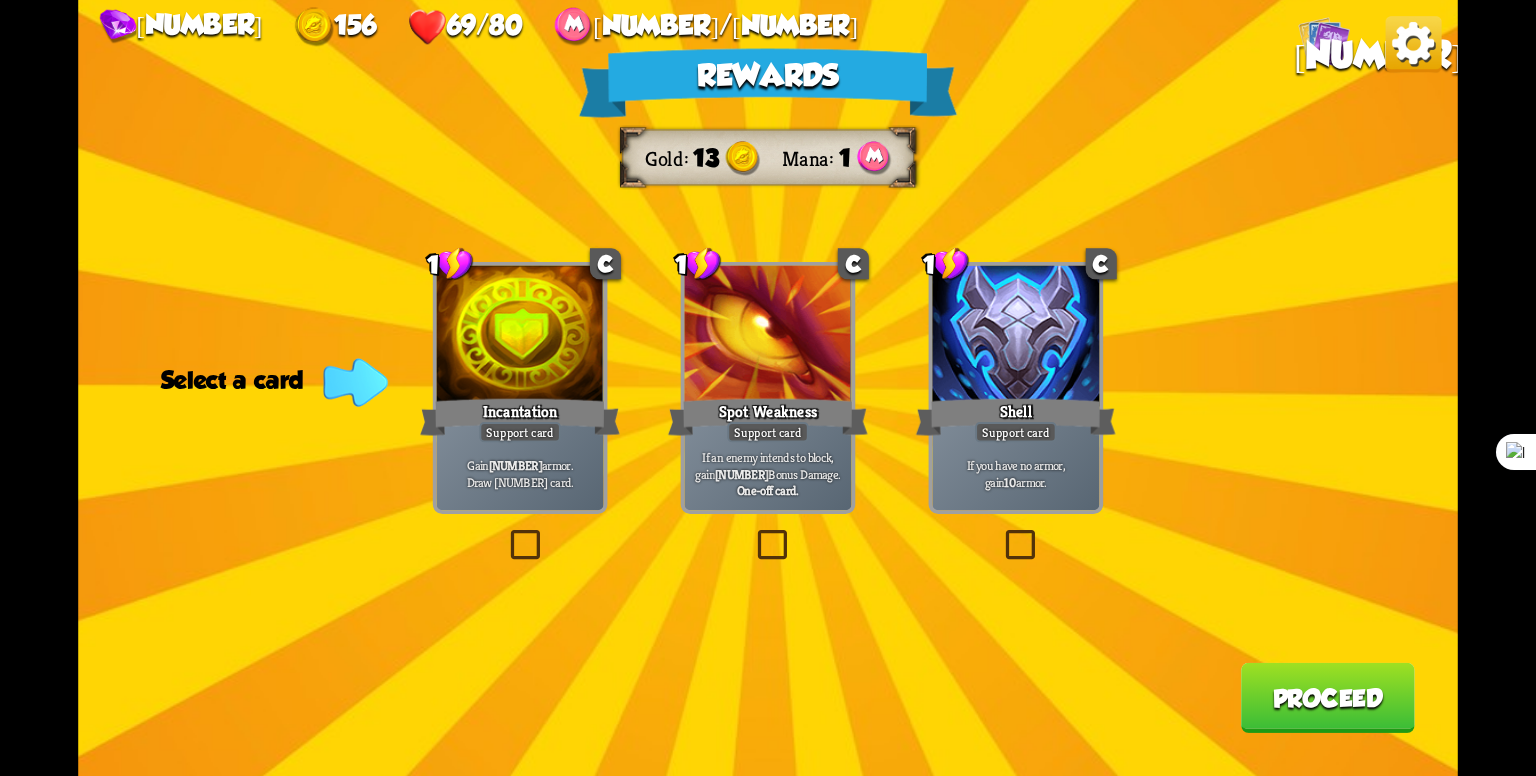 click at bounding box center [1001, 534] 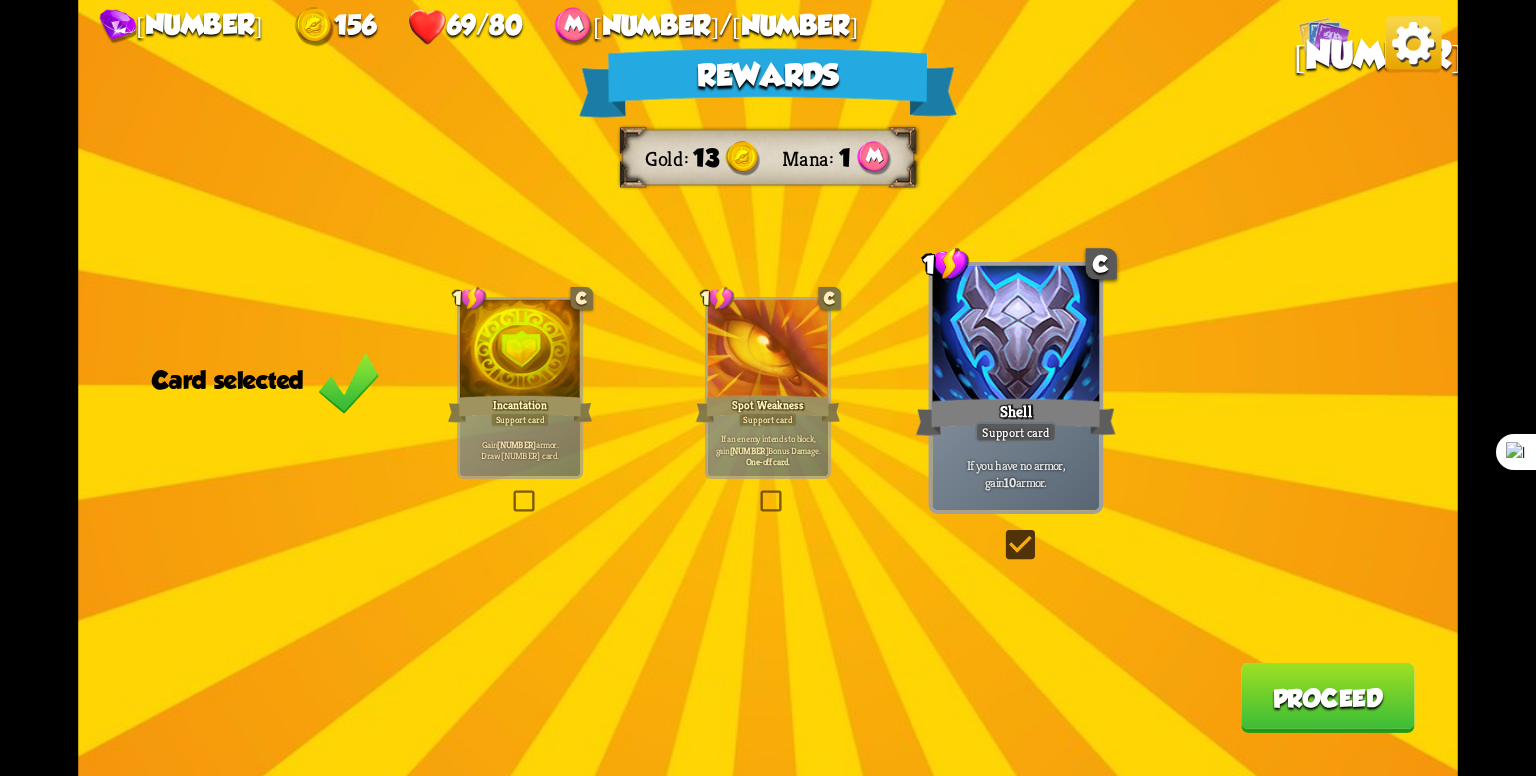 click at bounding box center (1001, 534) 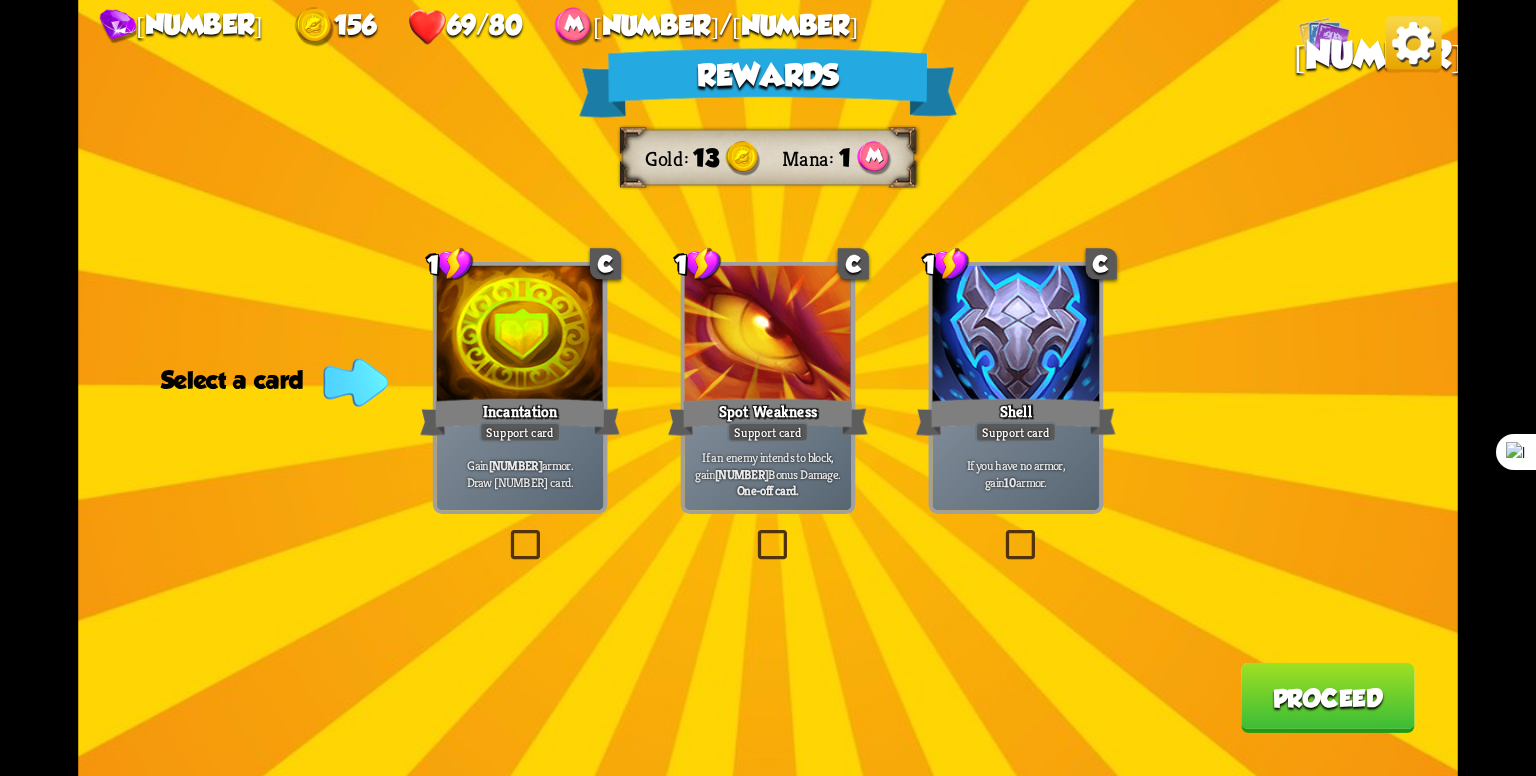 click at bounding box center [506, 534] 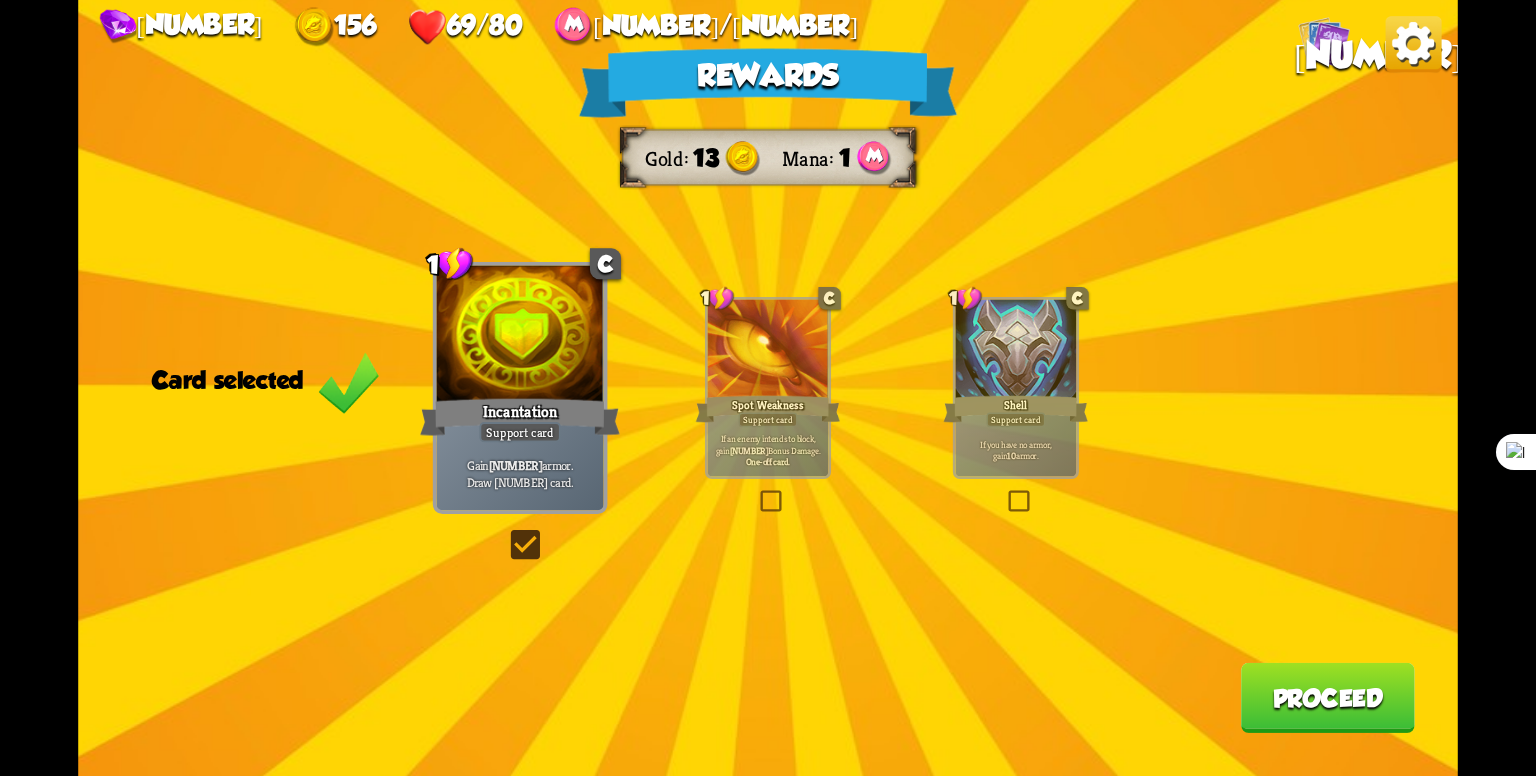 click on "Rewards           Gold   13     Mana   1
Card selected
1
C   Incantation     Support card   Gain  7  armor. Draw 1 card.
1
C   Spot Weakness     Support card   If an enemy intends to block, gain  2  Bonus Damage.   One-off card.
1
C   Shell     Support card   If you have no armor, gain  10  armor.               Proceed" at bounding box center [768, 388] 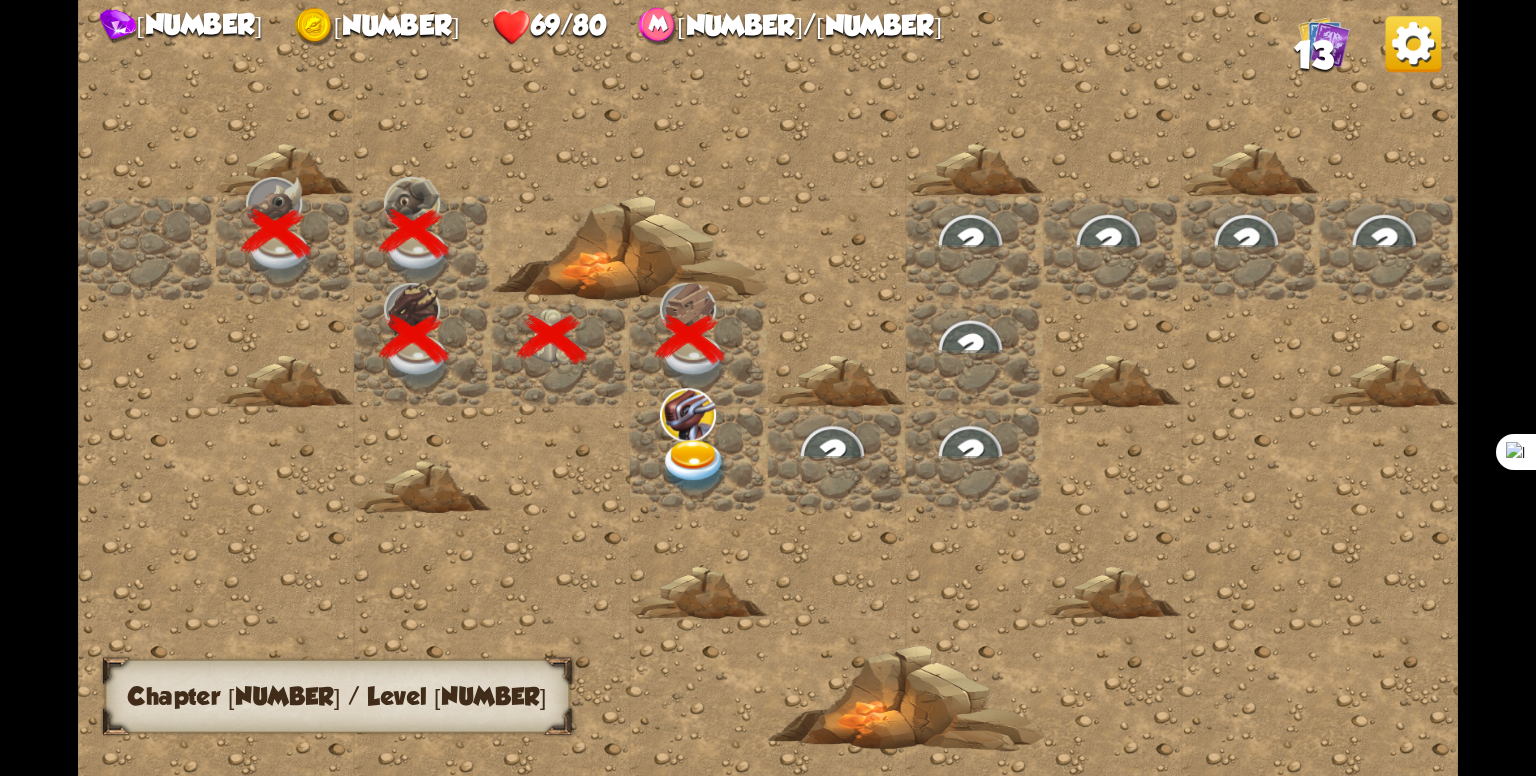 click at bounding box center [694, 467] 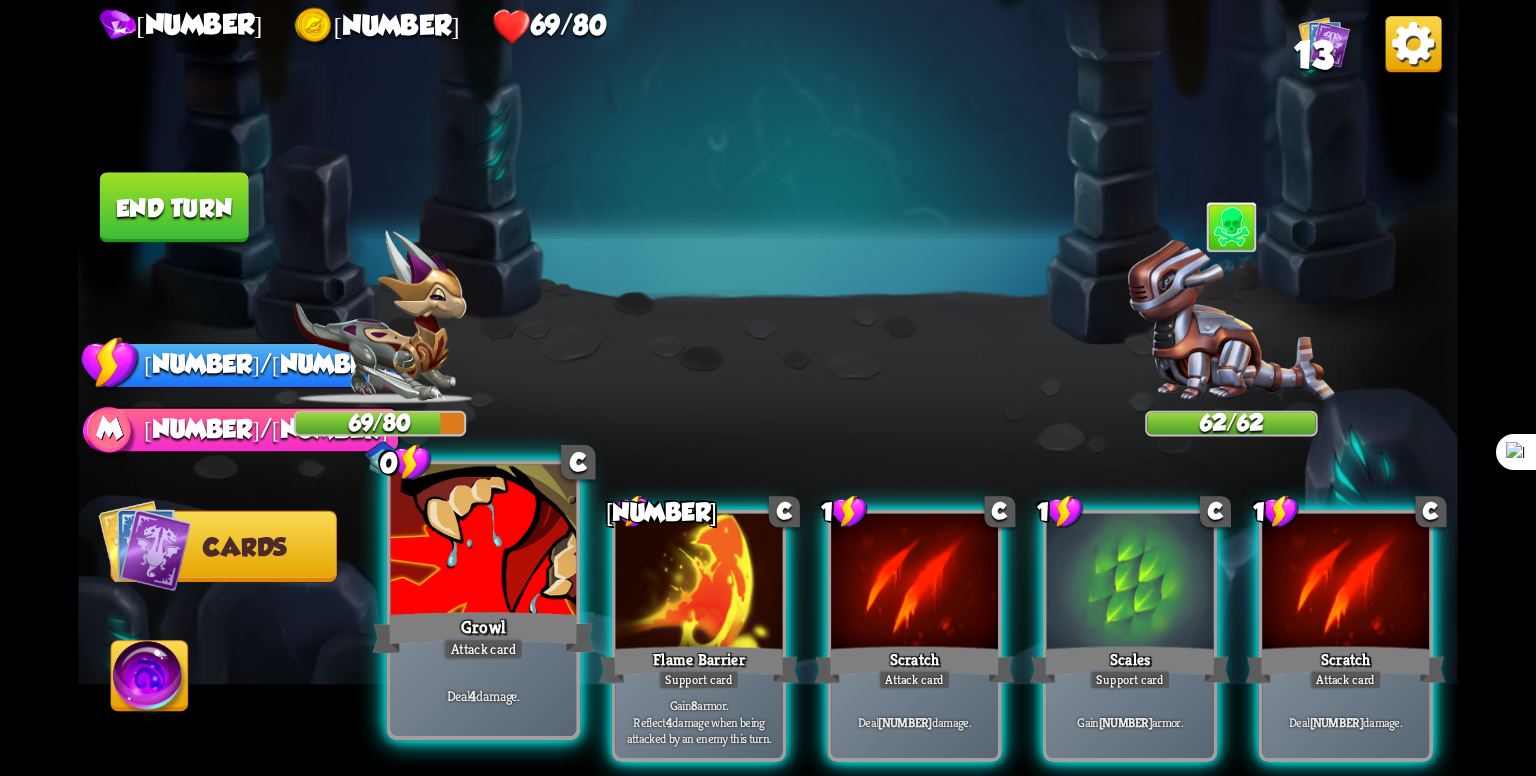 click at bounding box center (483, 543) 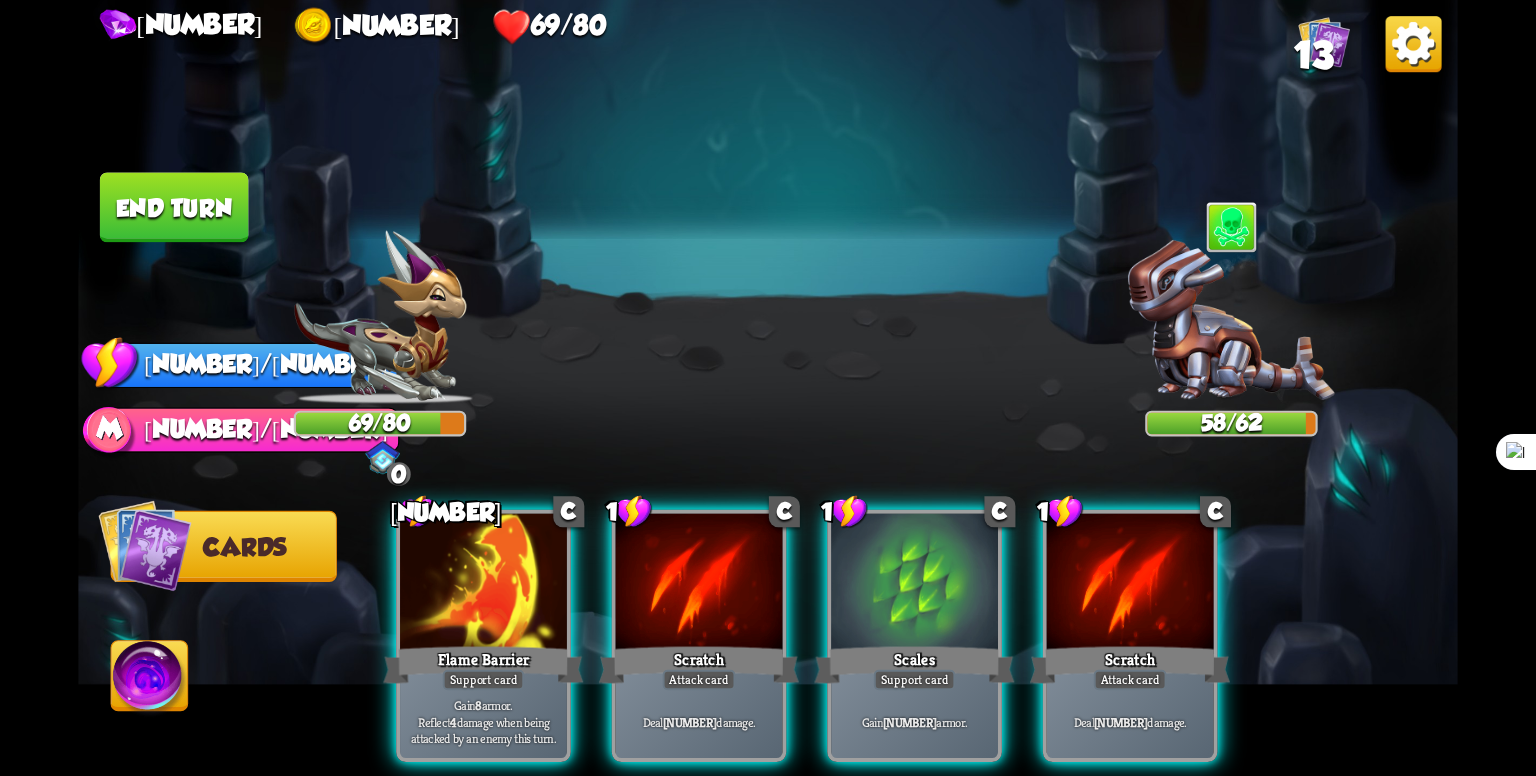 click at bounding box center (144, 545) 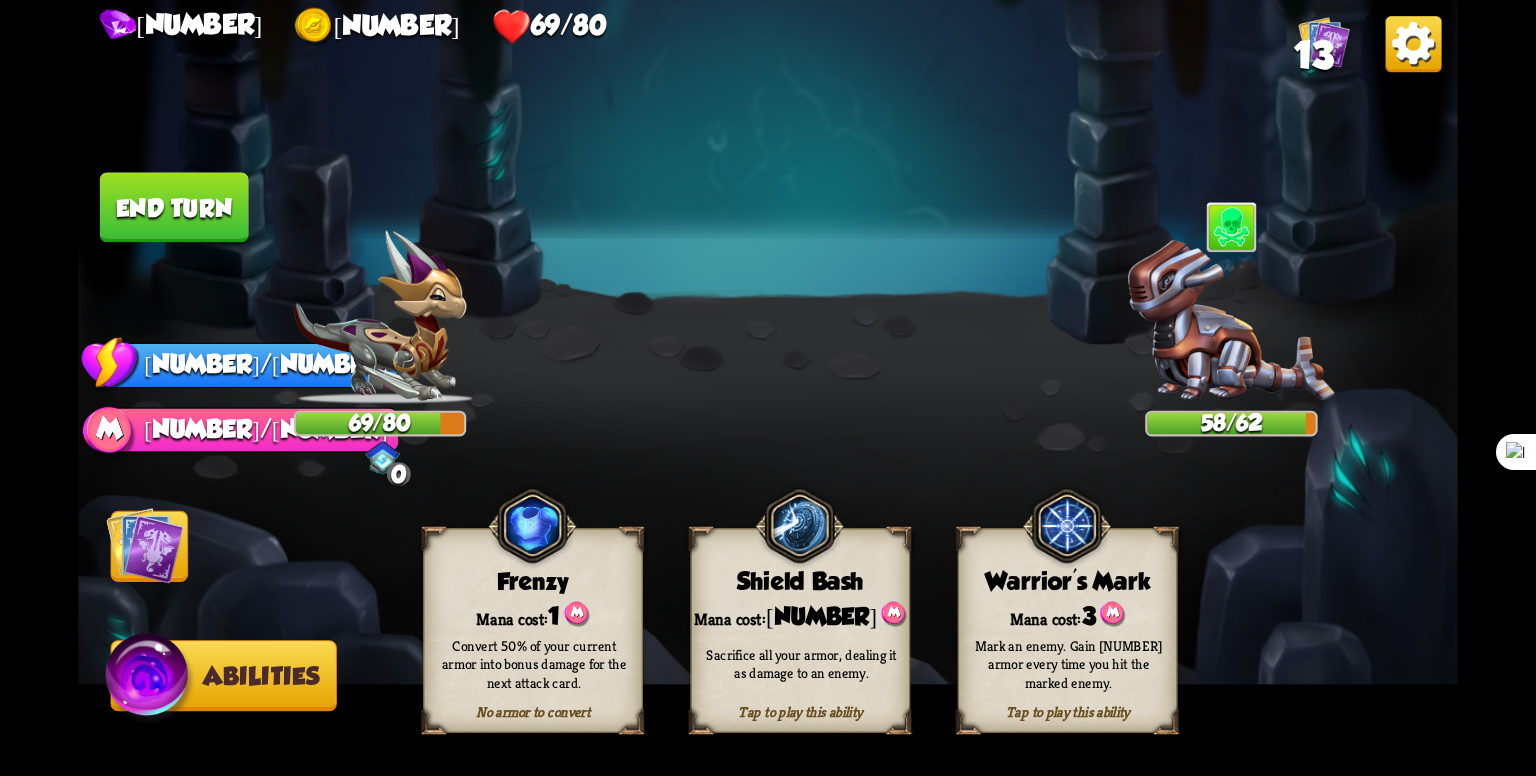 click at bounding box center (145, 546) 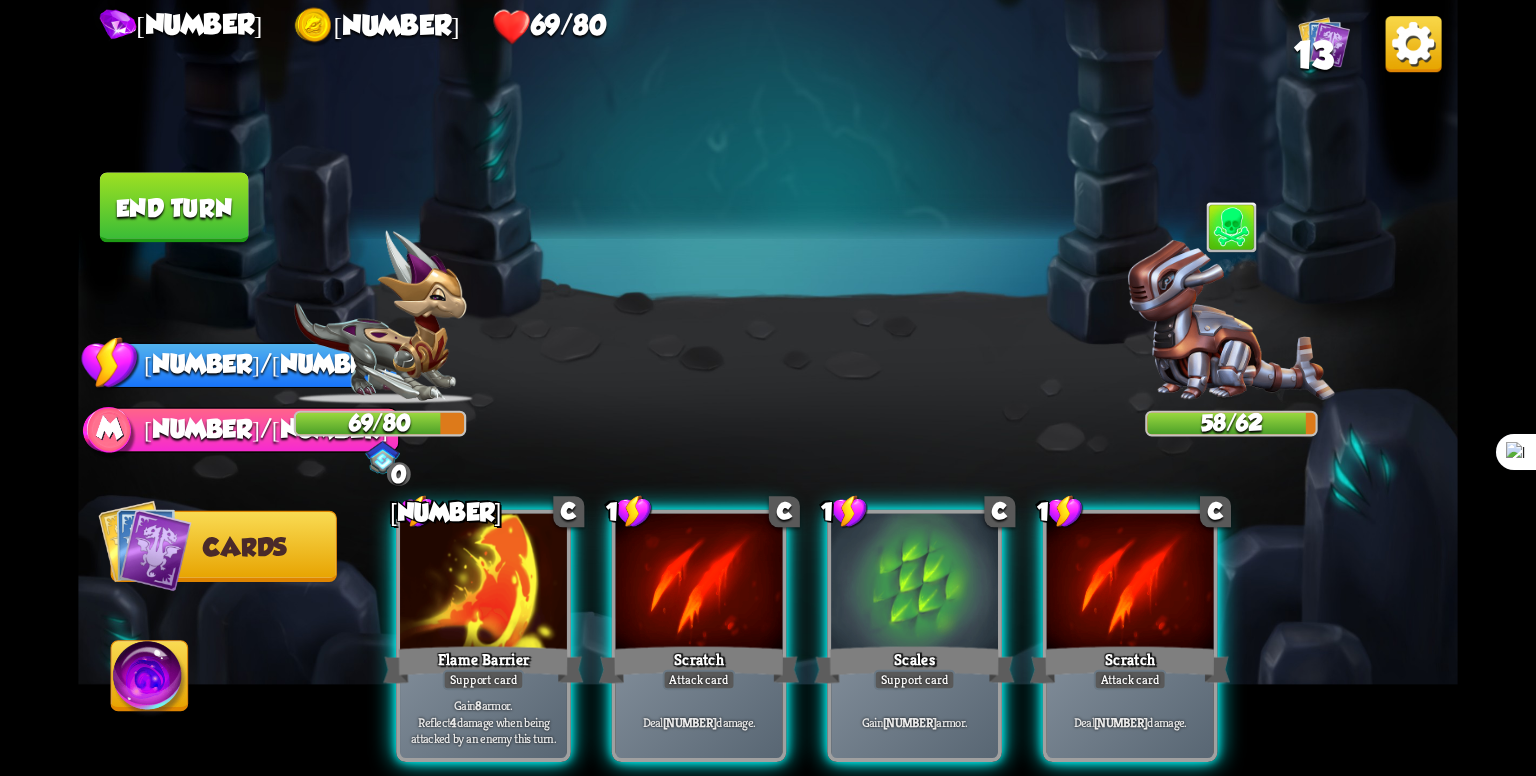 click at bounding box center (144, 545) 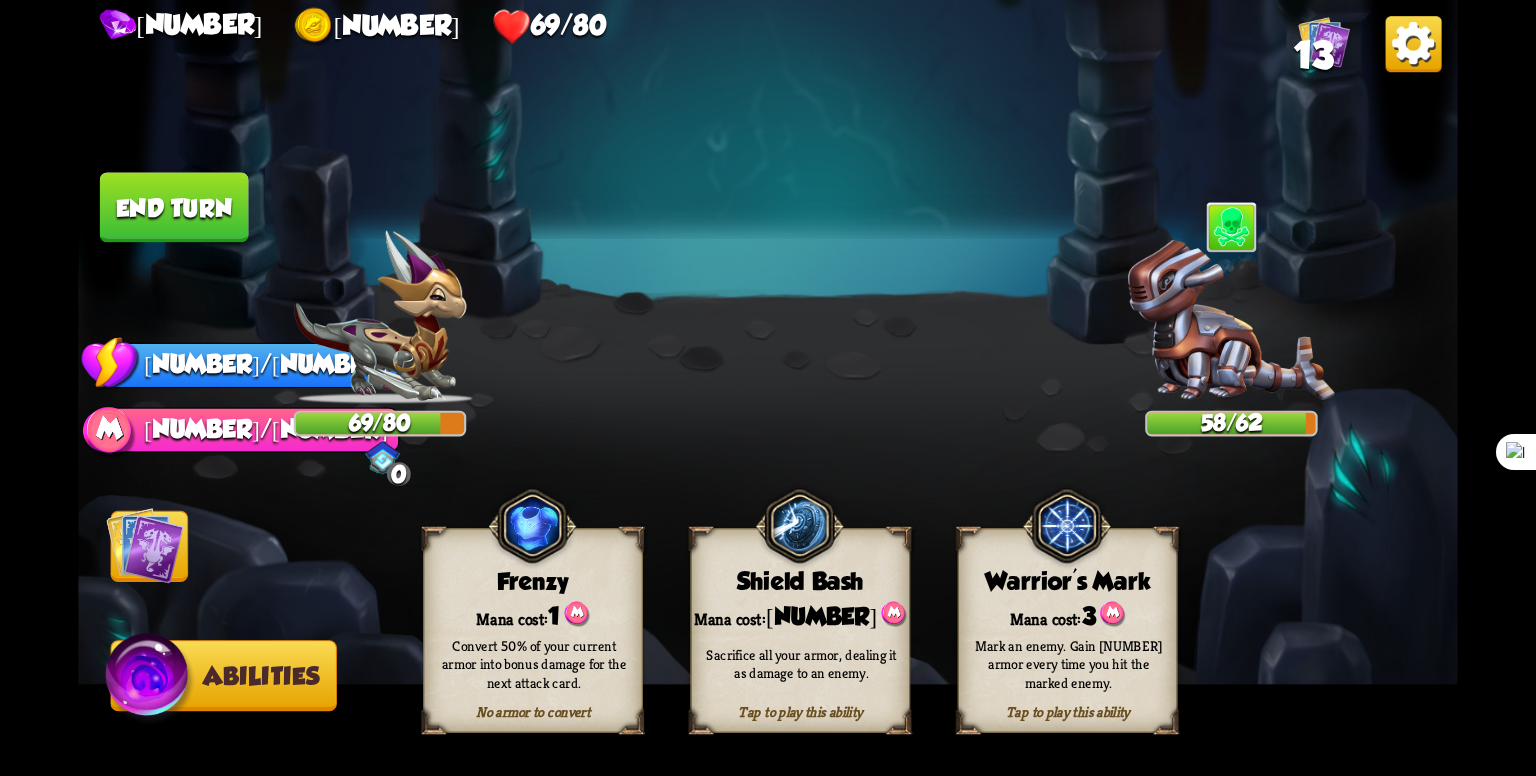 click at bounding box center [145, 546] 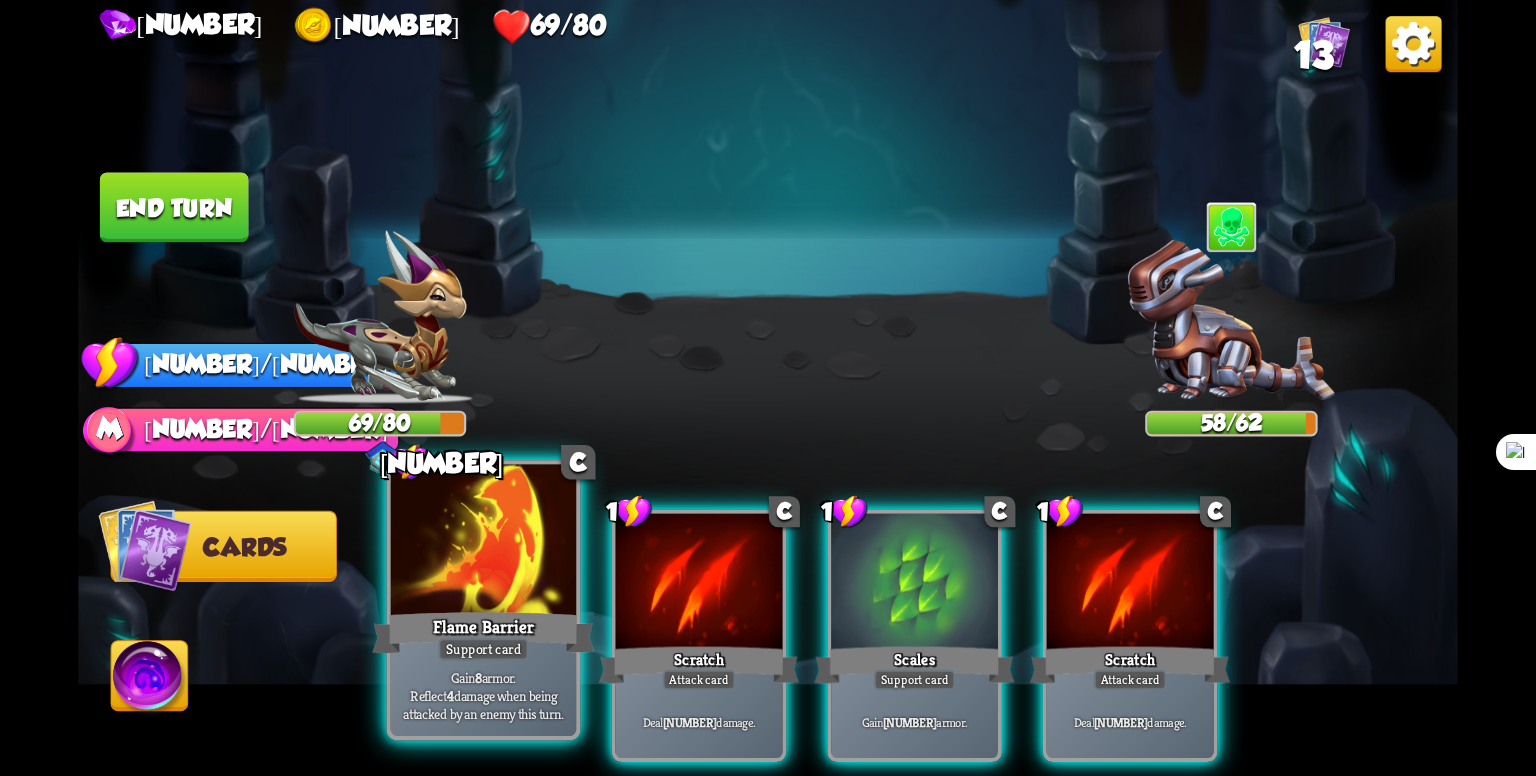 click at bounding box center [483, 543] 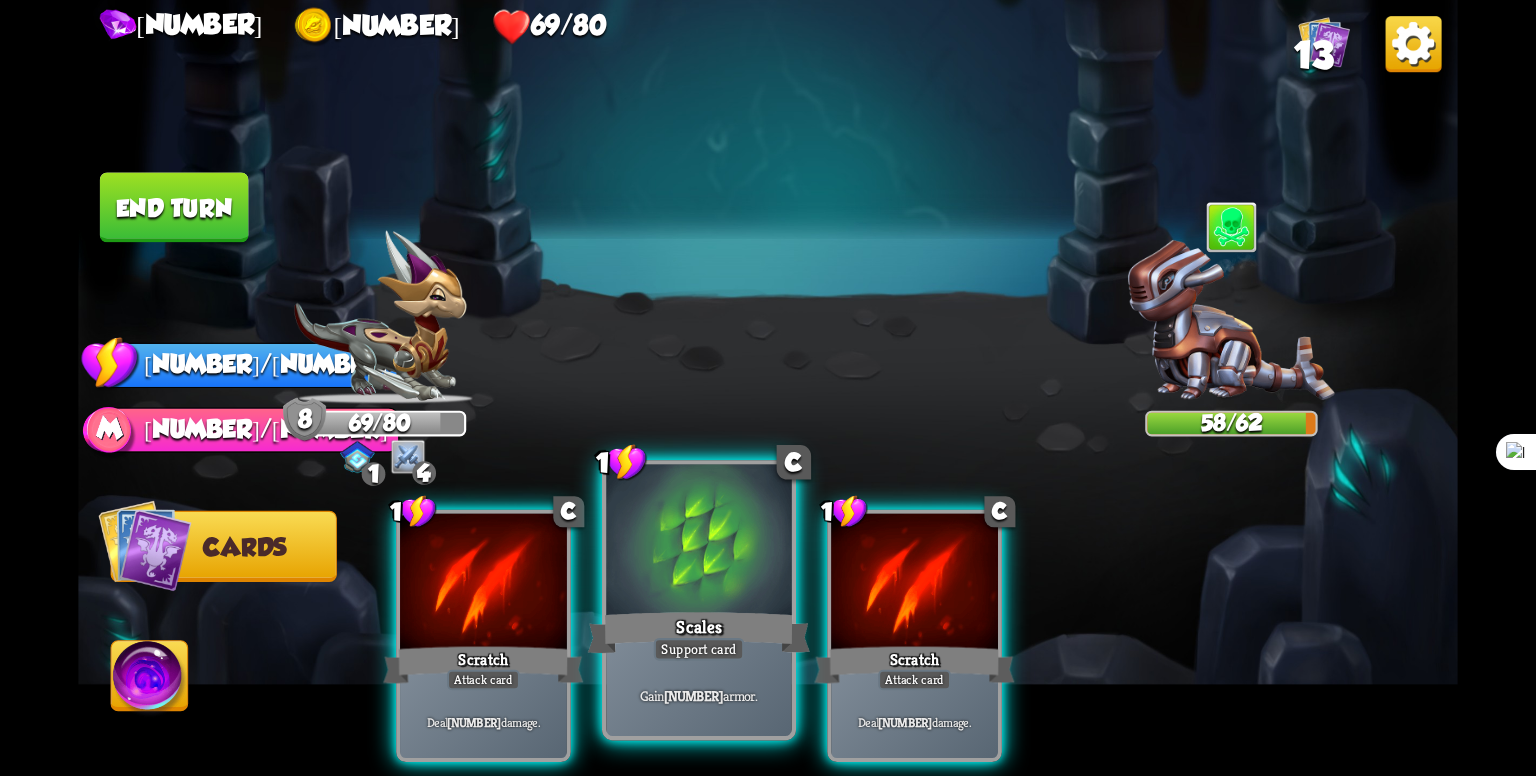 click at bounding box center (483, 584) 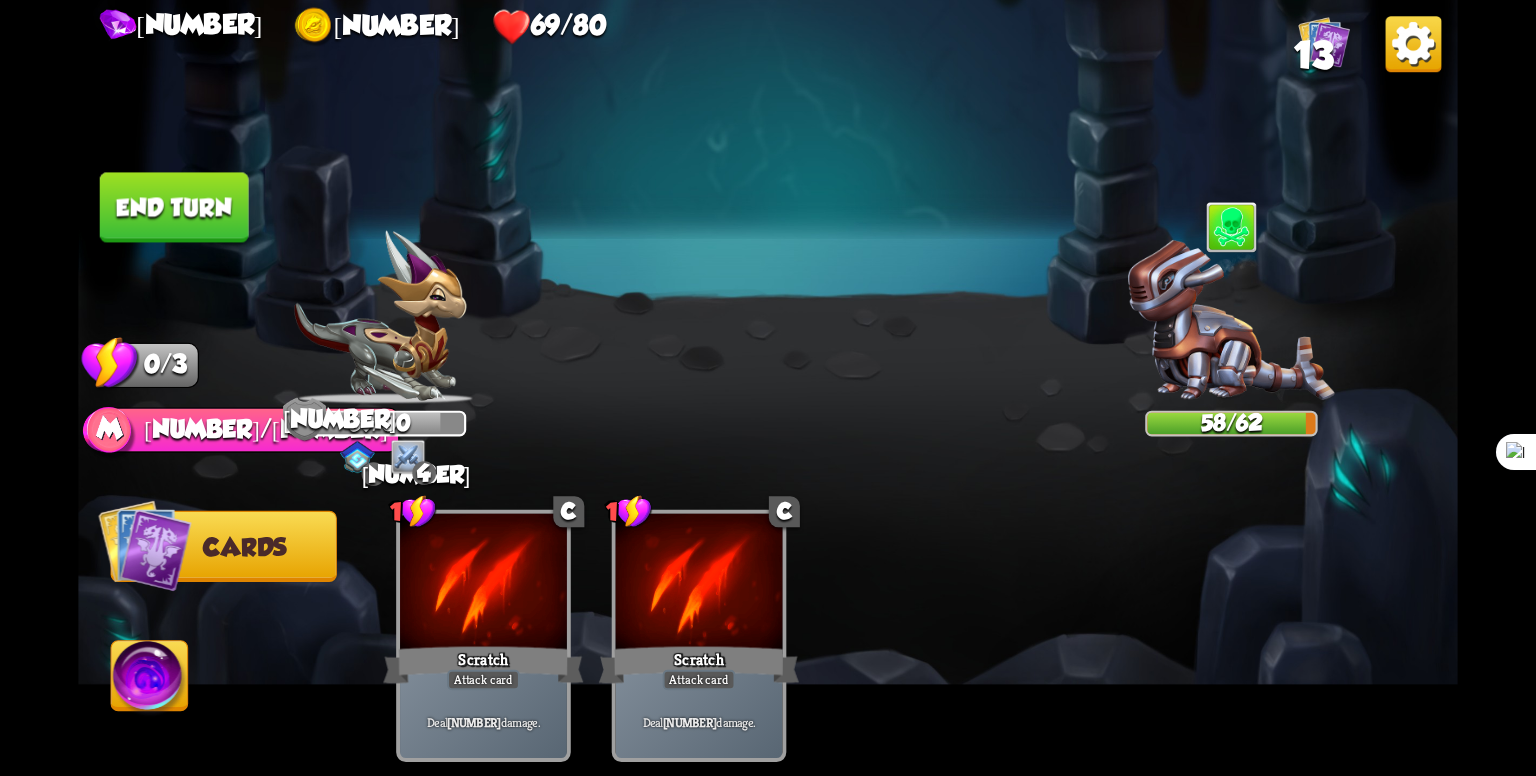 click at bounding box center [144, 545] 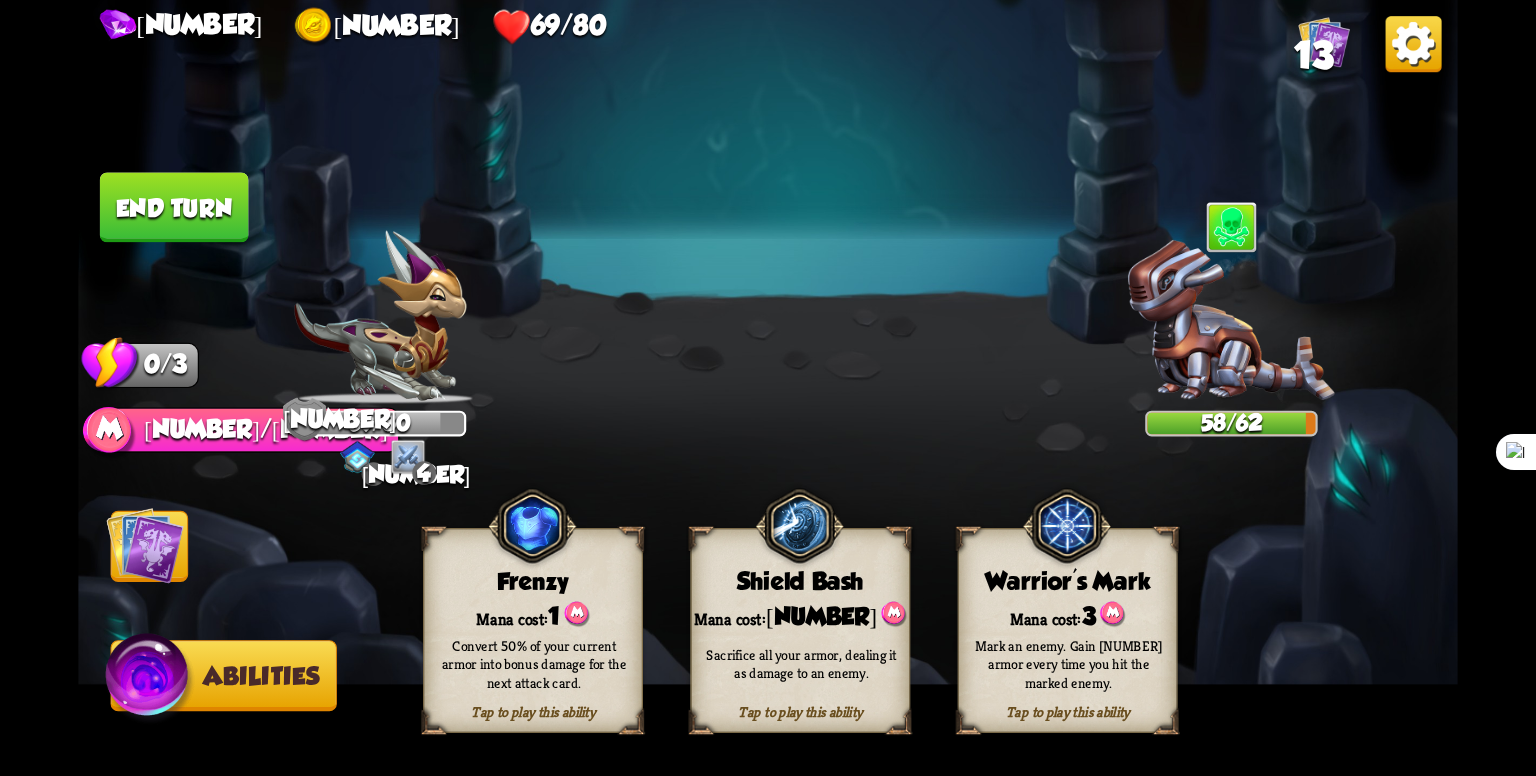 click at bounding box center (532, 526) 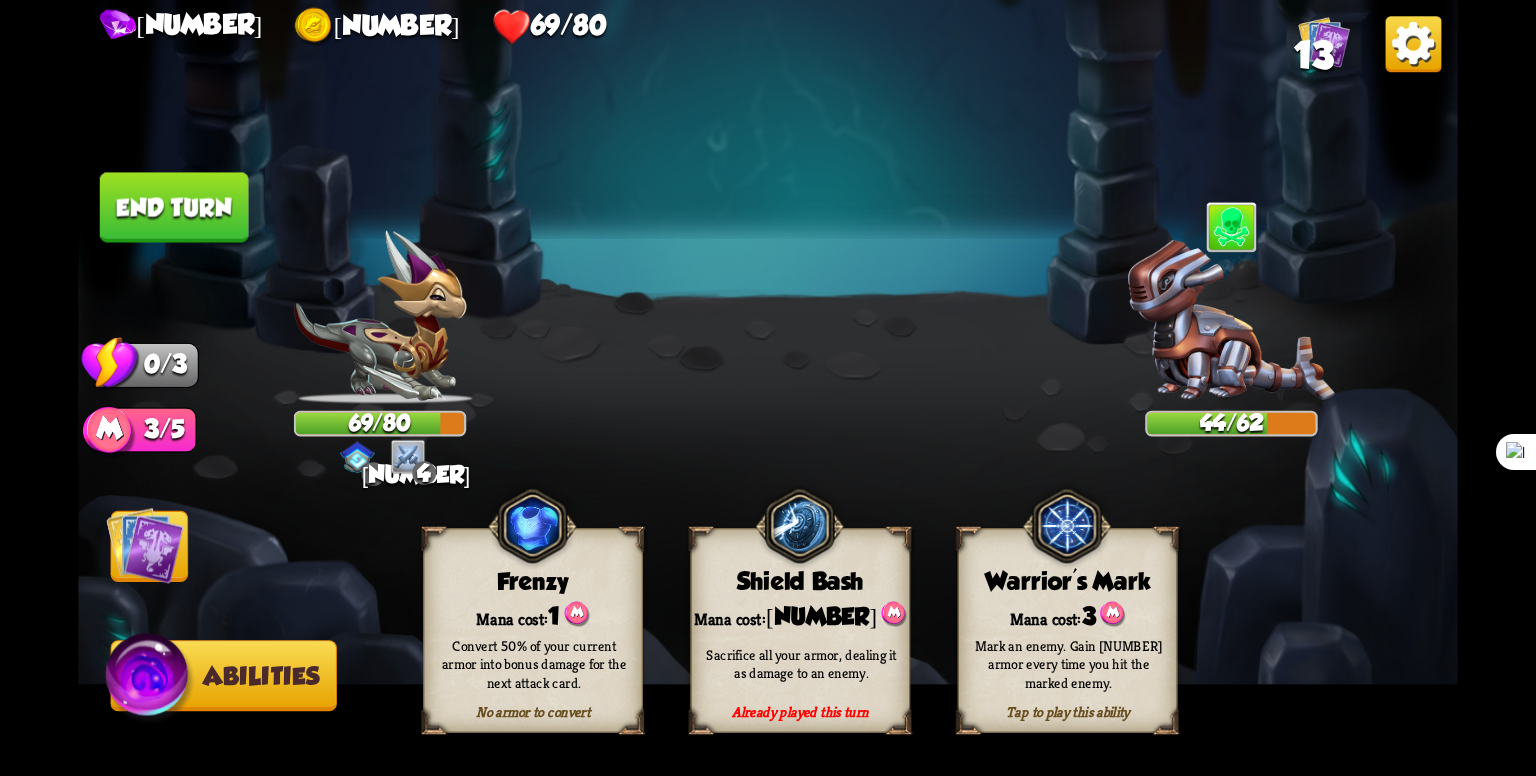 click on "End turn" at bounding box center [174, 207] 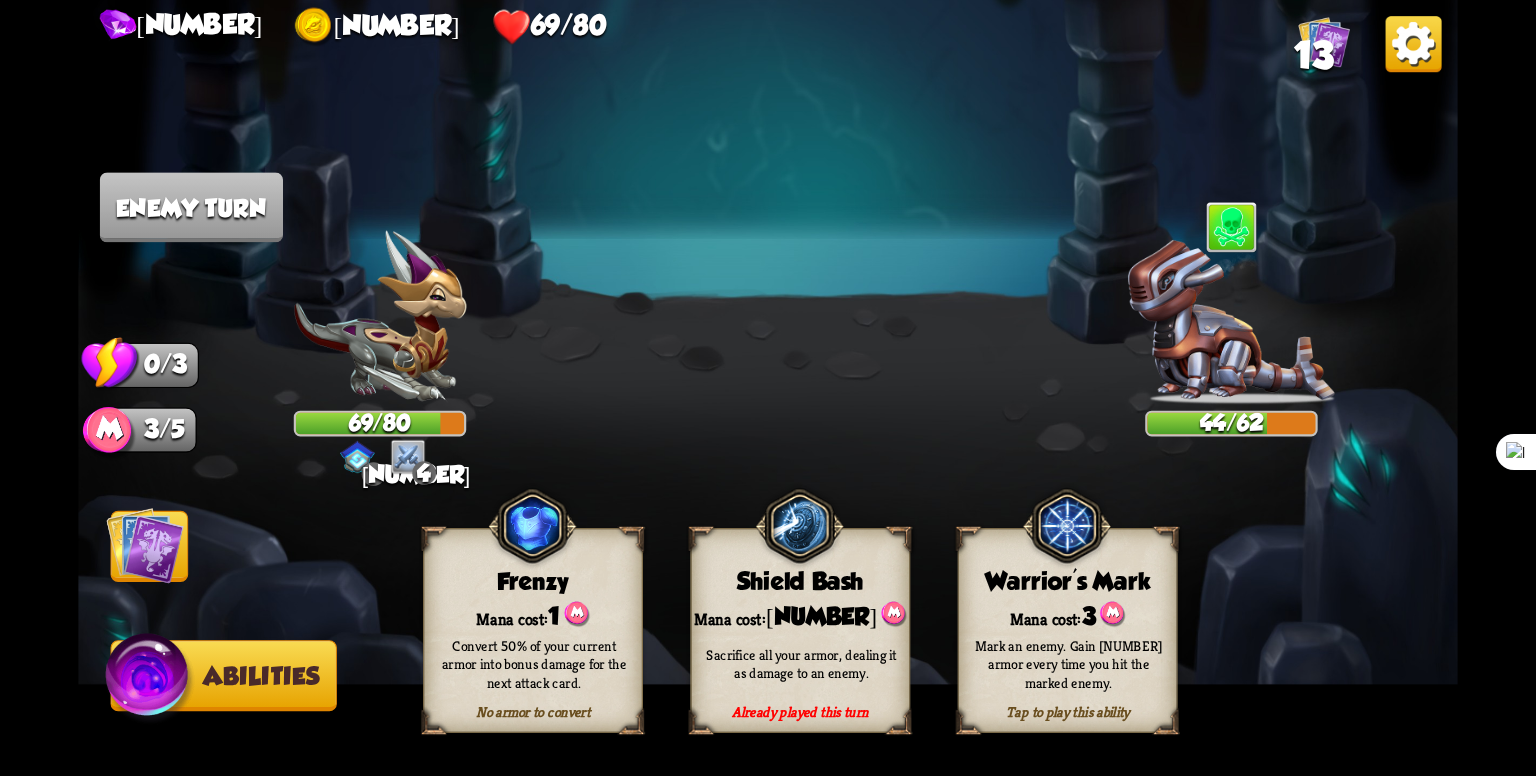 click at bounding box center (145, 546) 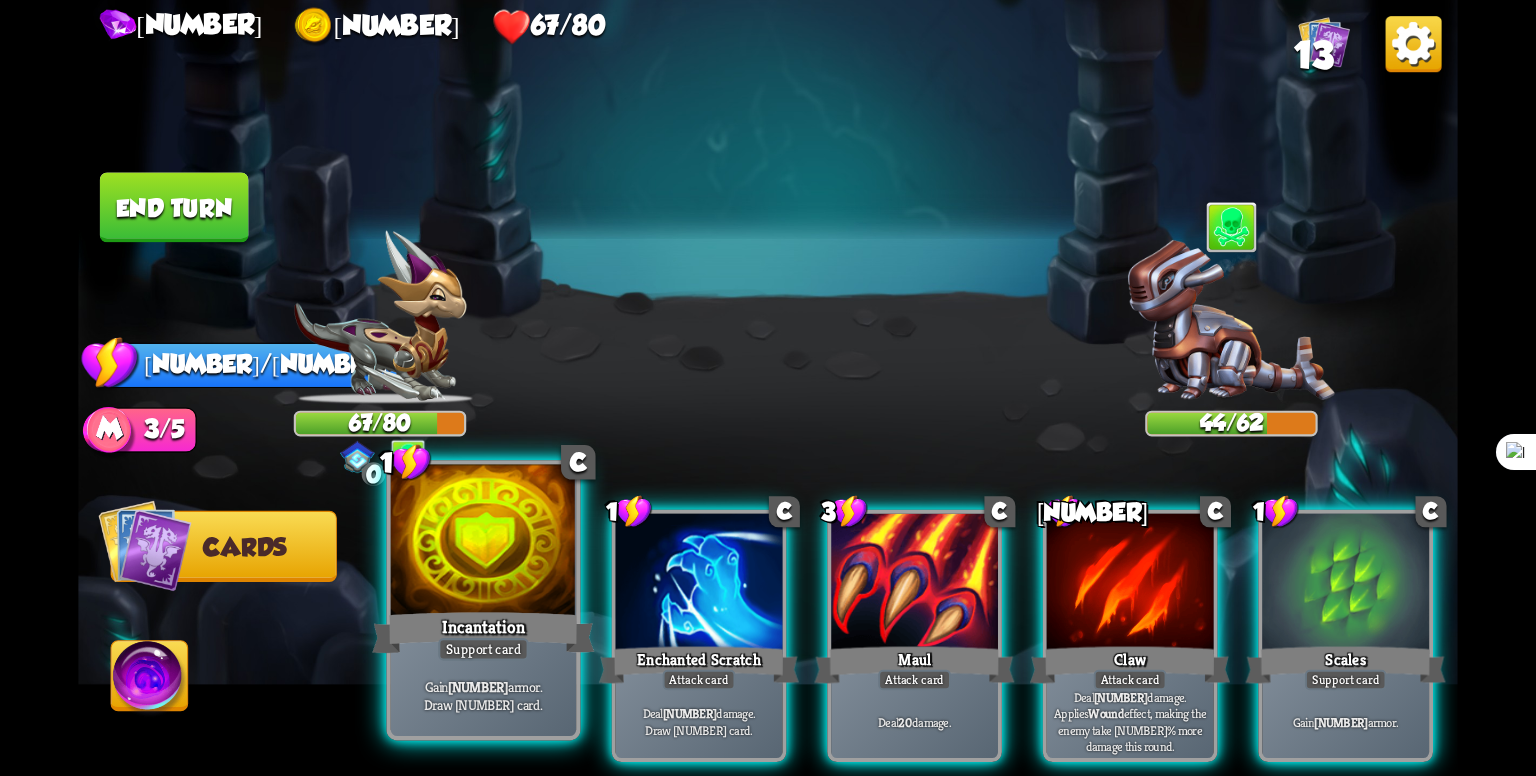 click at bounding box center (483, 543) 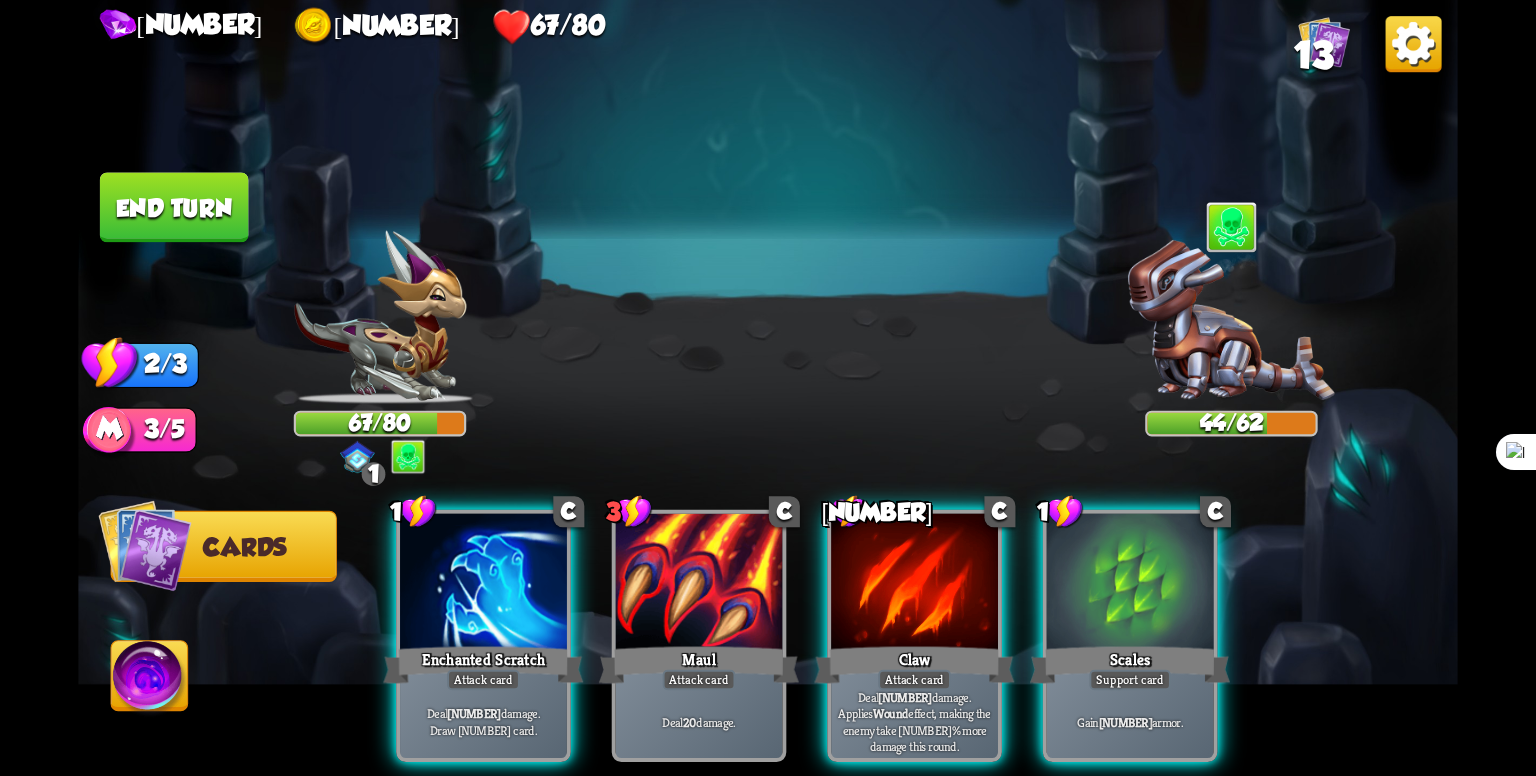click at bounding box center (483, 584) 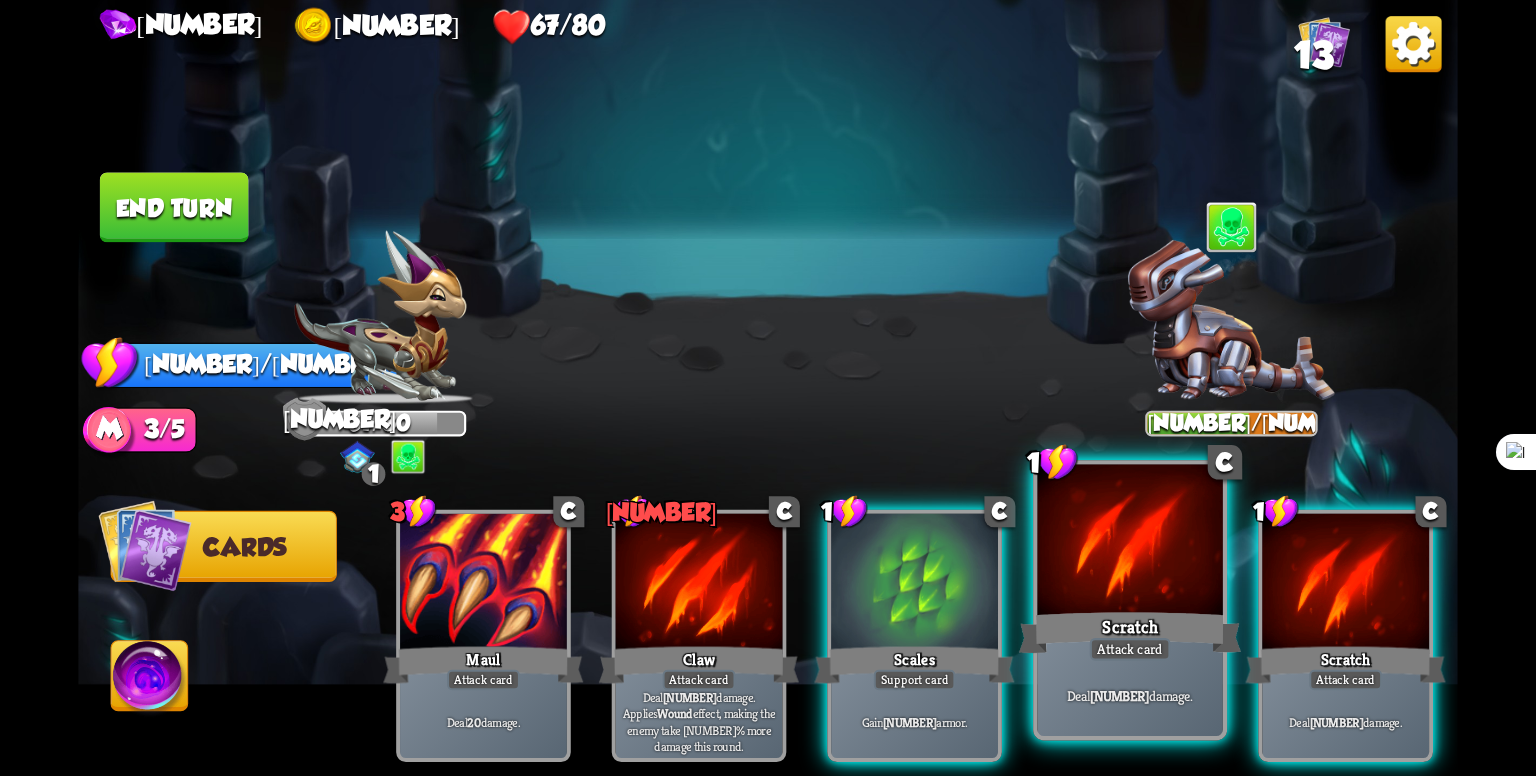 click at bounding box center [483, 584] 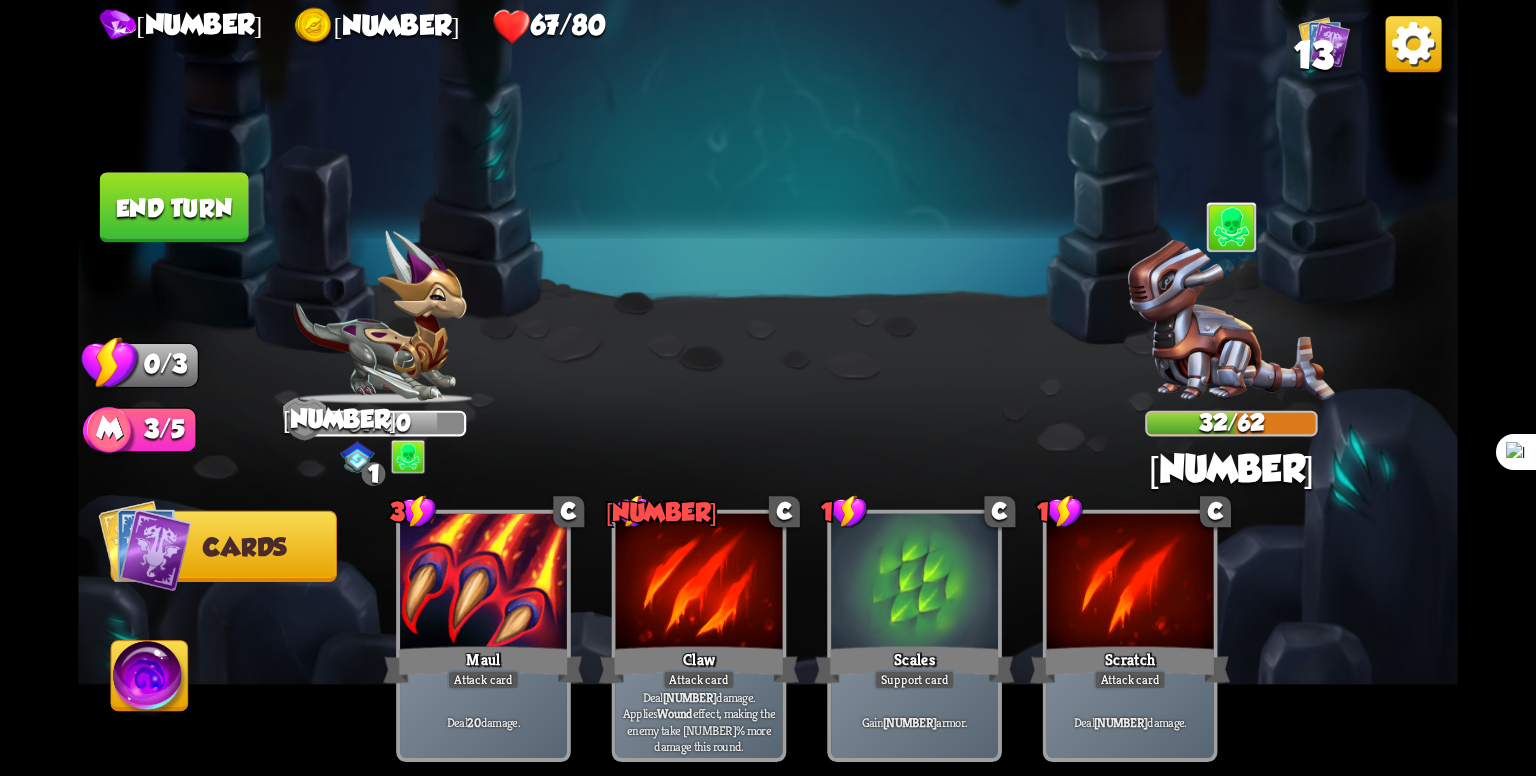click on "End turn" at bounding box center [174, 207] 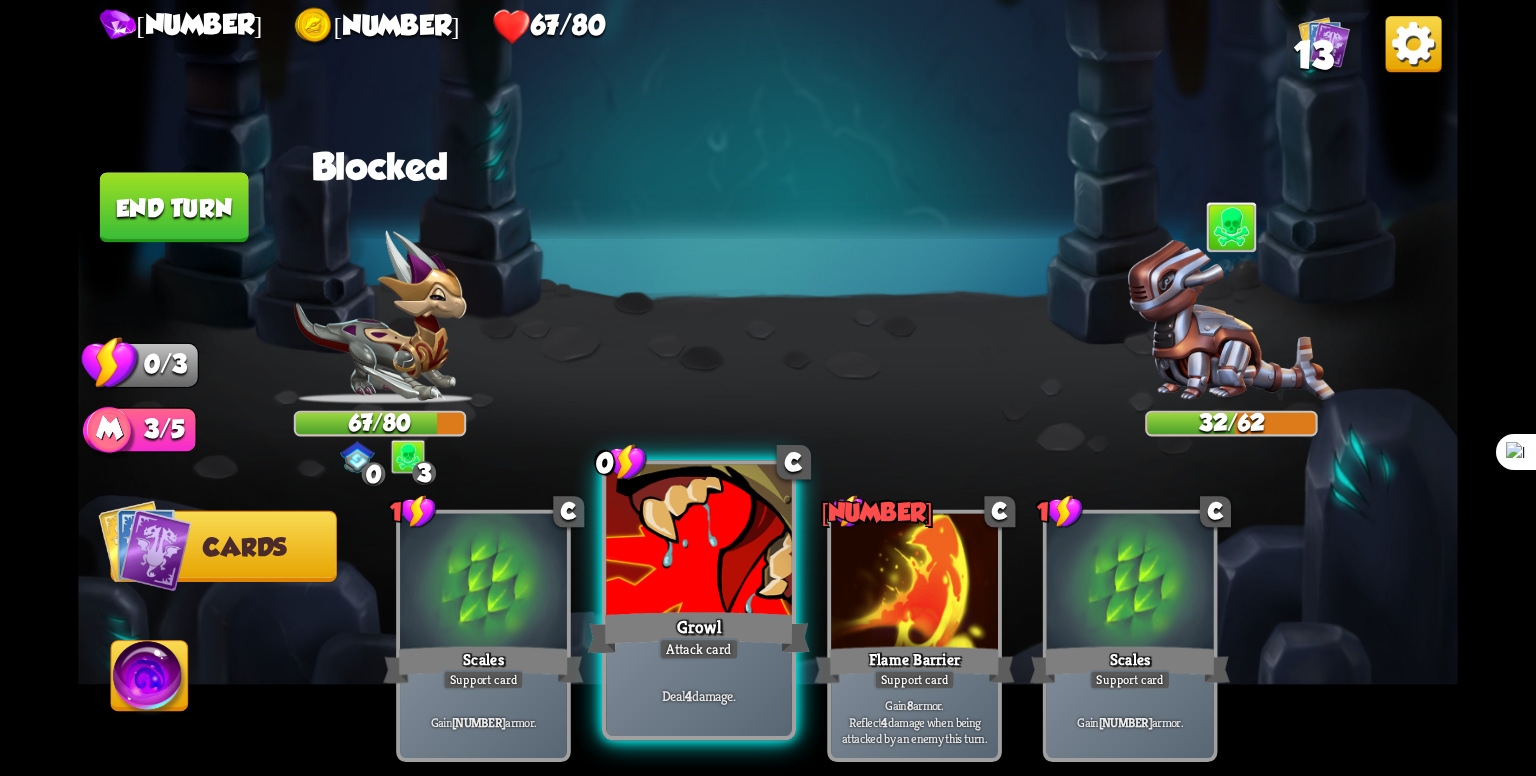 click at bounding box center (483, 584) 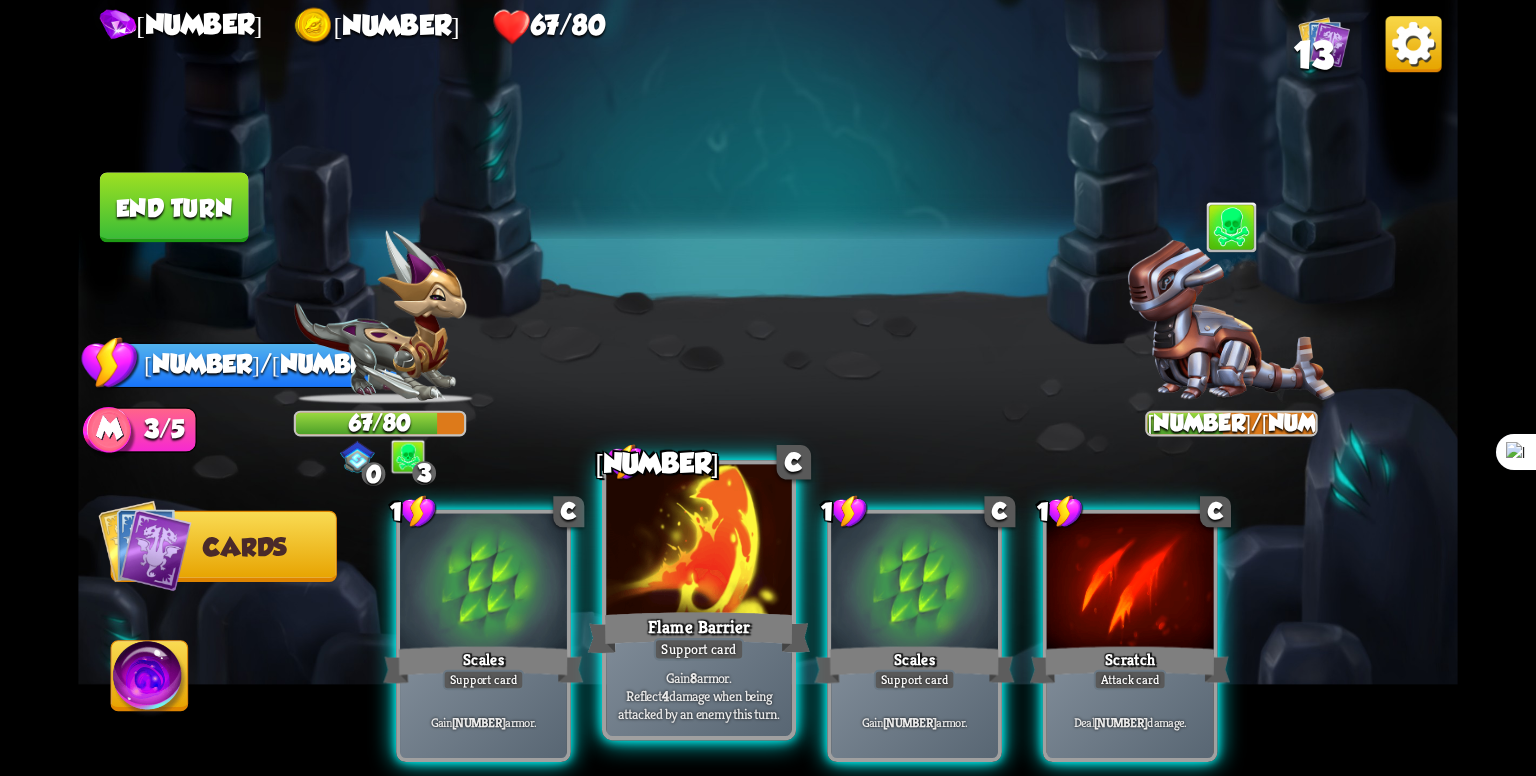 click at bounding box center [483, 584] 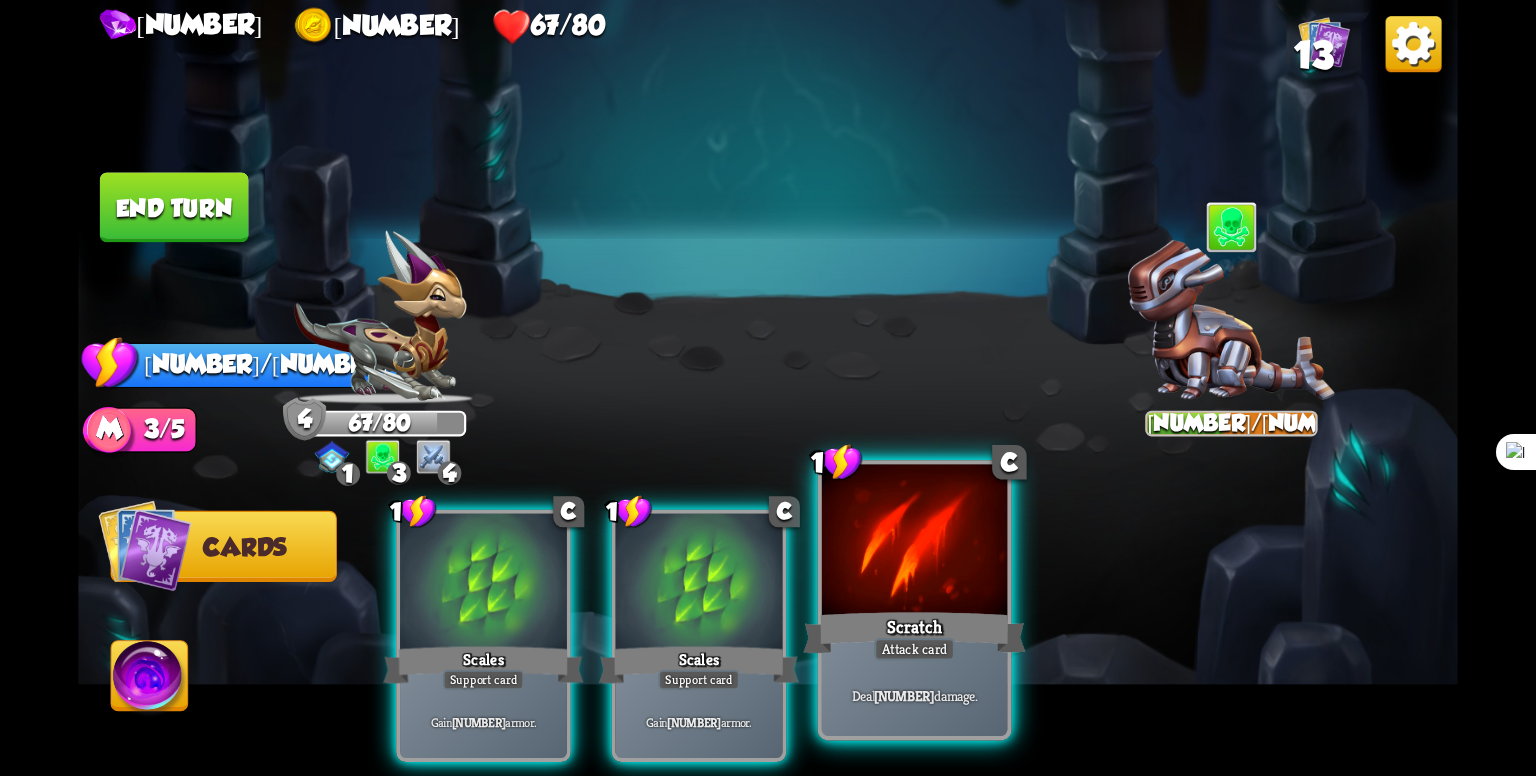 click at bounding box center [483, 584] 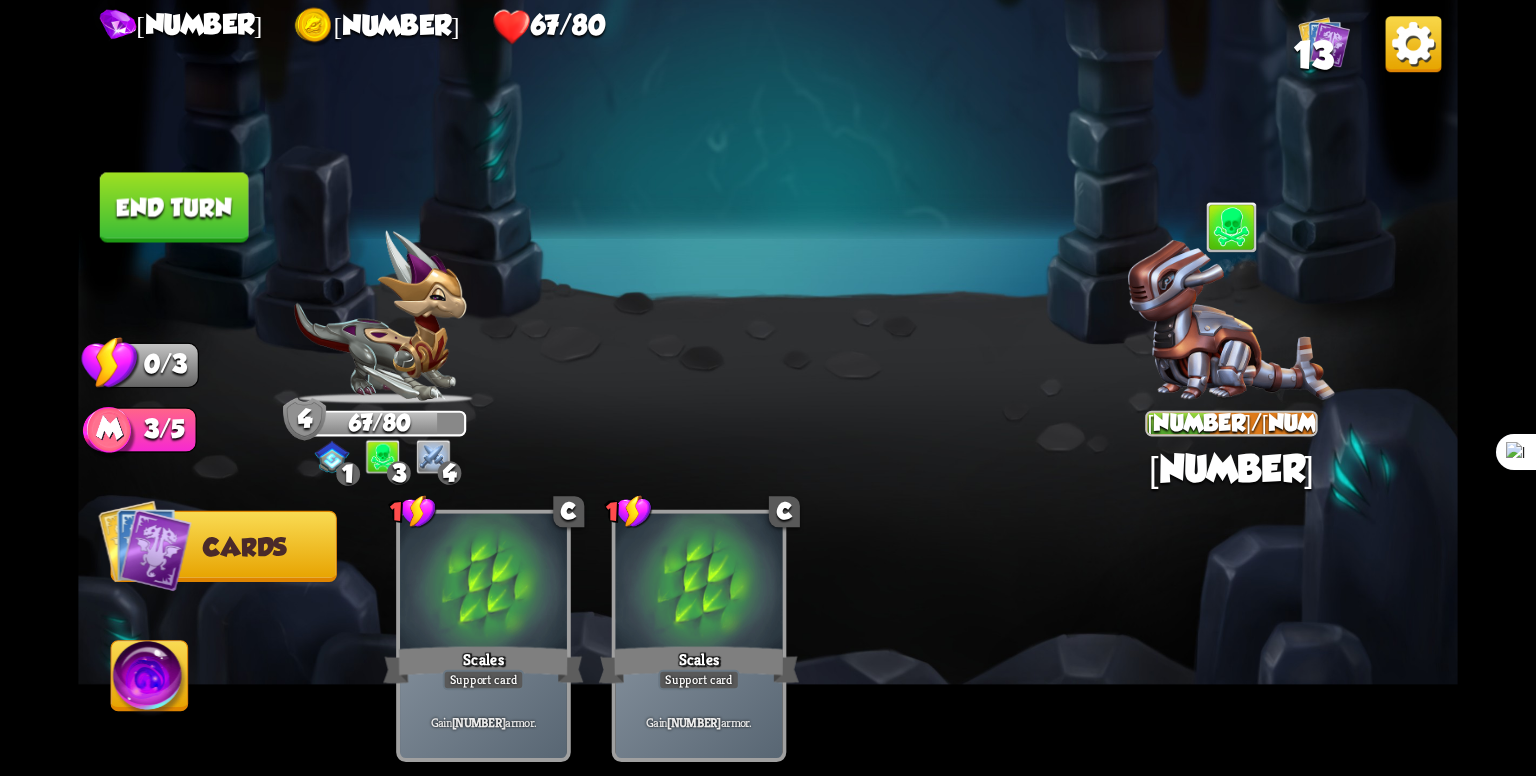 click on "End turn" at bounding box center (174, 207) 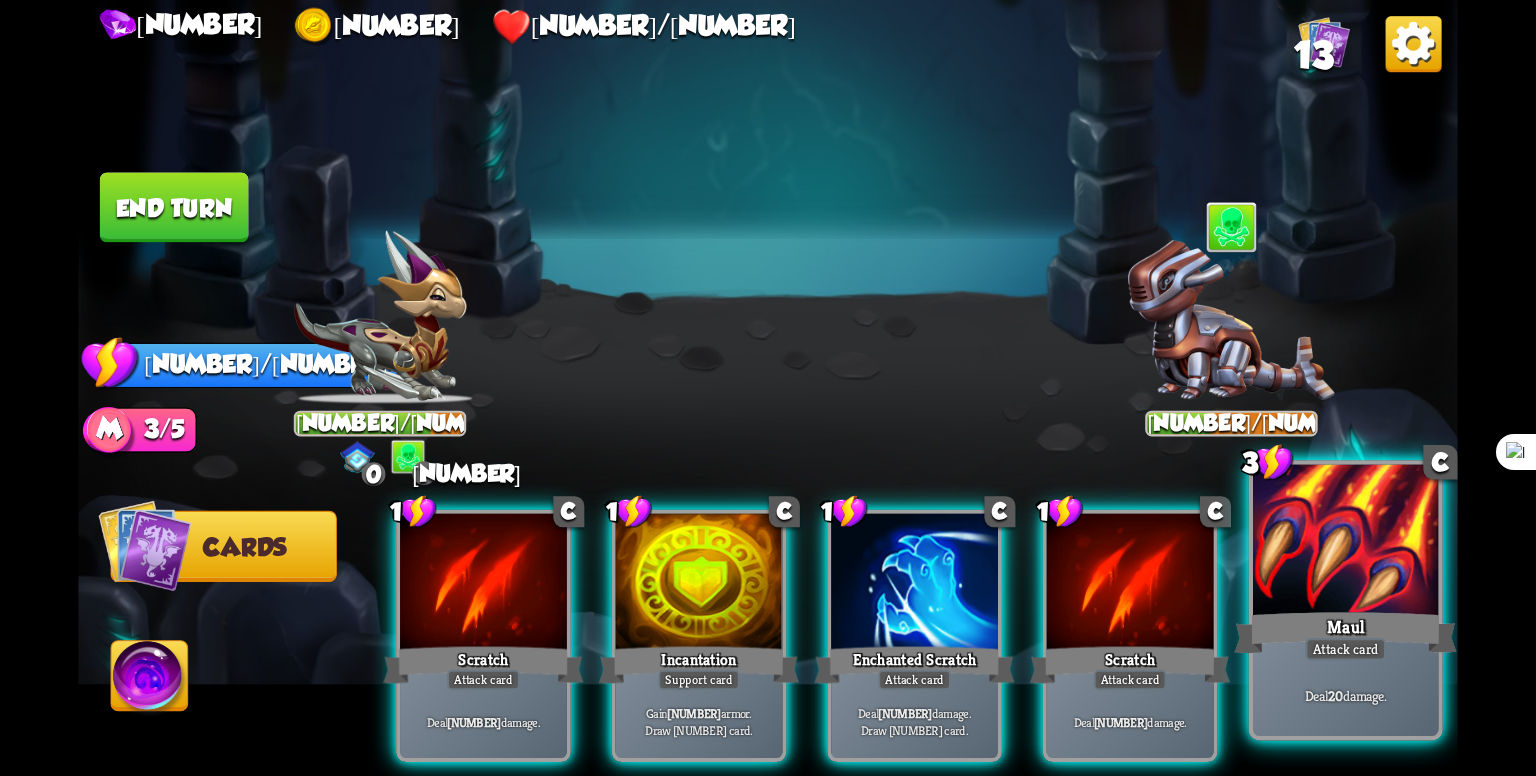 click at bounding box center [483, 584] 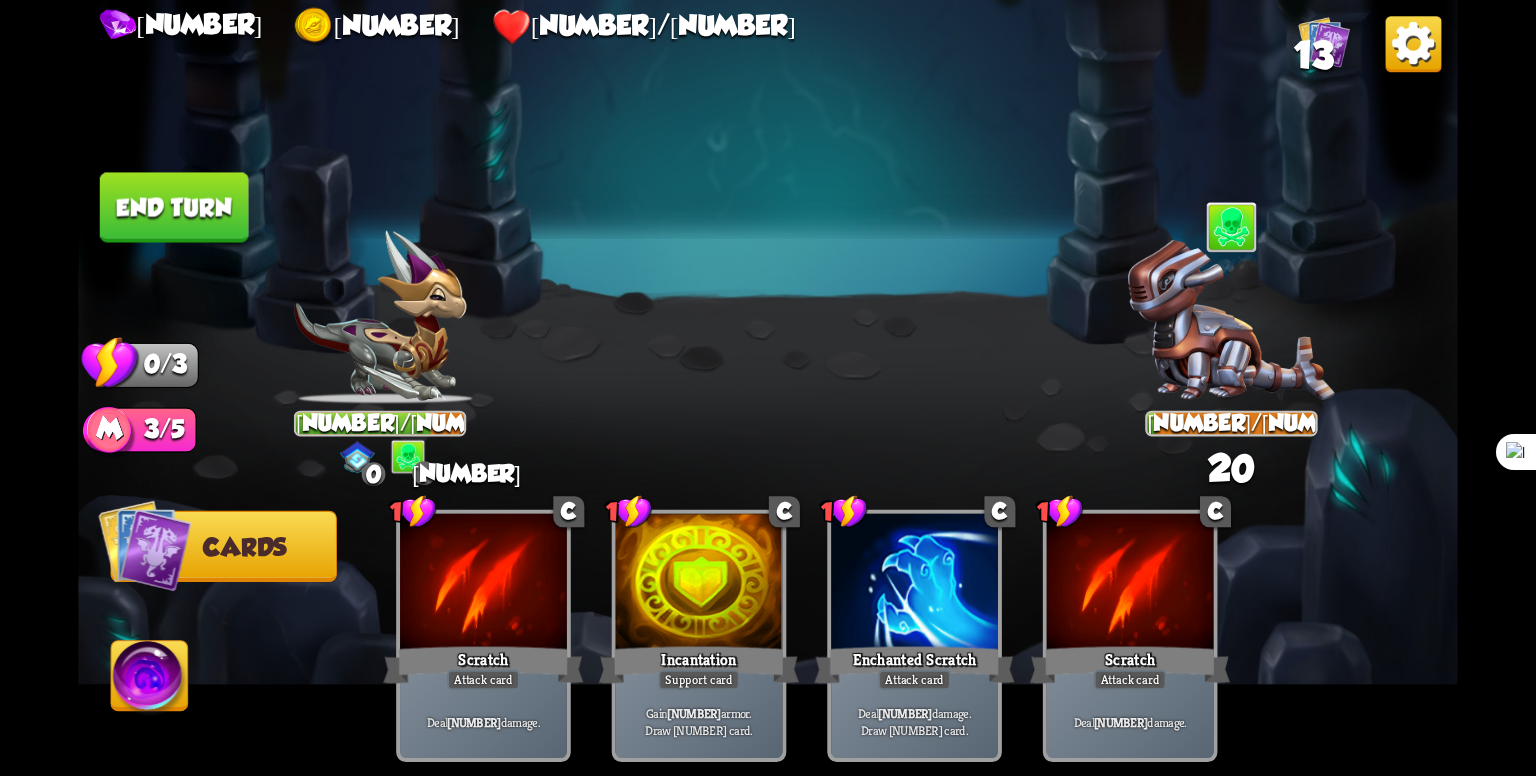 click on "End turn" at bounding box center [174, 207] 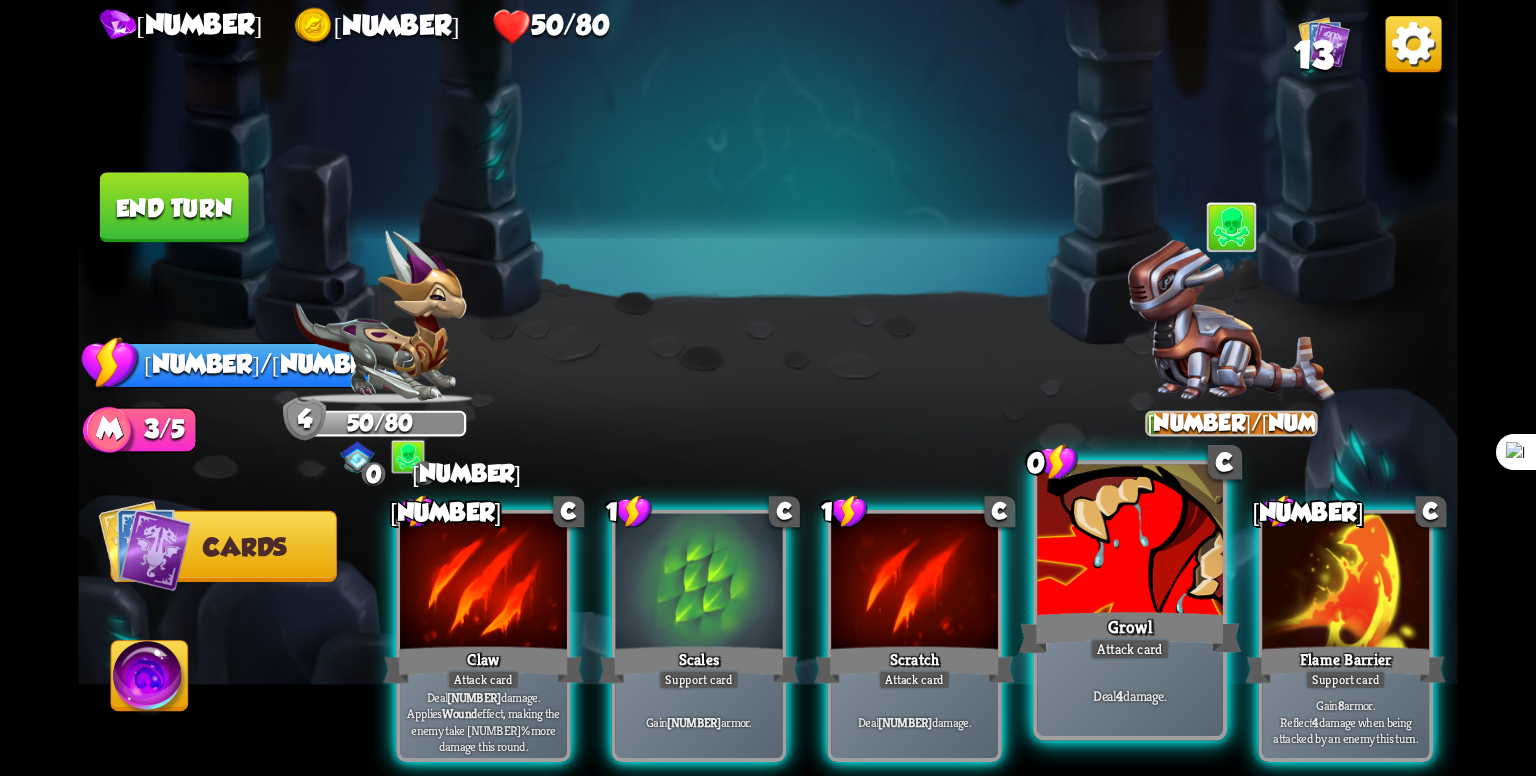 click at bounding box center [483, 584] 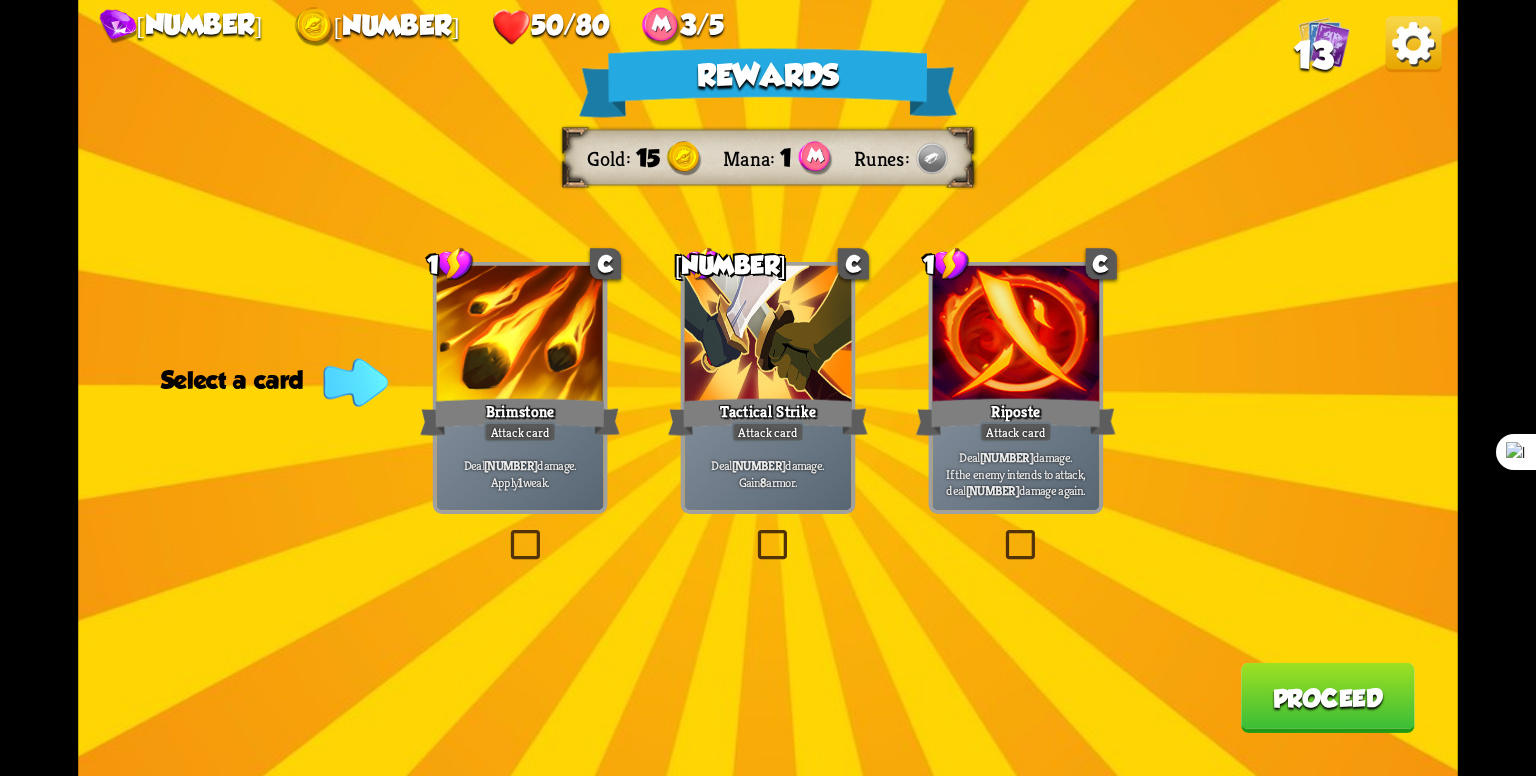 click on "Rewards Gold 15 Mana 1 Runes
Select a card
1
C   Brimstone     Attack card   Deal 6 damage. Apply 1 weak.
2
C   Tactical Strike     Attack card   Deal 7 damage. Gain 8 armor.
1
C   Riposte     Attack card   Deal 5 damage. If the enemy intends to attack, deal 5 damage again.               Proceed" at bounding box center (768, 388) 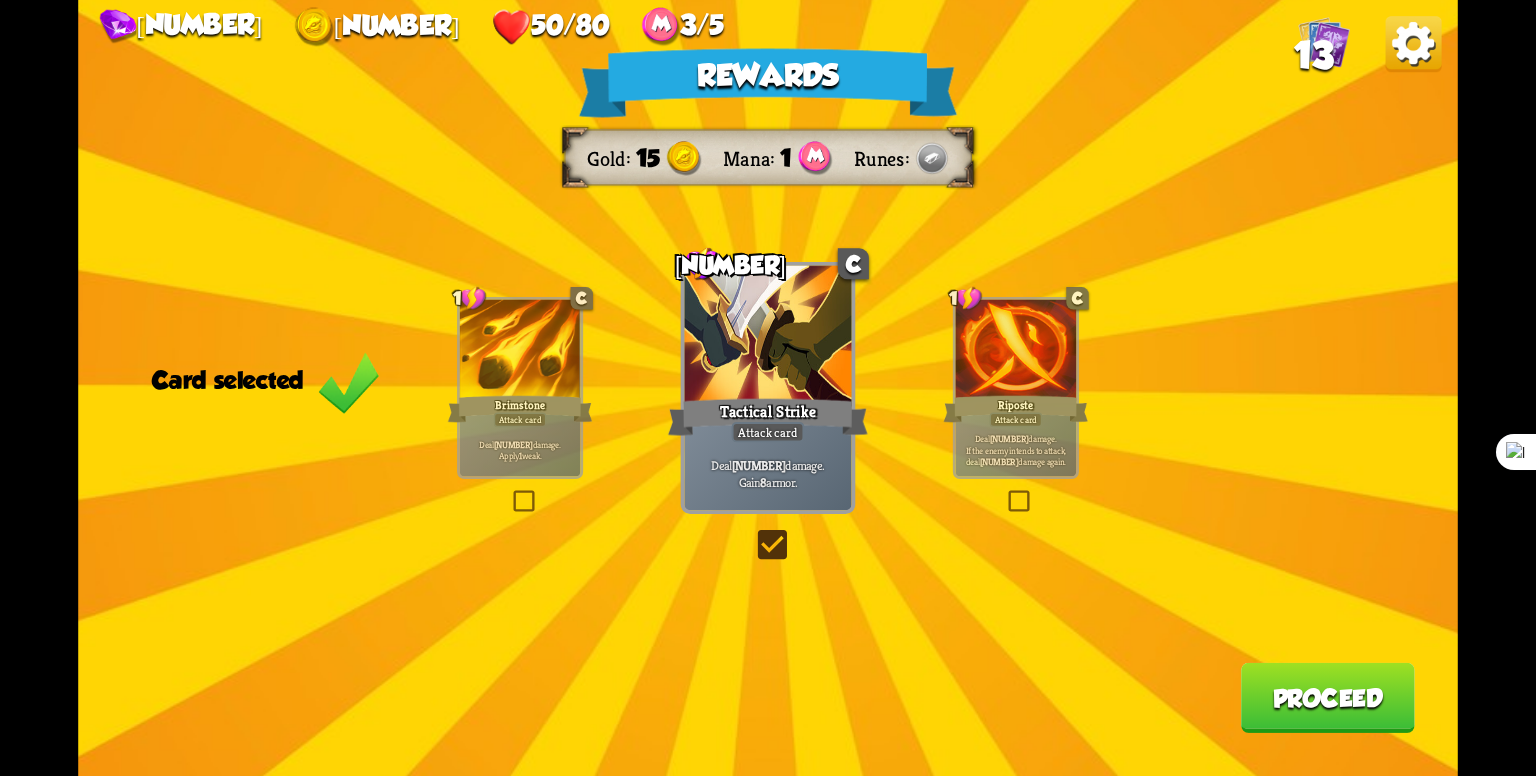 click on "Proceed" at bounding box center [1328, 698] 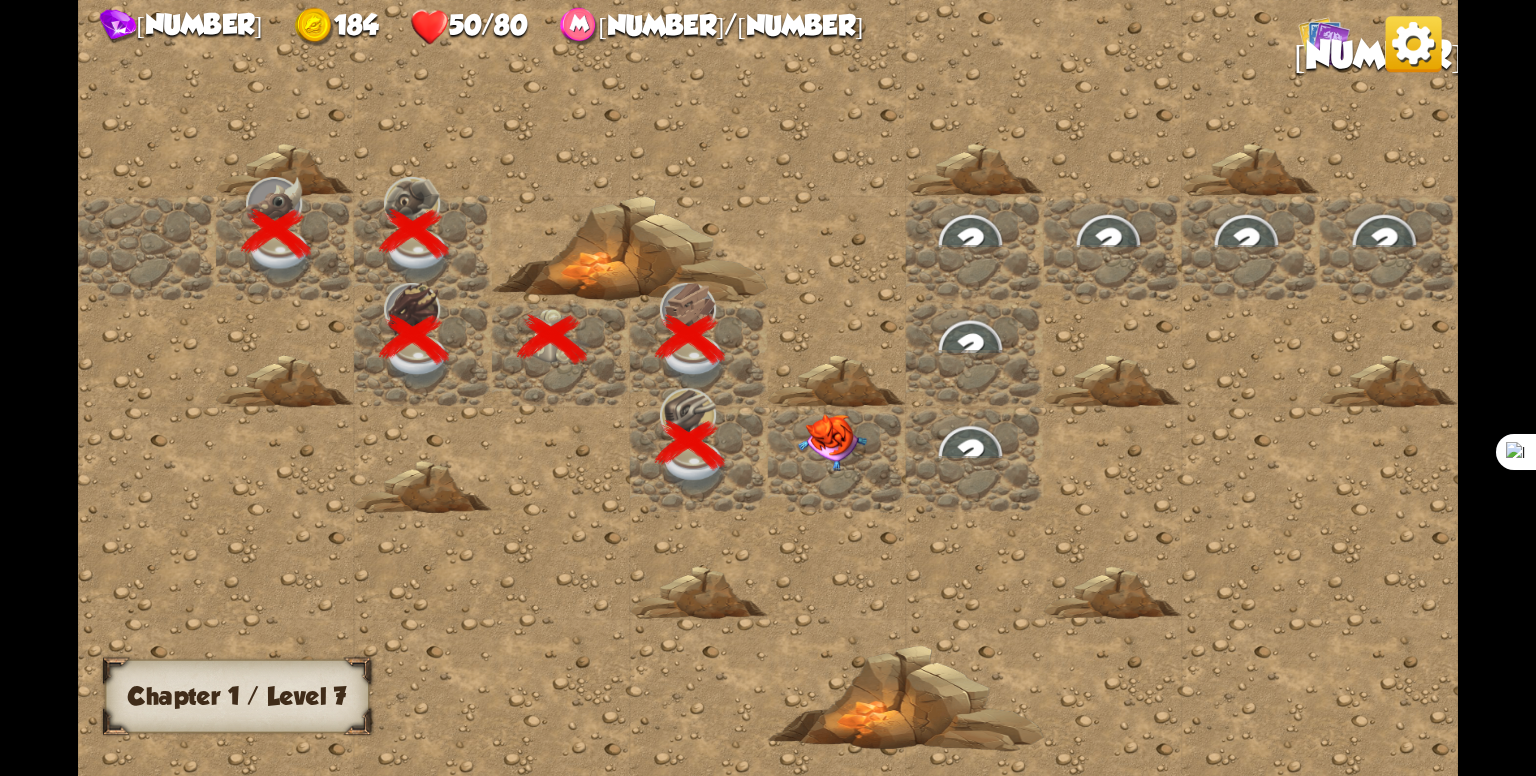click at bounding box center [832, 442] 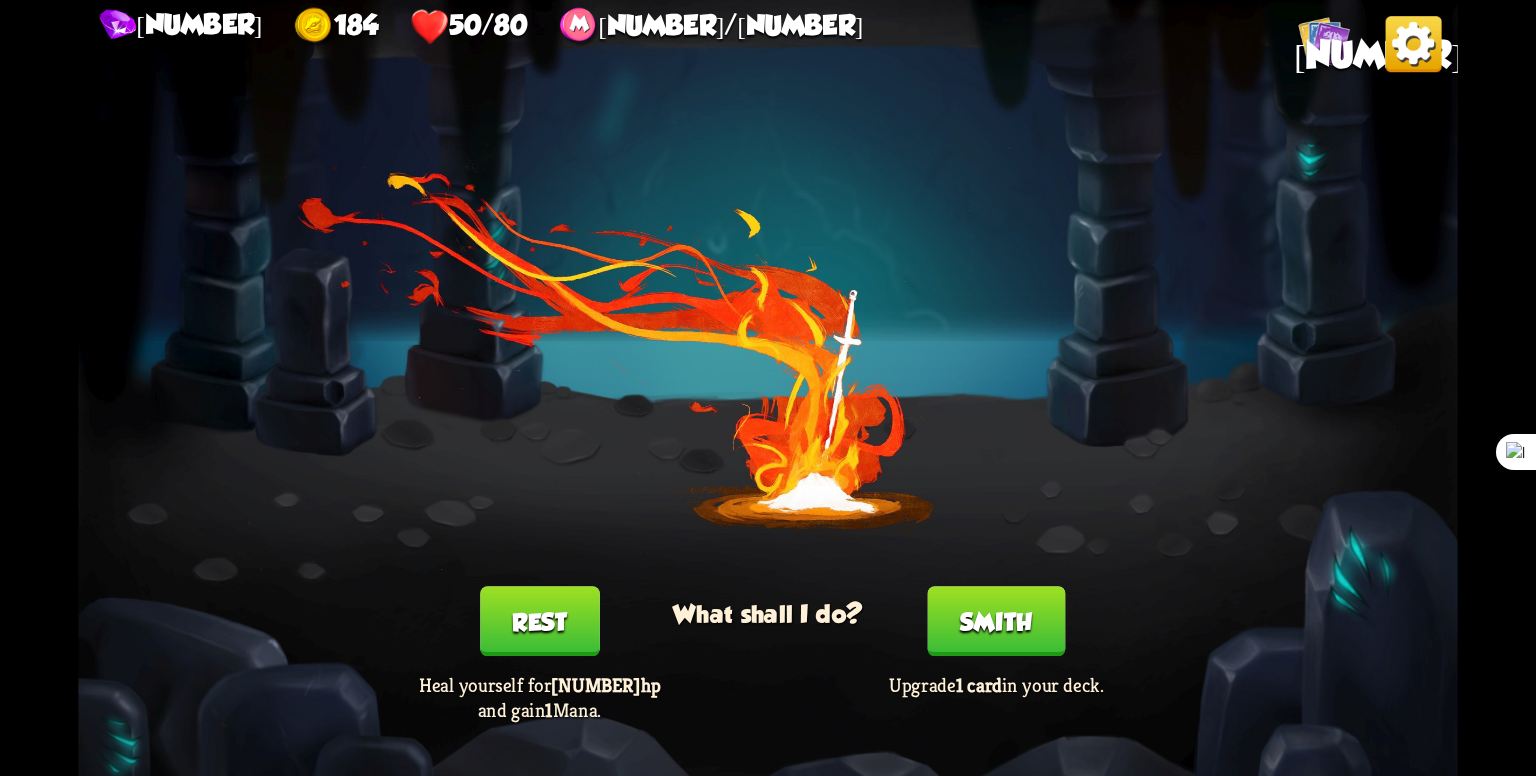 click on "Rest" at bounding box center [540, 621] 